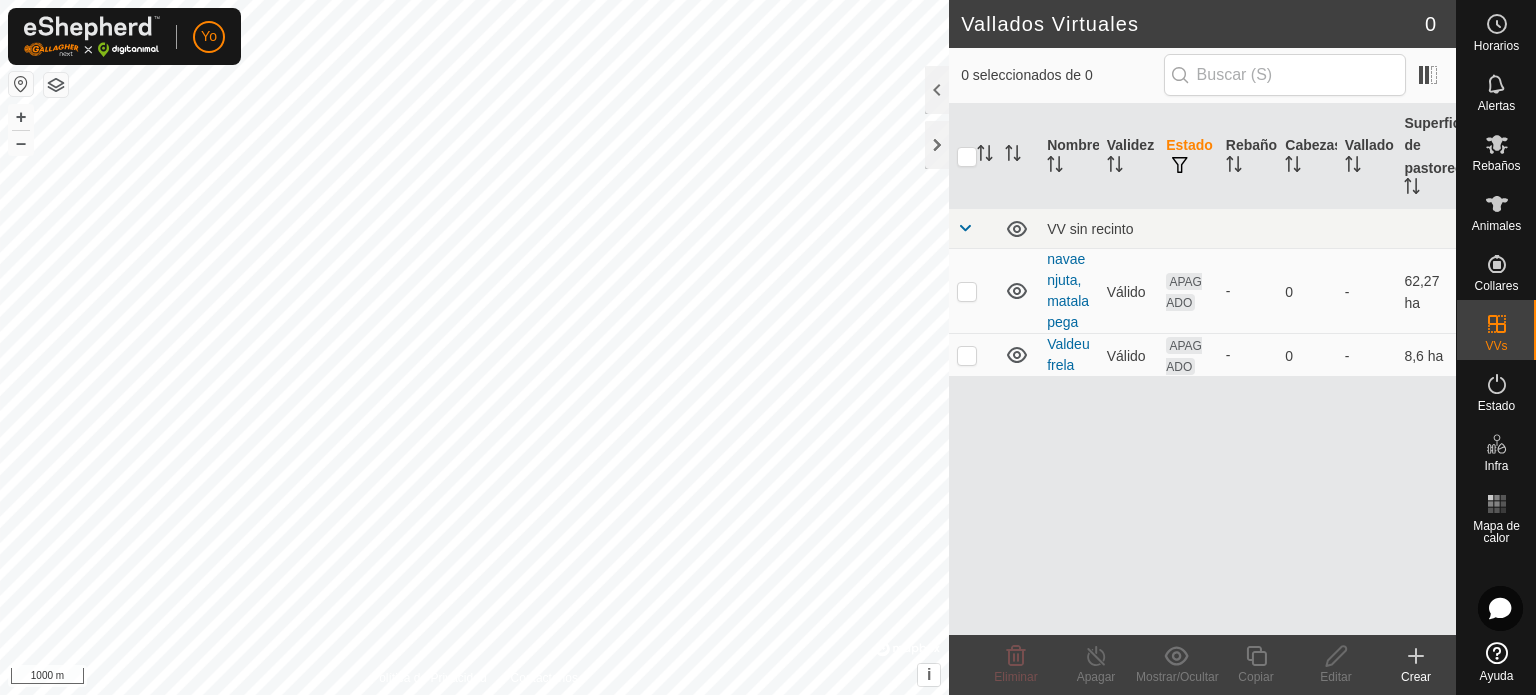 scroll, scrollTop: 0, scrollLeft: 0, axis: both 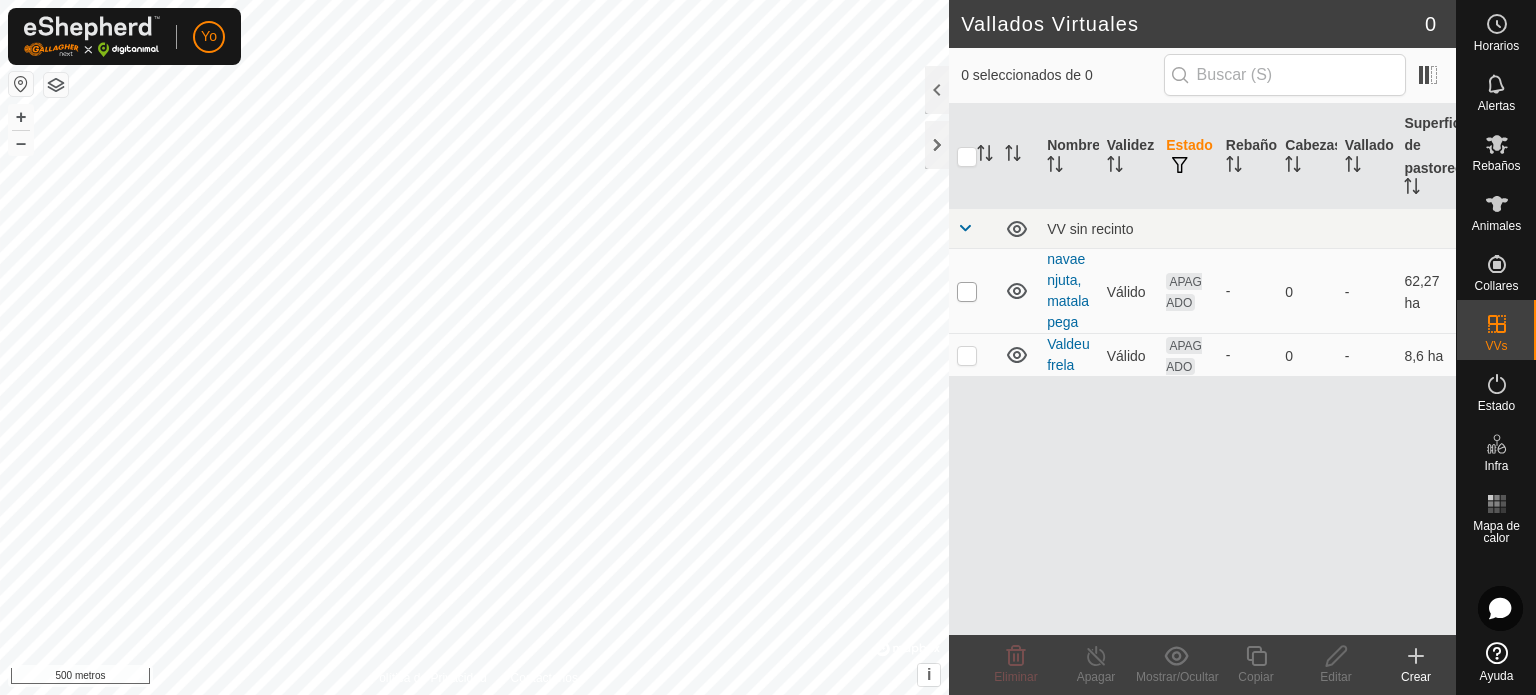 click at bounding box center [967, 292] 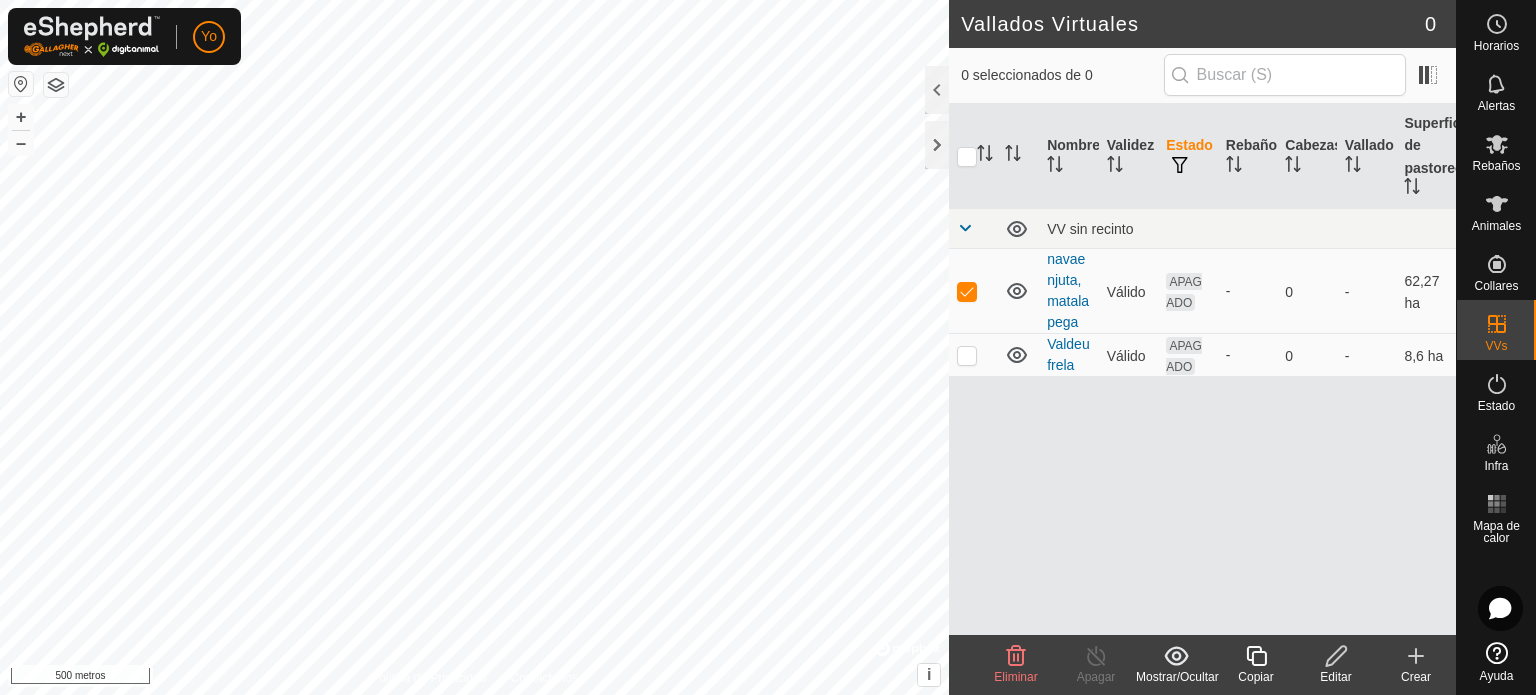 click at bounding box center [973, 355] 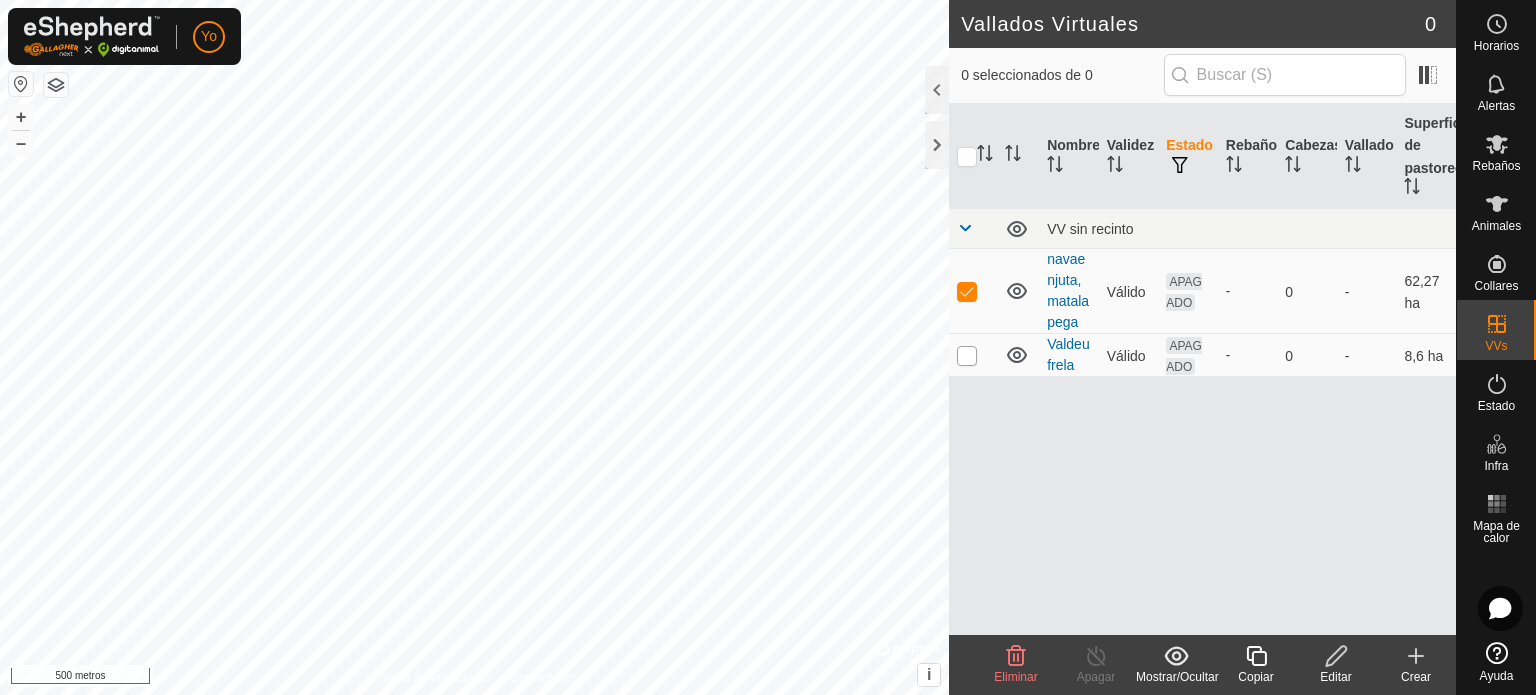 click at bounding box center [967, 356] 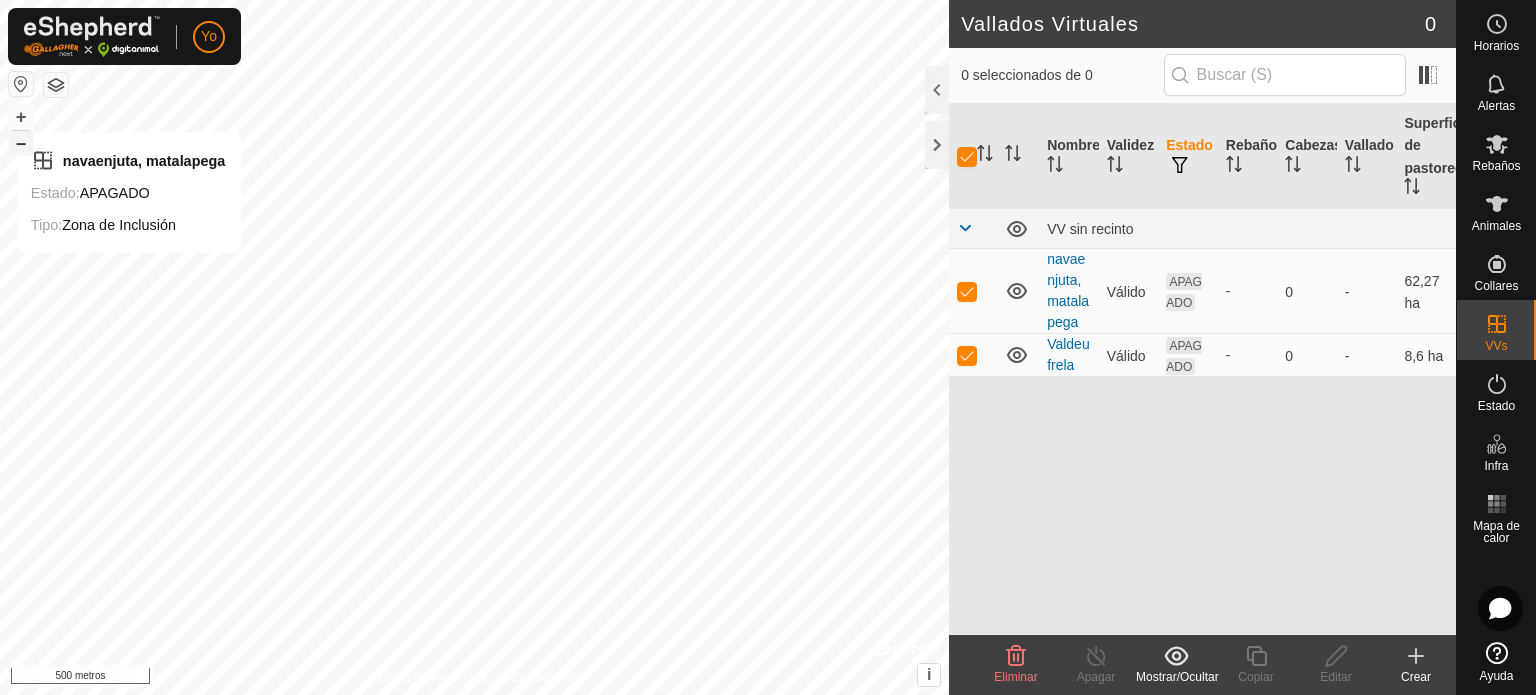 click on "–" at bounding box center (21, 143) 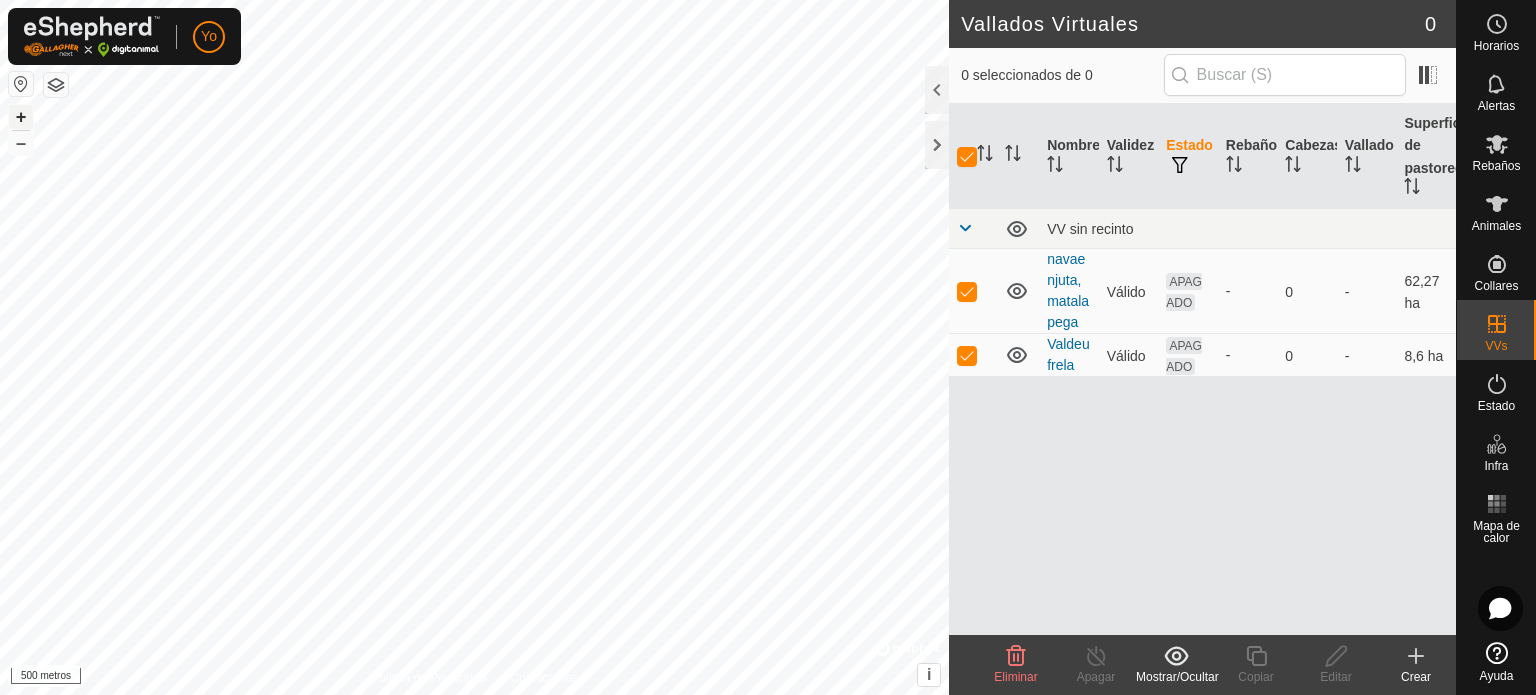 click on "+" at bounding box center (21, 116) 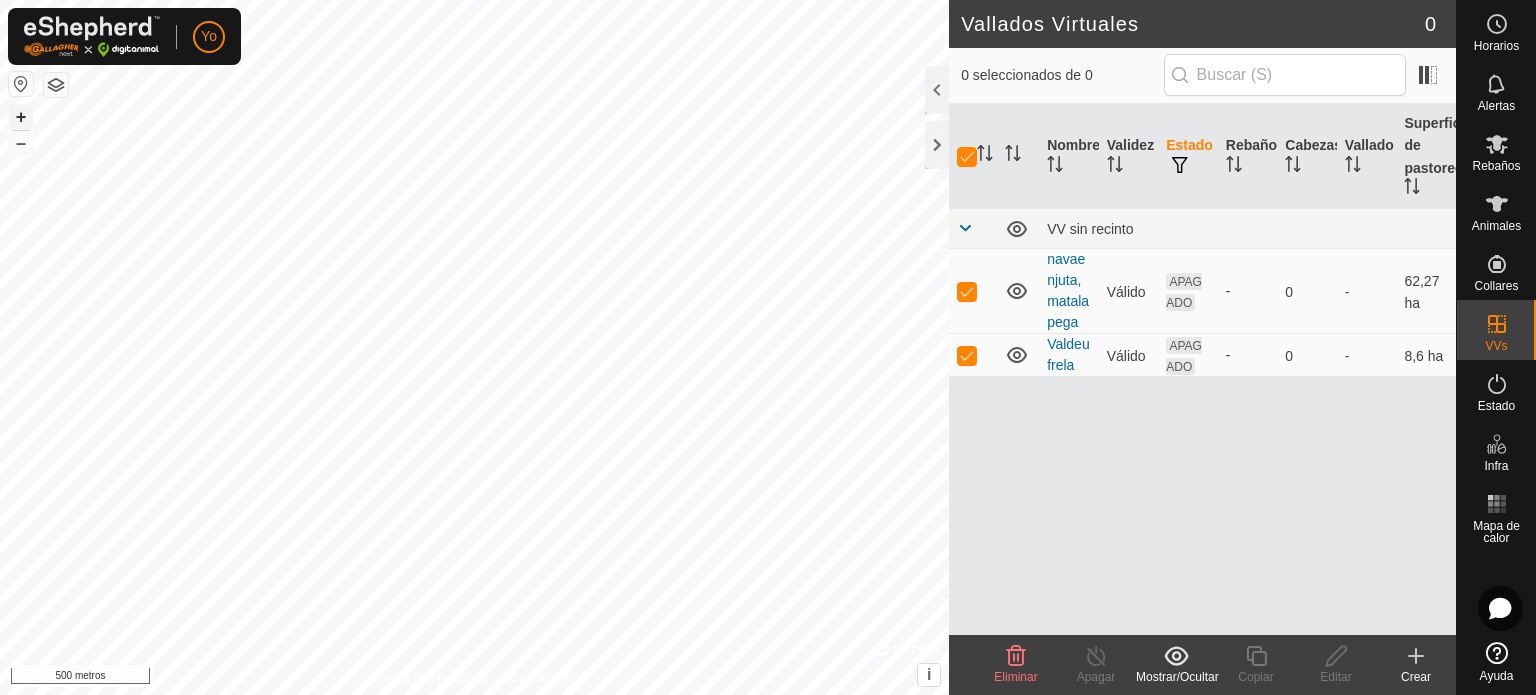click on "+" at bounding box center (21, 116) 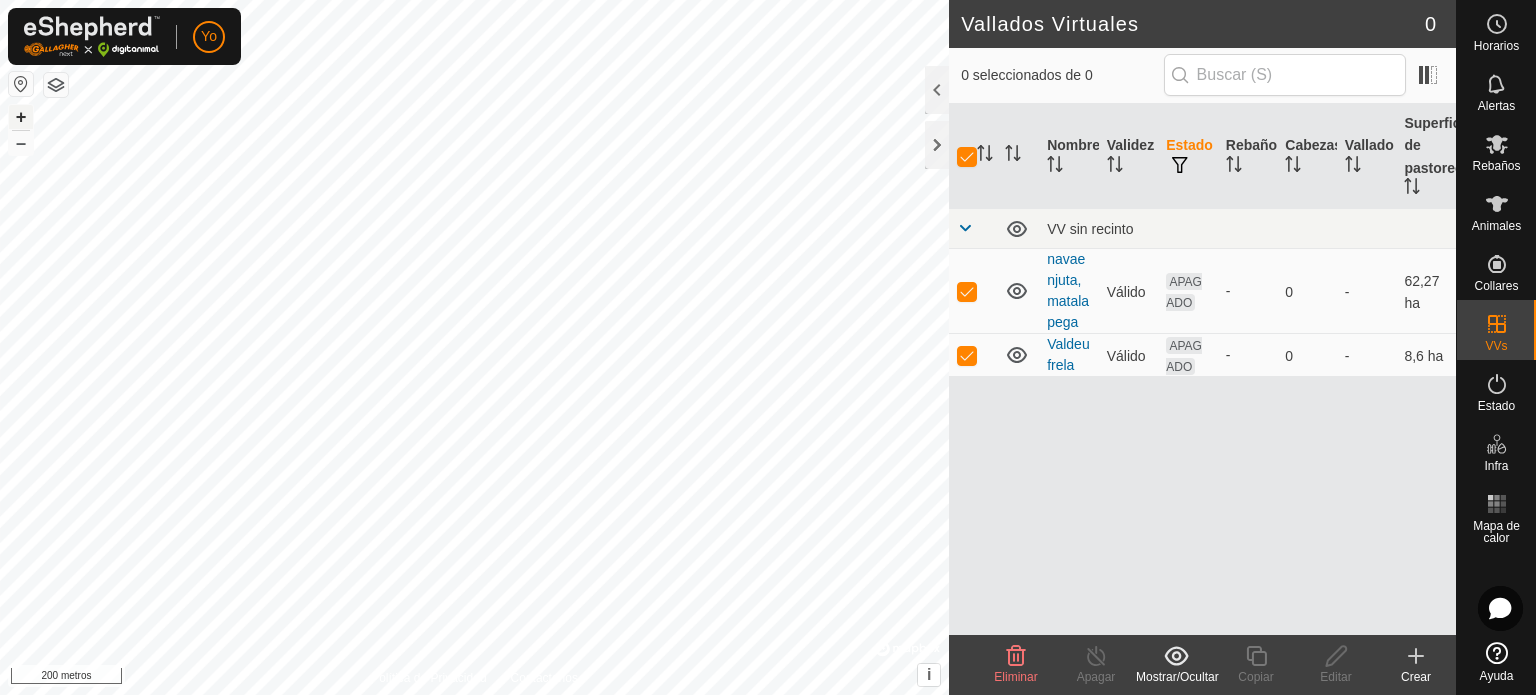 click on "+" at bounding box center [21, 116] 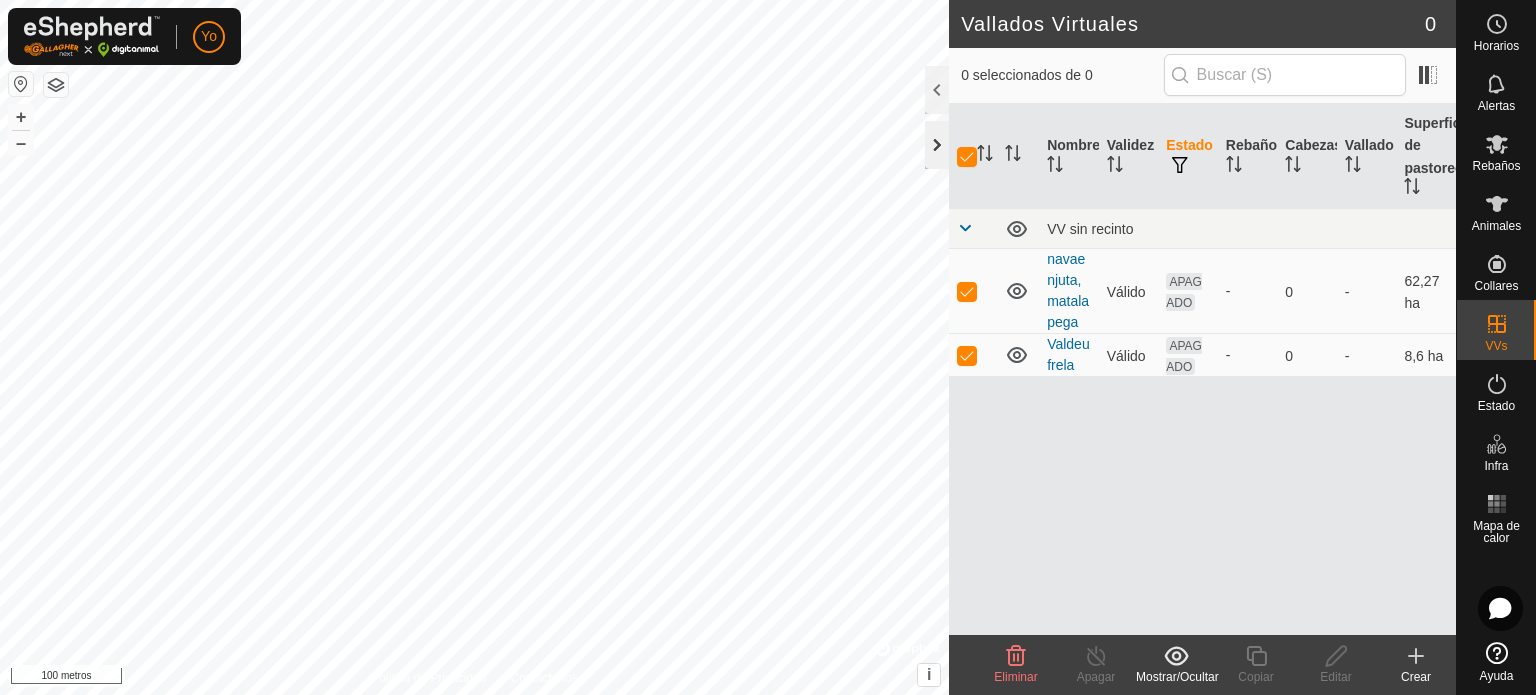 click 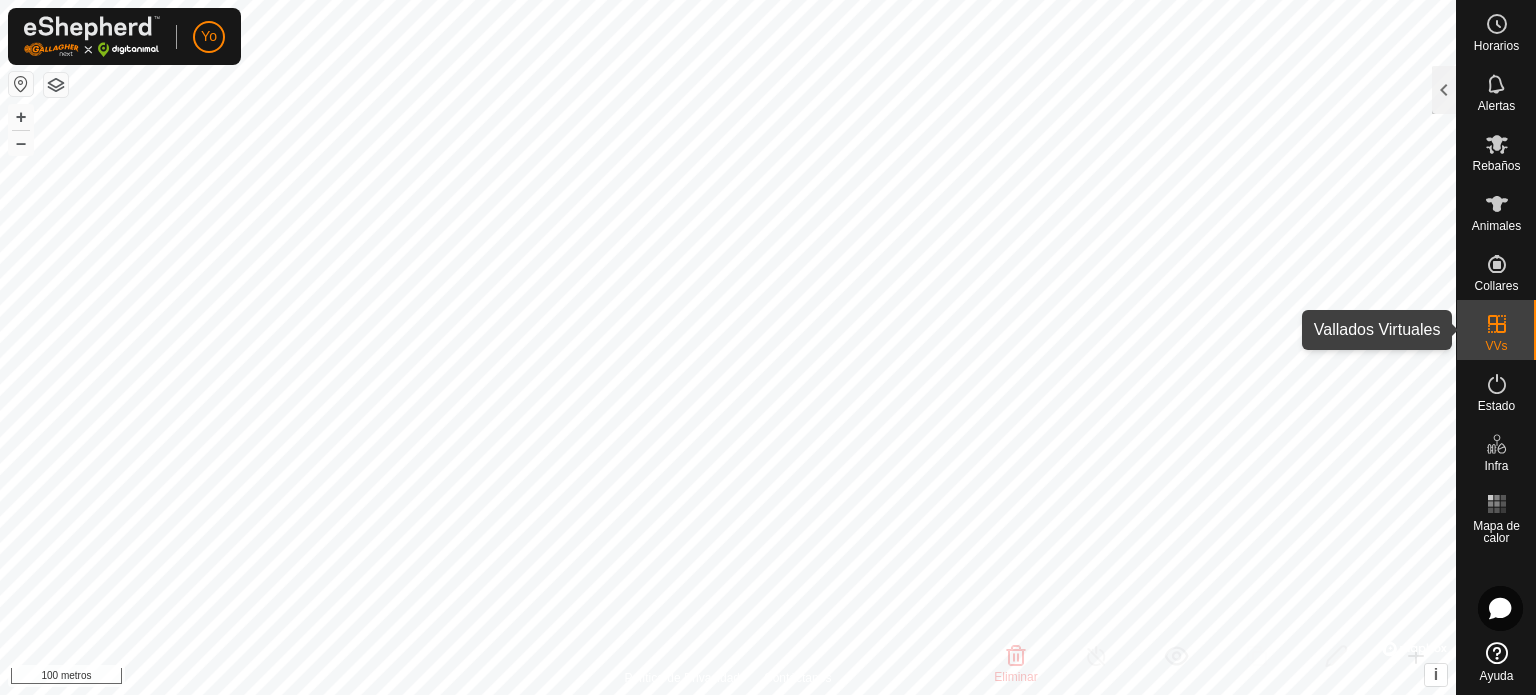 click 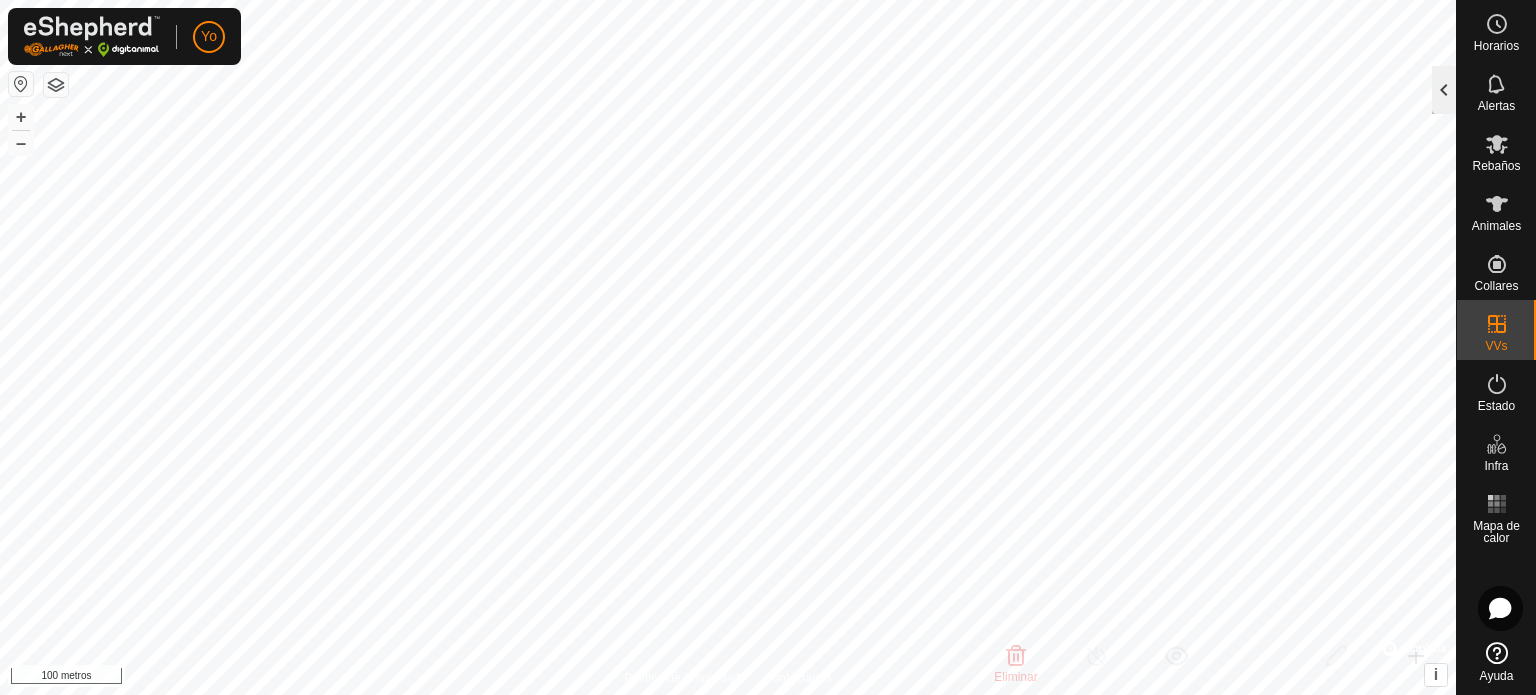 click 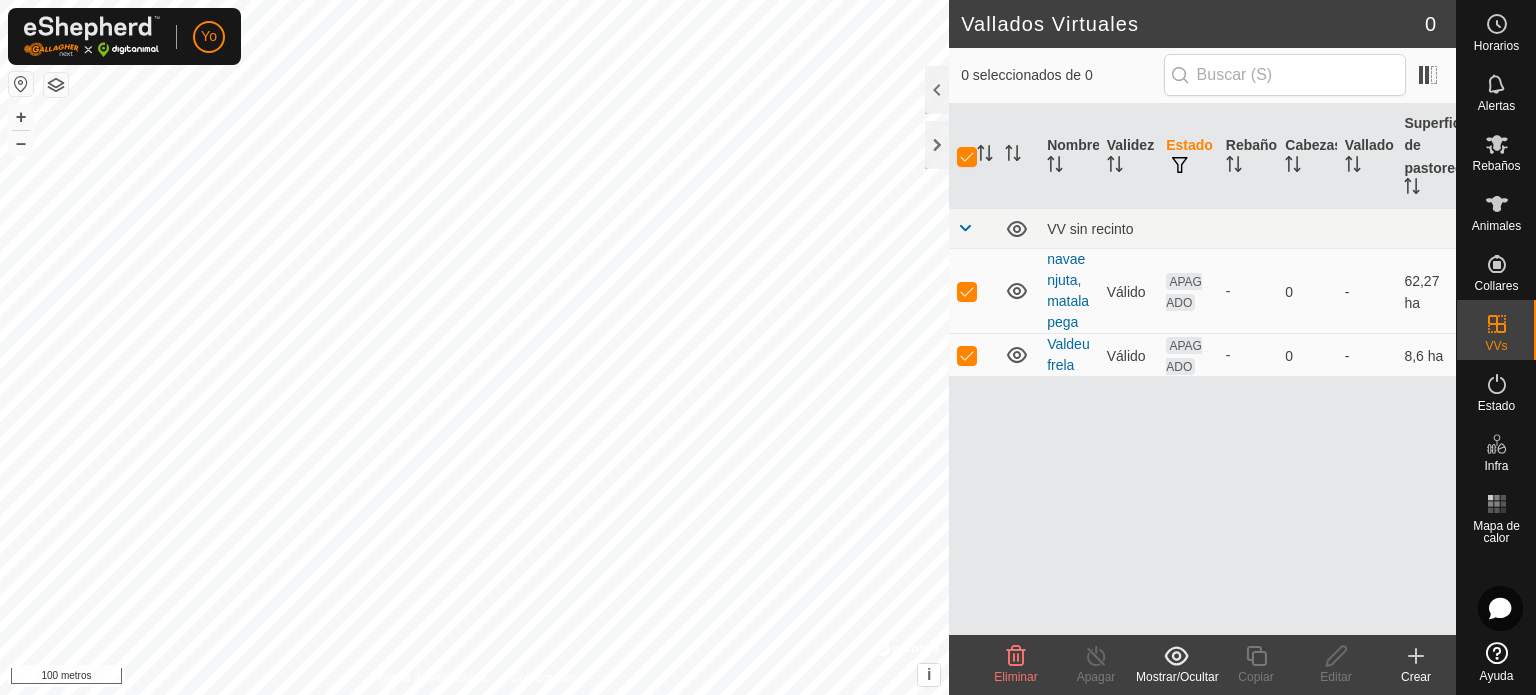 click on "Valdeufrela" at bounding box center (1069, 355) 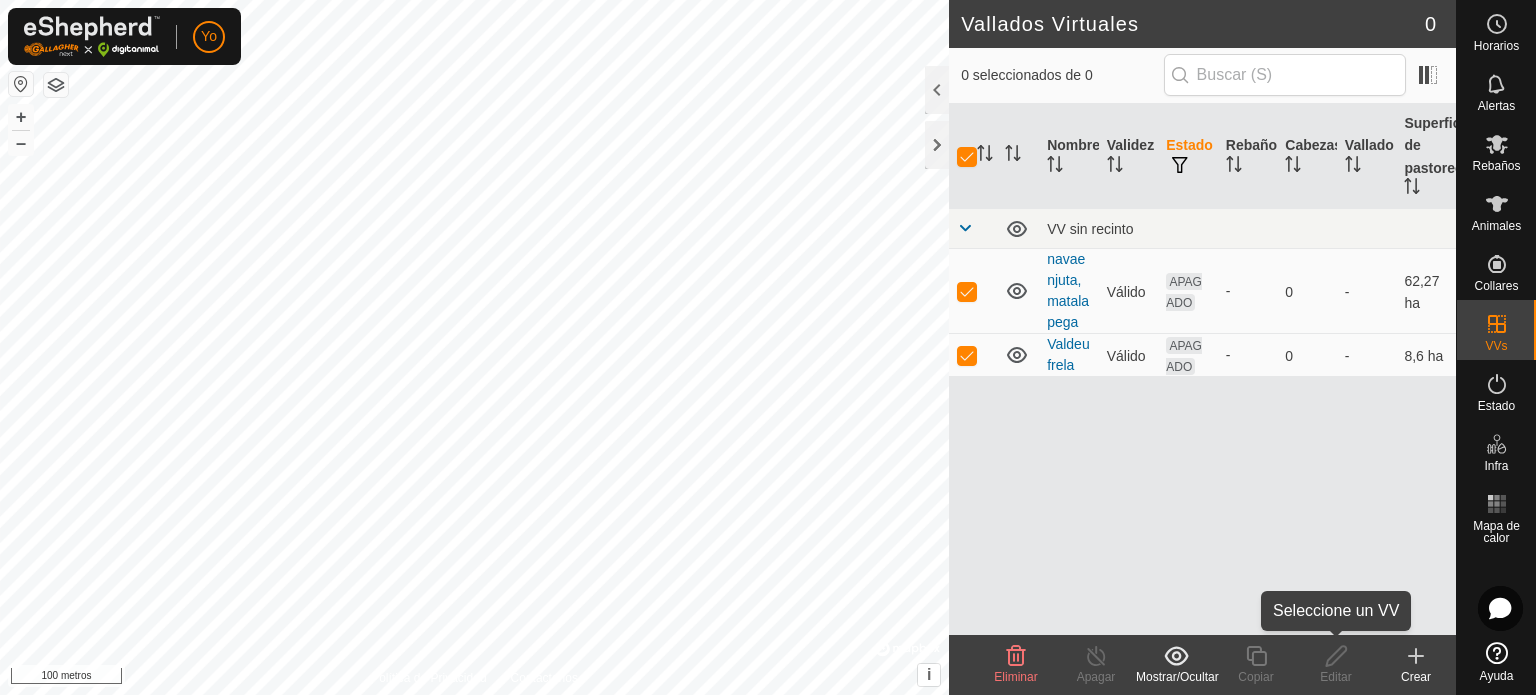 click 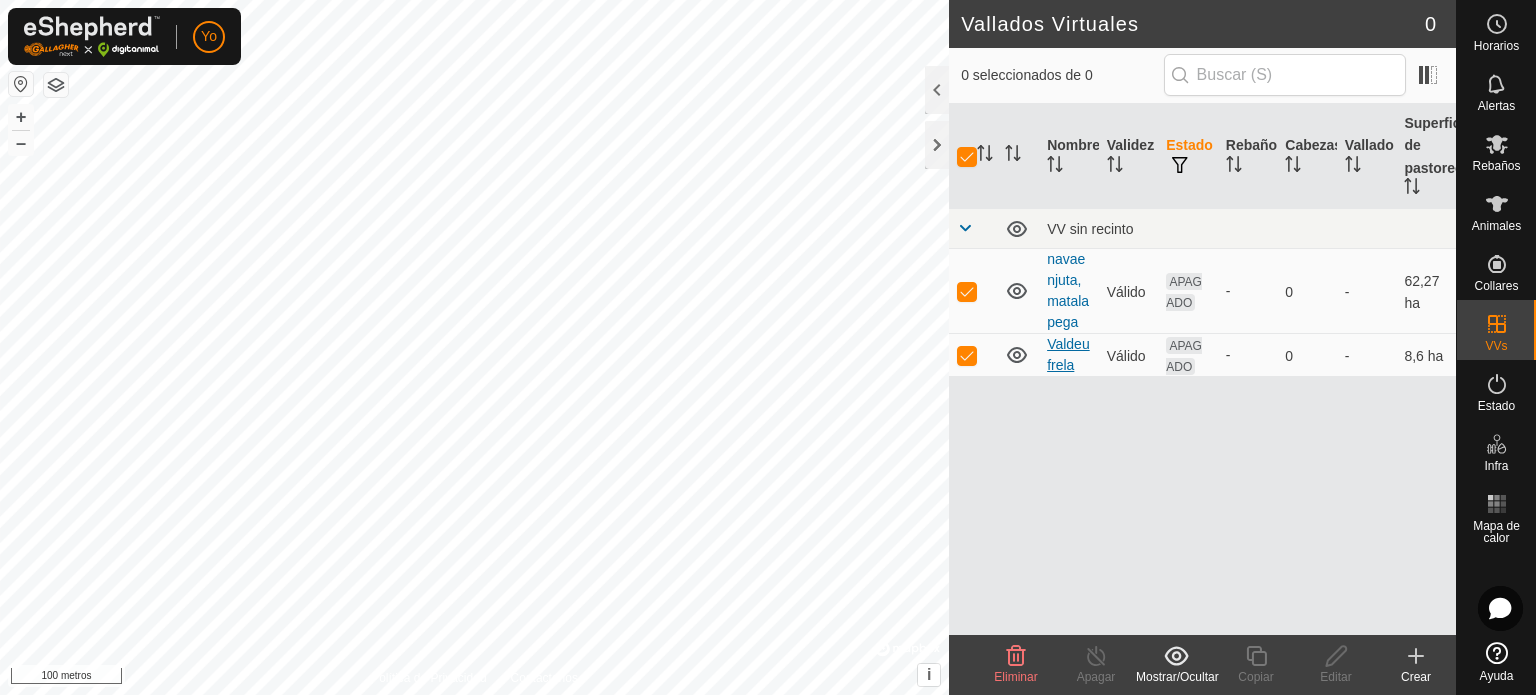 click on "Valdeufrela" at bounding box center [1068, 354] 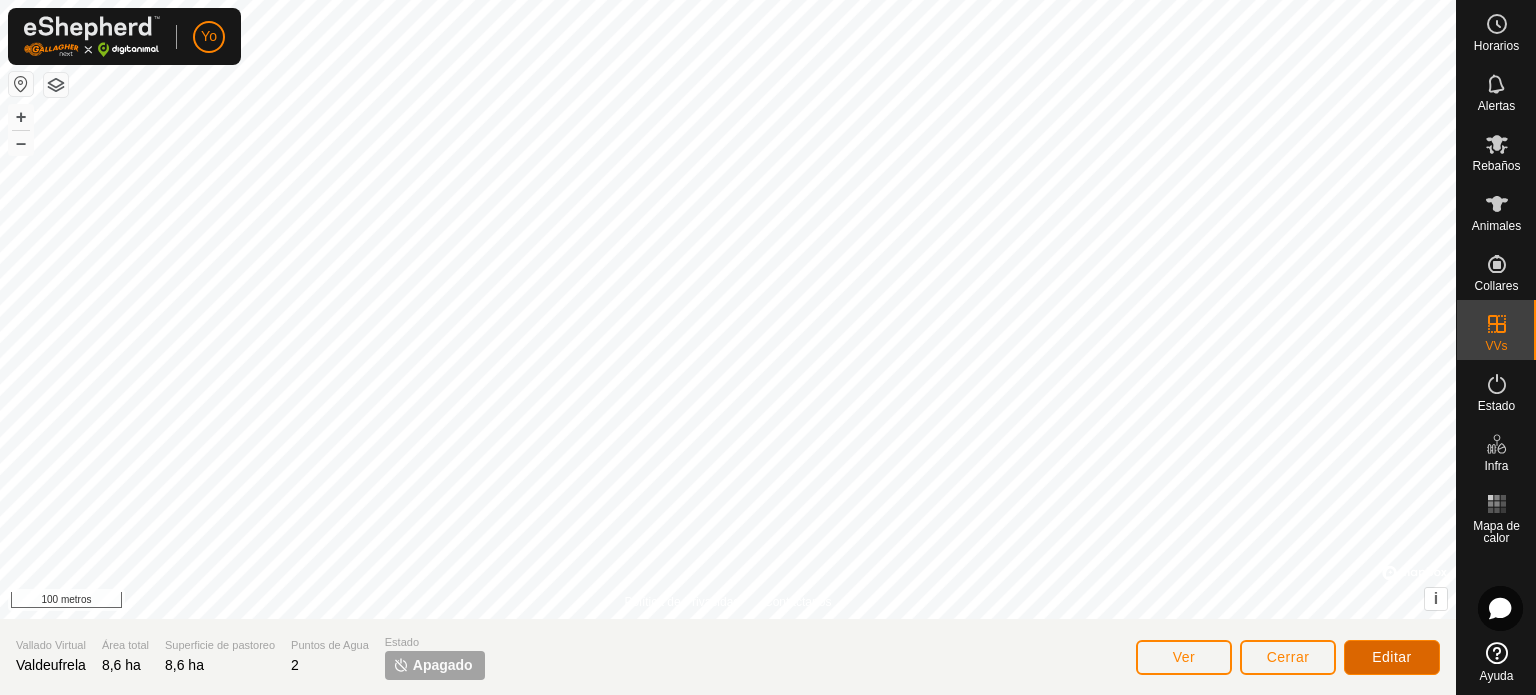 click on "Editar" 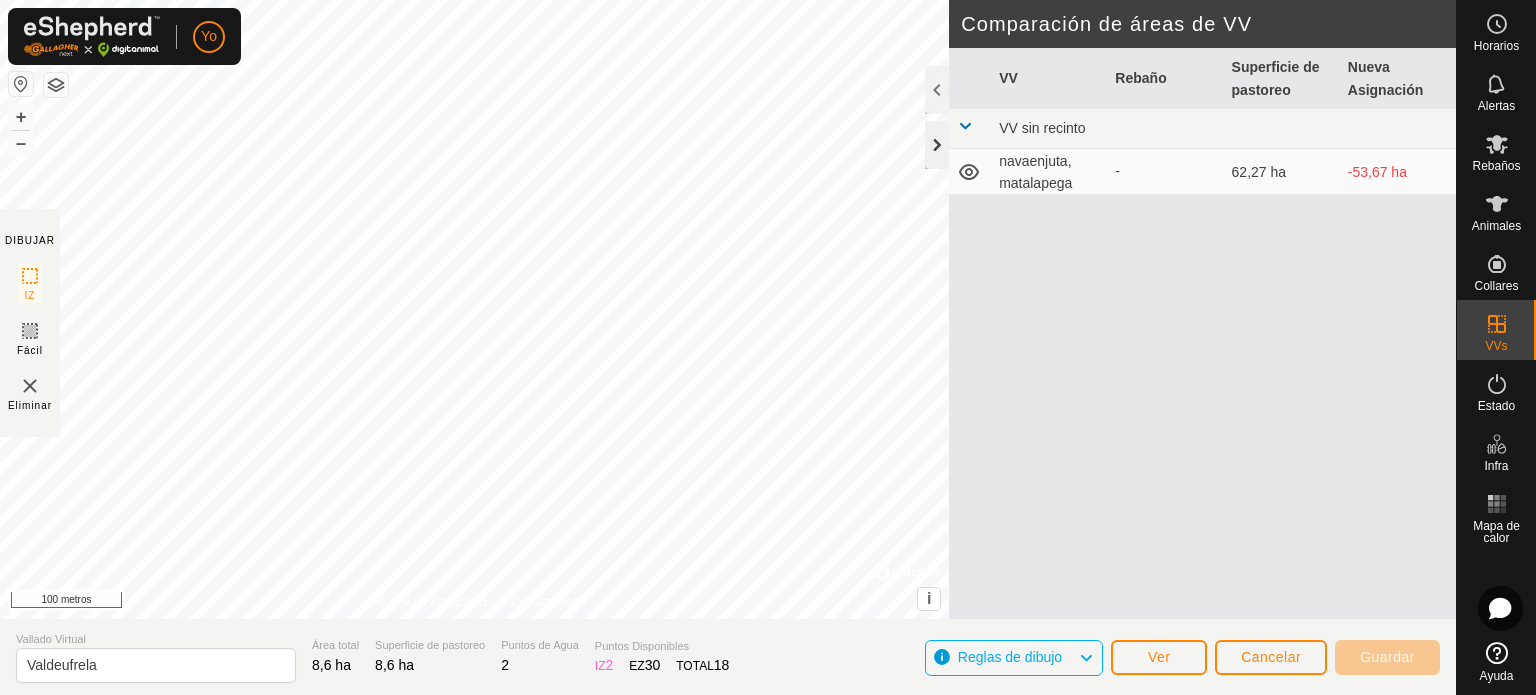click 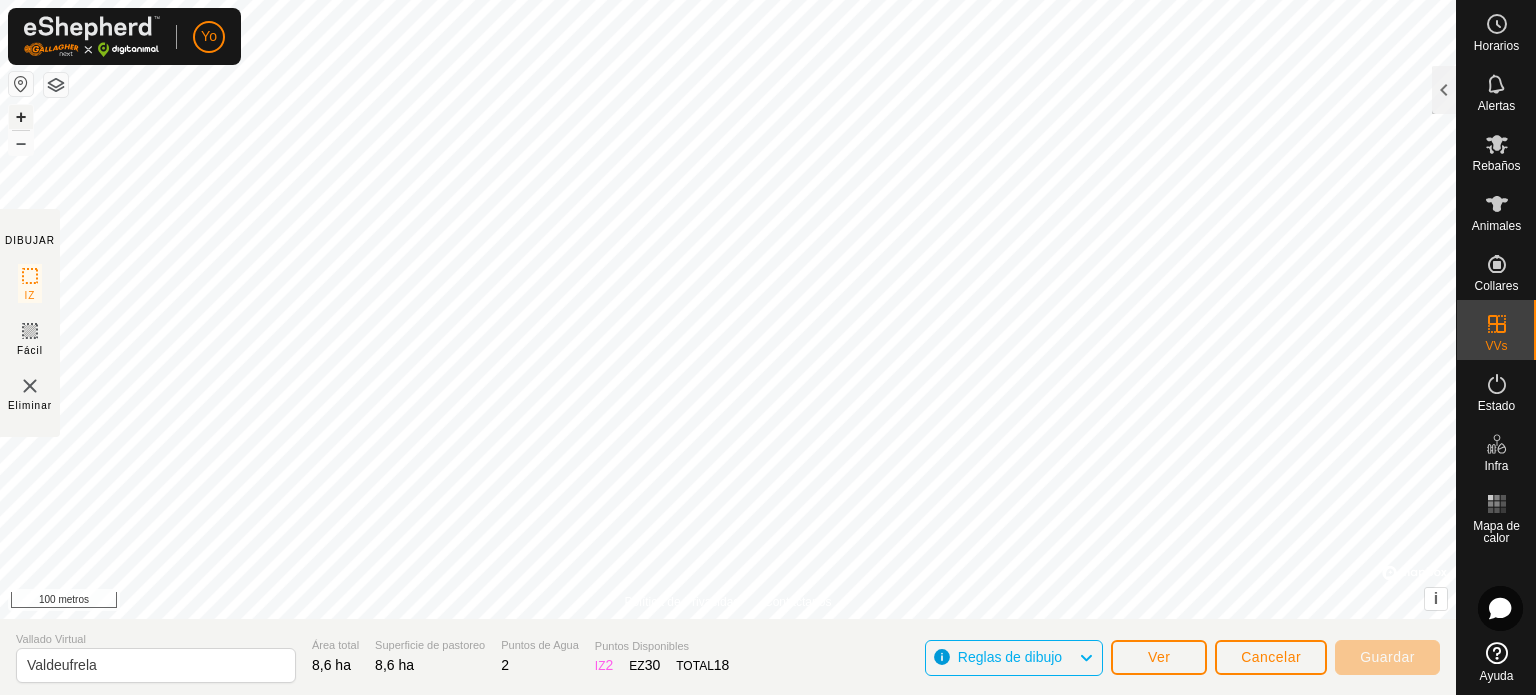 click on "+" at bounding box center (21, 116) 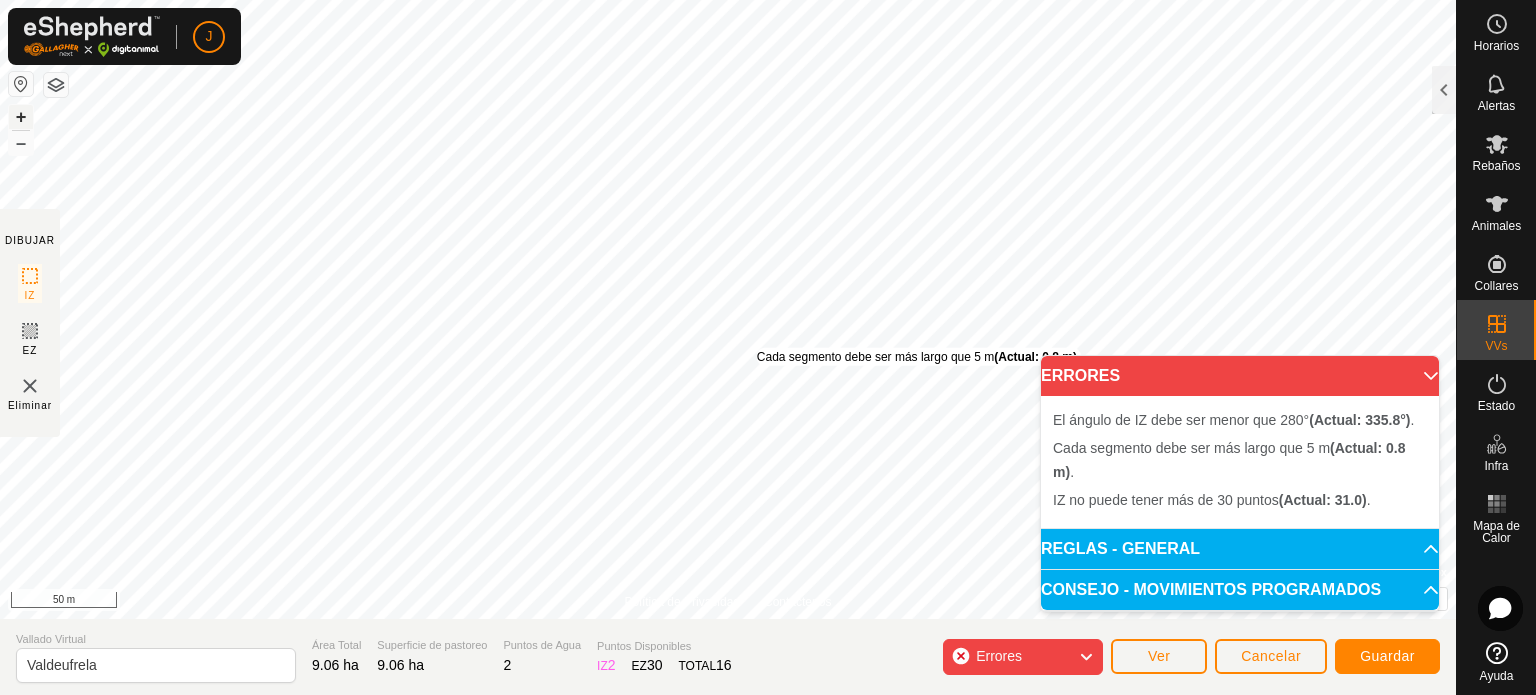 click on "Cada segmento debe ser más largo que 5 m  (Actual: 0.8 m) . + – ⇧ i ©  Mapbox , ©  OpenStreetMap ,  Improve this map 50 m" at bounding box center [728, 309] 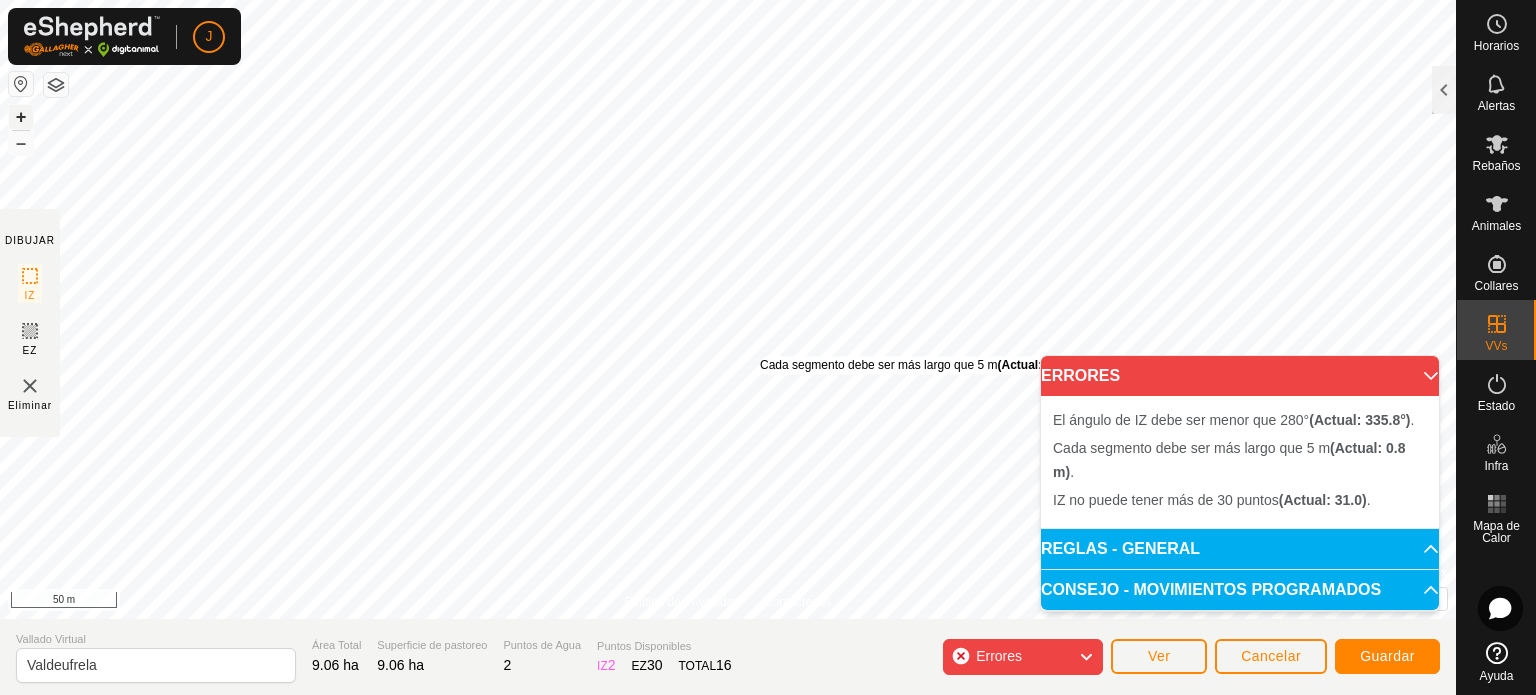 click on "Cada segmento debe ser más largo que 5 m  (Actual: 0.8 m) . + – ⇧ i ©  Mapbox , ©  OpenStreetMap ,  Improve this map 50 m" at bounding box center (728, 309) 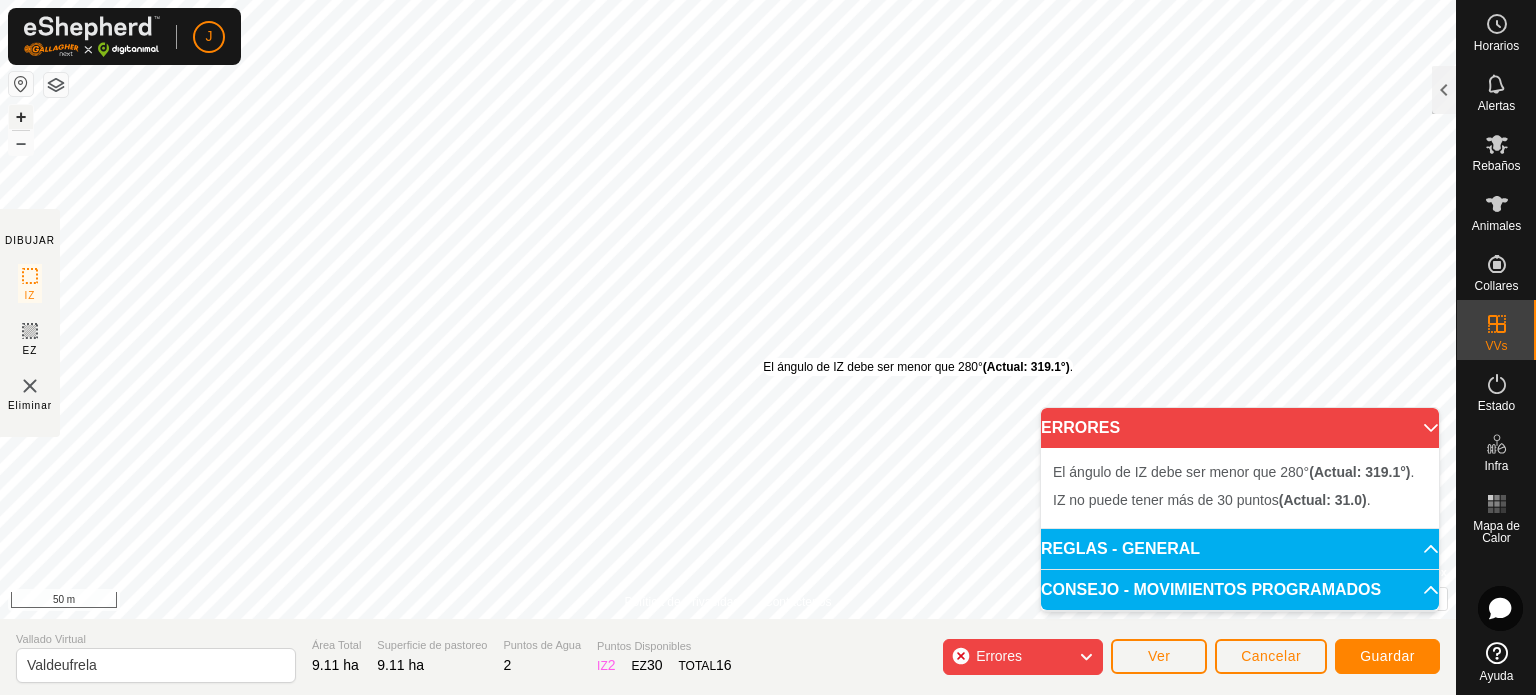 click on "El ángulo de IZ debe ser menor que 280°  (Actual: 319.1°) ." at bounding box center [918, 367] 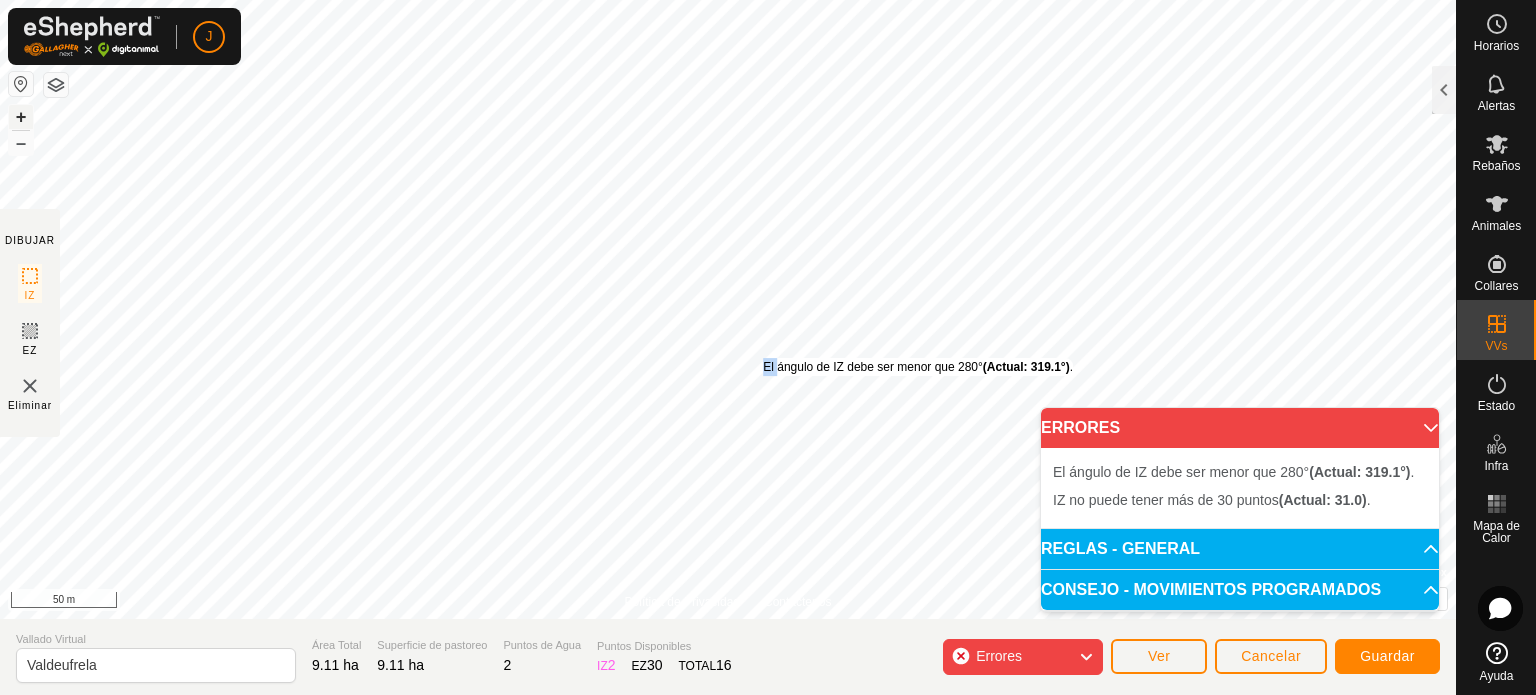 click on "El ángulo de IZ debe ser menor que 280°  (Actual: 319.1°) . + – ⇧ i ©  Mapbox , ©  OpenStreetMap ,  Improve this map 50 m" at bounding box center (728, 309) 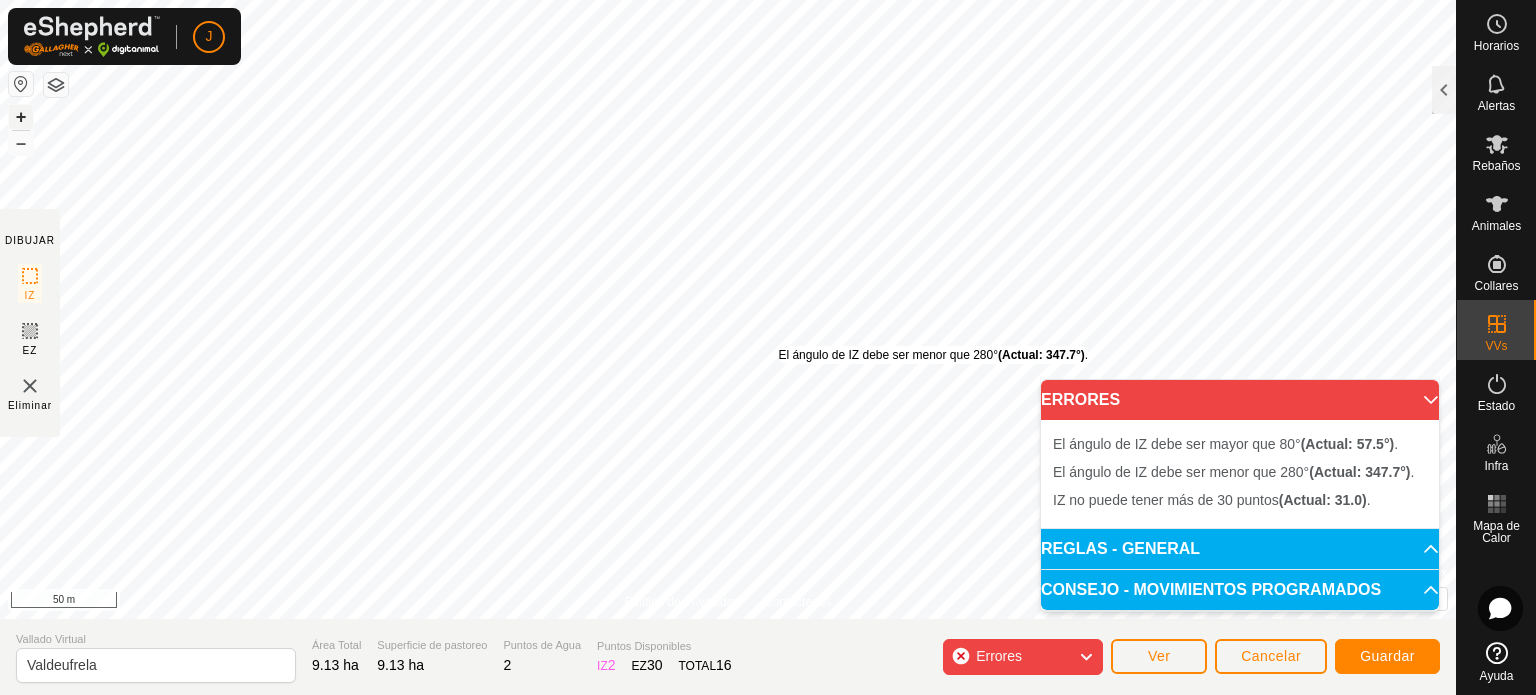 click on "El ángulo de IZ debe ser menor que 280°  (Actual: 347.7°) ." at bounding box center [933, 355] 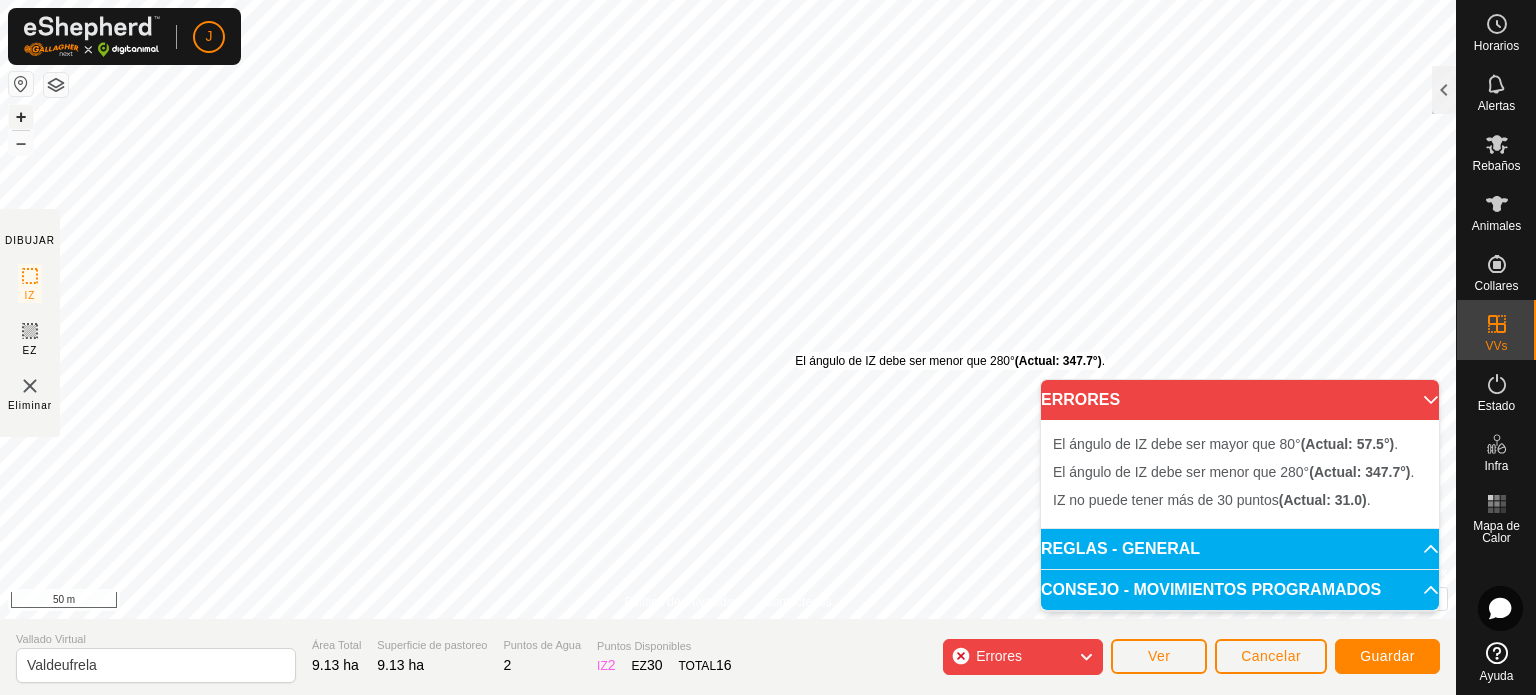click on "El ángulo de IZ debe ser menor que 280°  (Actual: 347.7°) . + – ⇧ i ©  Mapbox , ©  OpenStreetMap ,  Improve this map 50 m" at bounding box center [728, 309] 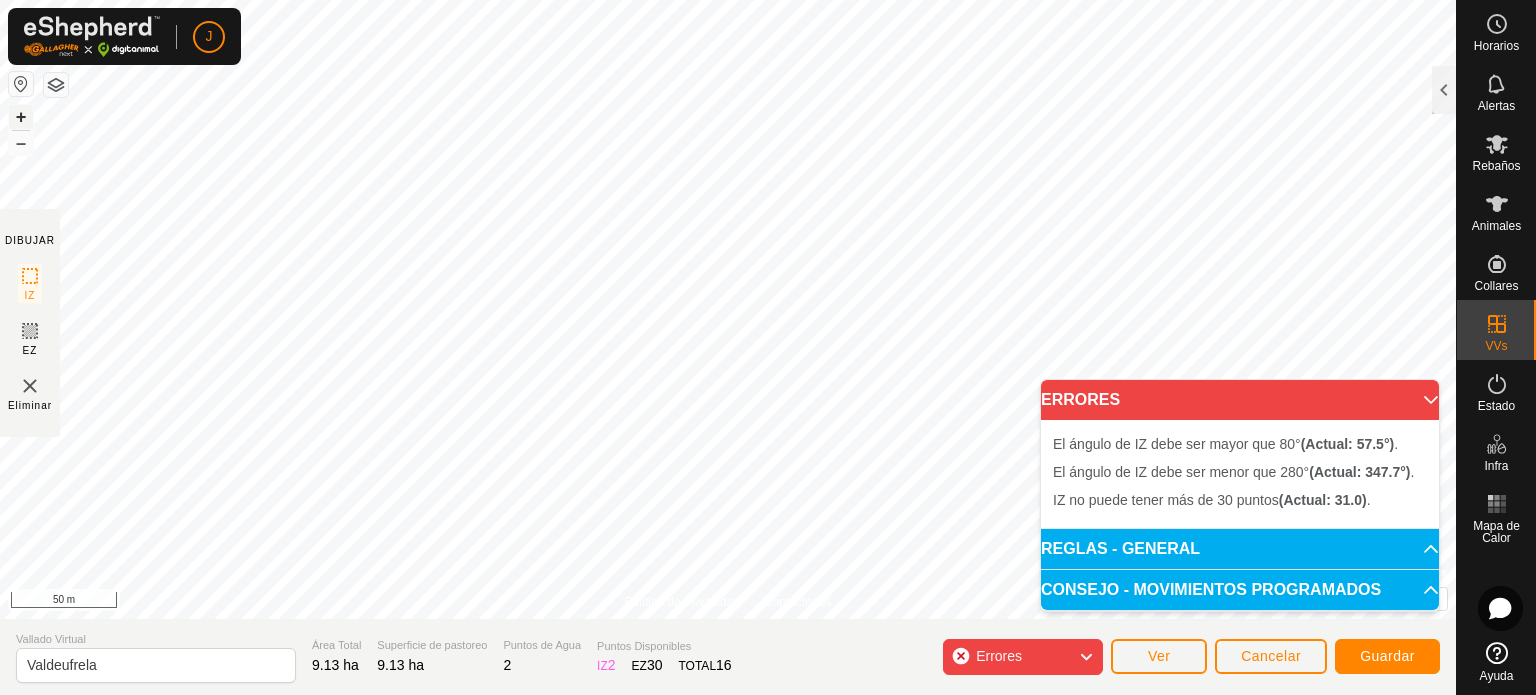 click on "El ángulo de IZ debe ser menor que 280°  (Actual: 347.7°) . + – ⇧ i ©  Mapbox , ©  OpenStreetMap ,  Improve this map 50 m" at bounding box center (728, 309) 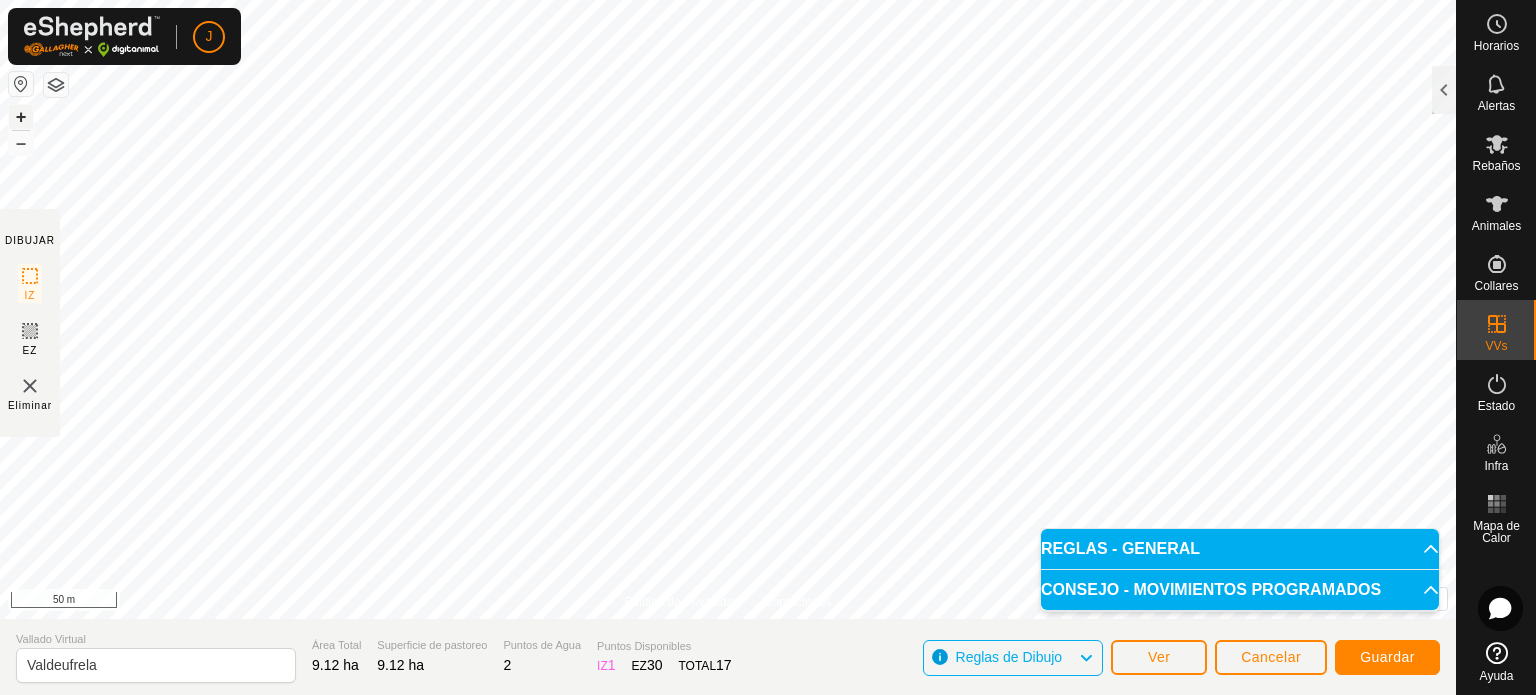 click on "+" at bounding box center [21, 117] 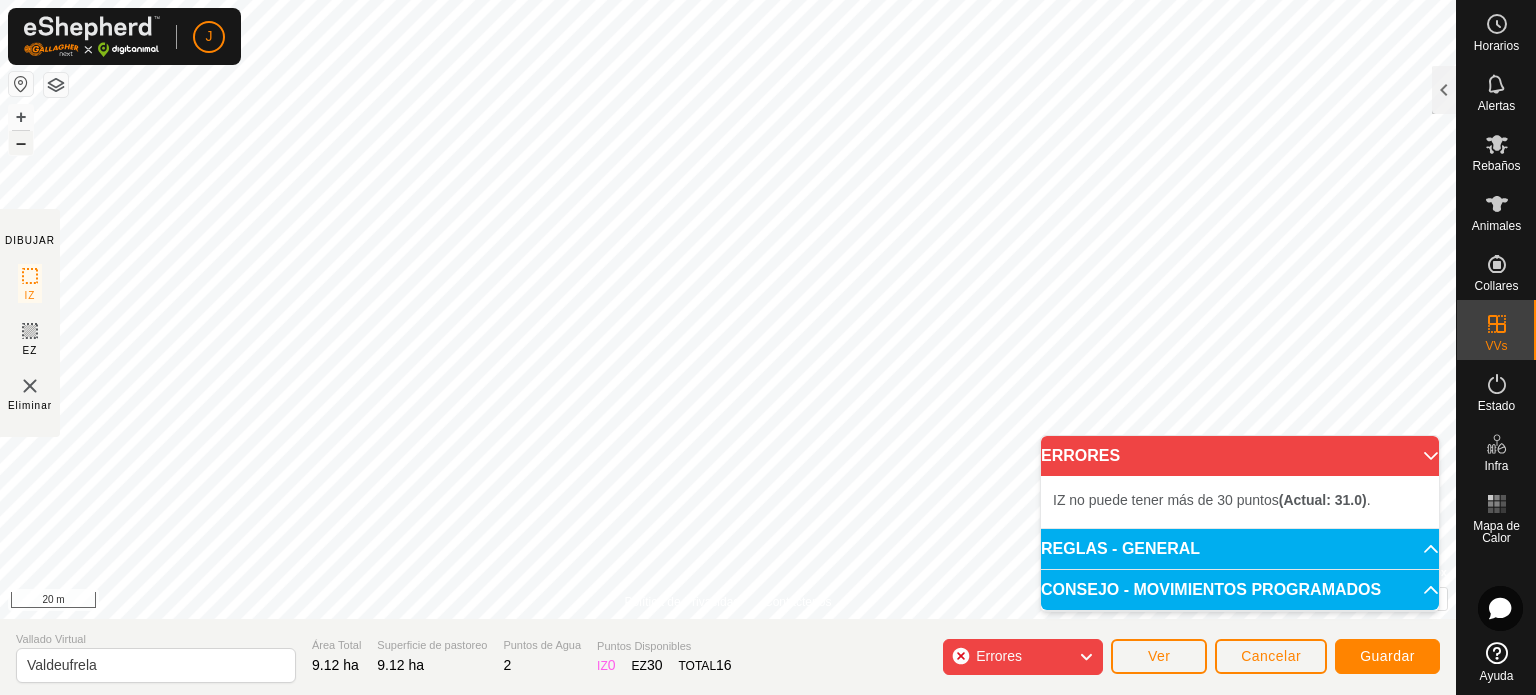 click on "–" at bounding box center [21, 143] 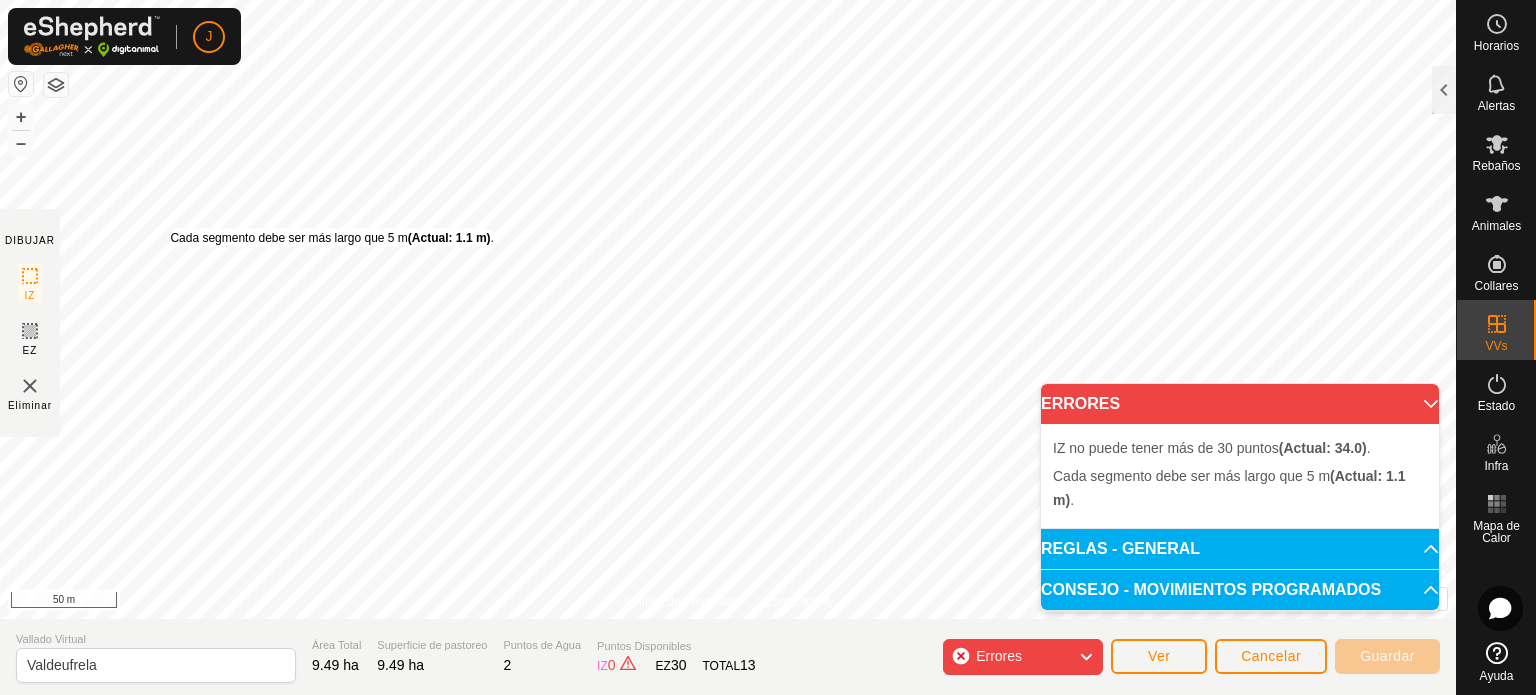 click on "Cada segmento debe ser más largo que 5 m  (Actual: 1.1 m) ." at bounding box center [332, 238] 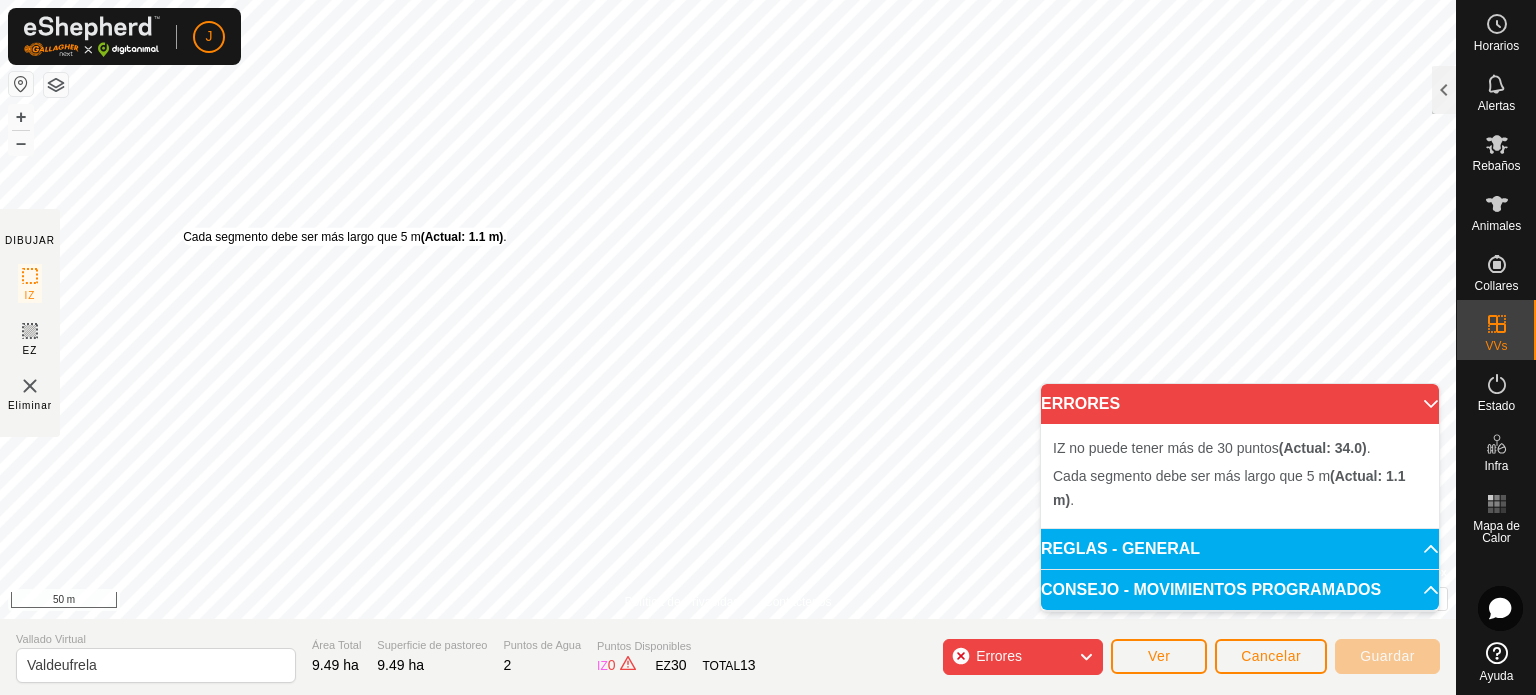 click on "Cada segmento debe ser más largo que 5 m  (Actual: 1.1 m) ." at bounding box center [345, 237] 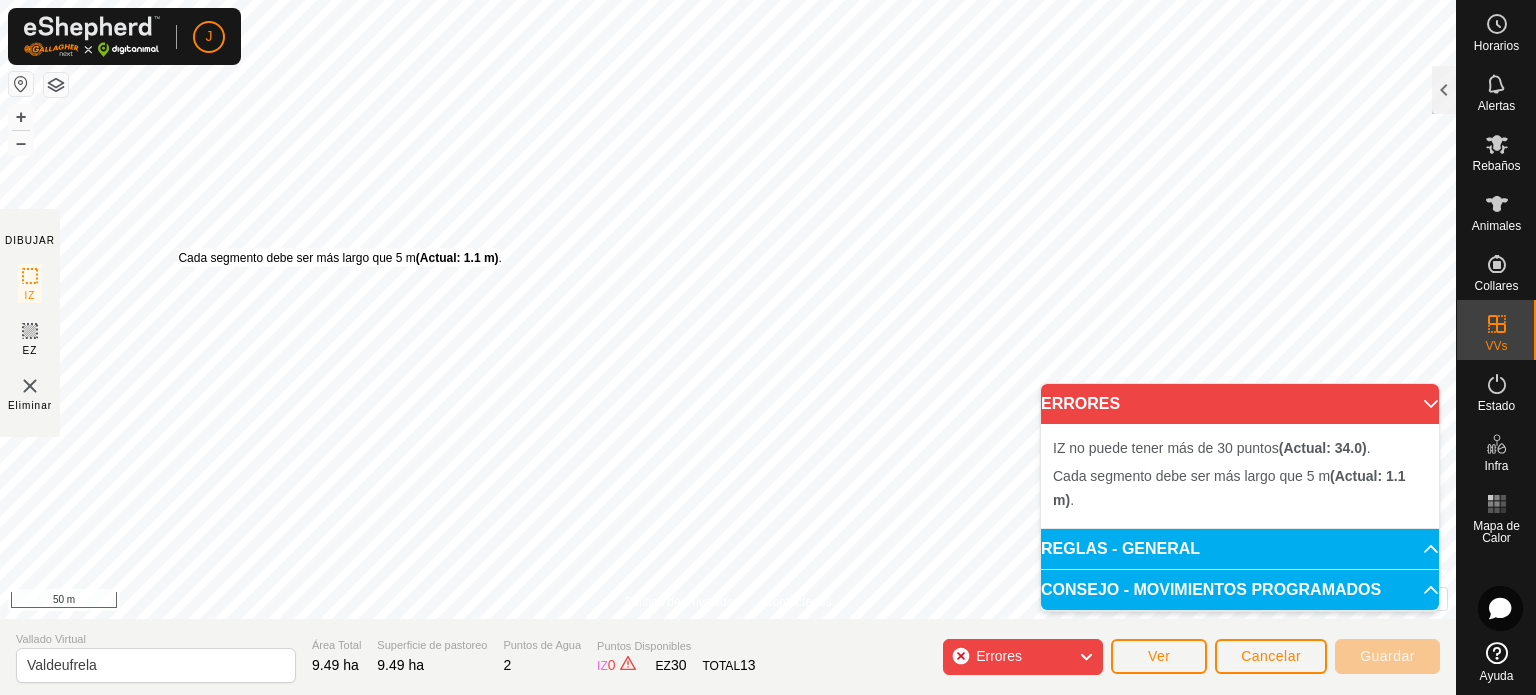 drag, startPoint x: 176, startPoint y: 235, endPoint x: 178, endPoint y: 251, distance: 16.124516 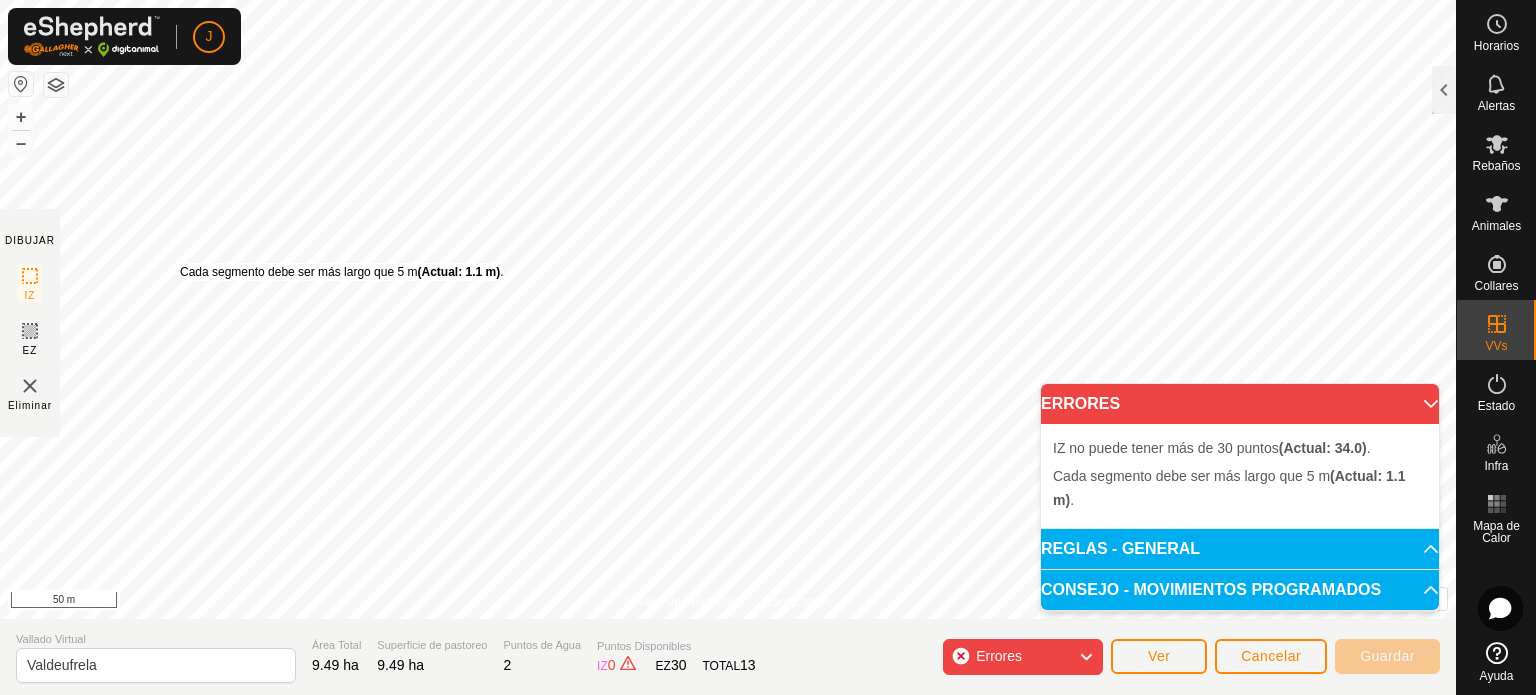drag, startPoint x: 180, startPoint y: 247, endPoint x: 180, endPoint y: 262, distance: 15 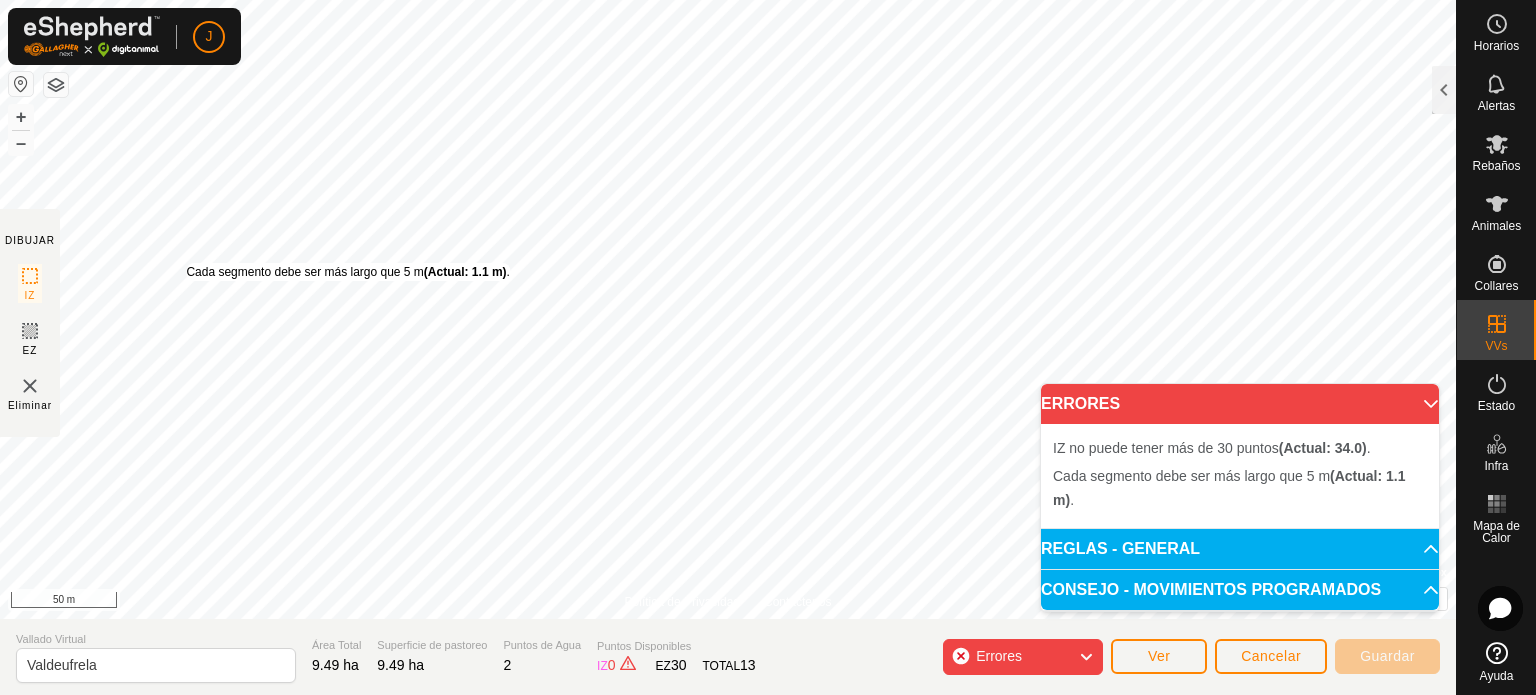 click on "Cada segmento debe ser más largo que 5 m  (Actual: 1.1 m) ." at bounding box center (348, 272) 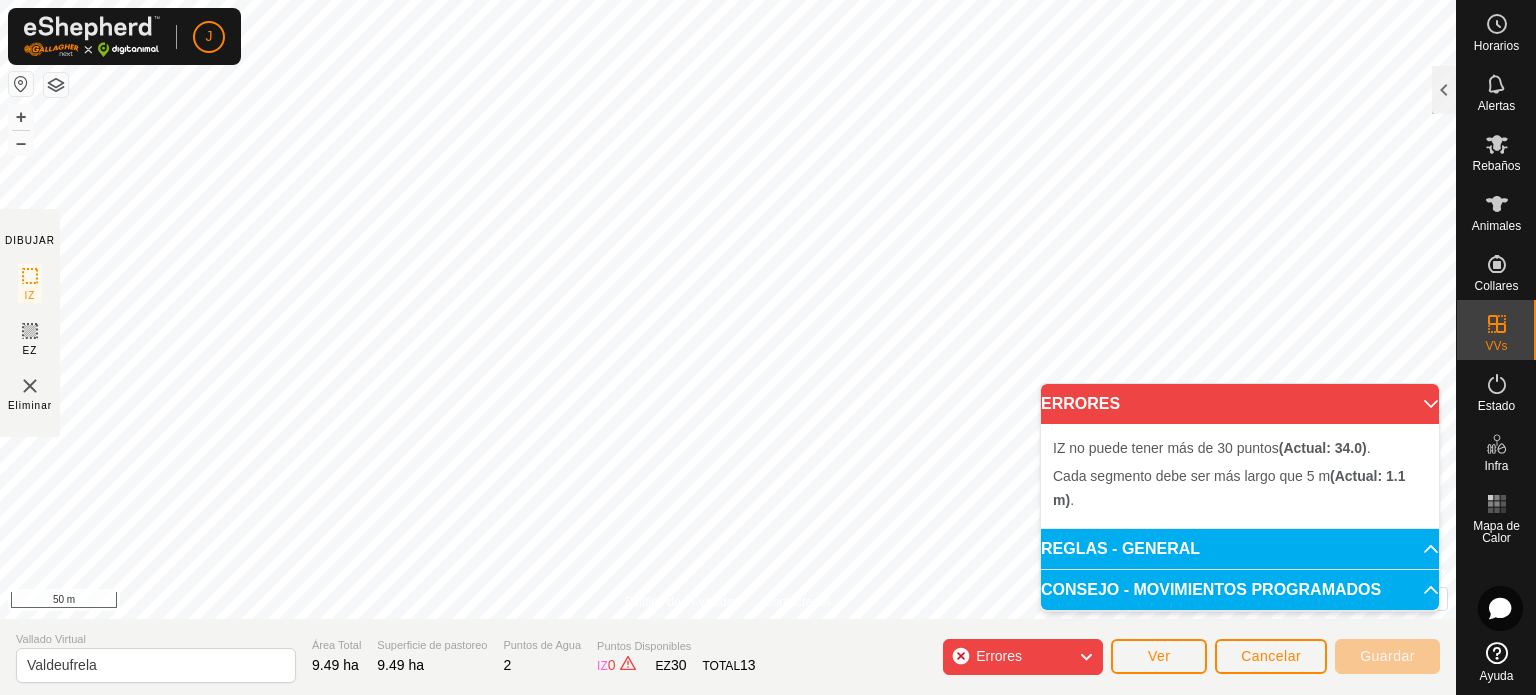 click on "Cada segmento debe ser más largo que 5 m  (Actual: 1.1 m) . + – ⇧ i ©  Mapbox , ©  OpenStreetMap ,  Improve this map 50 m" at bounding box center [728, 309] 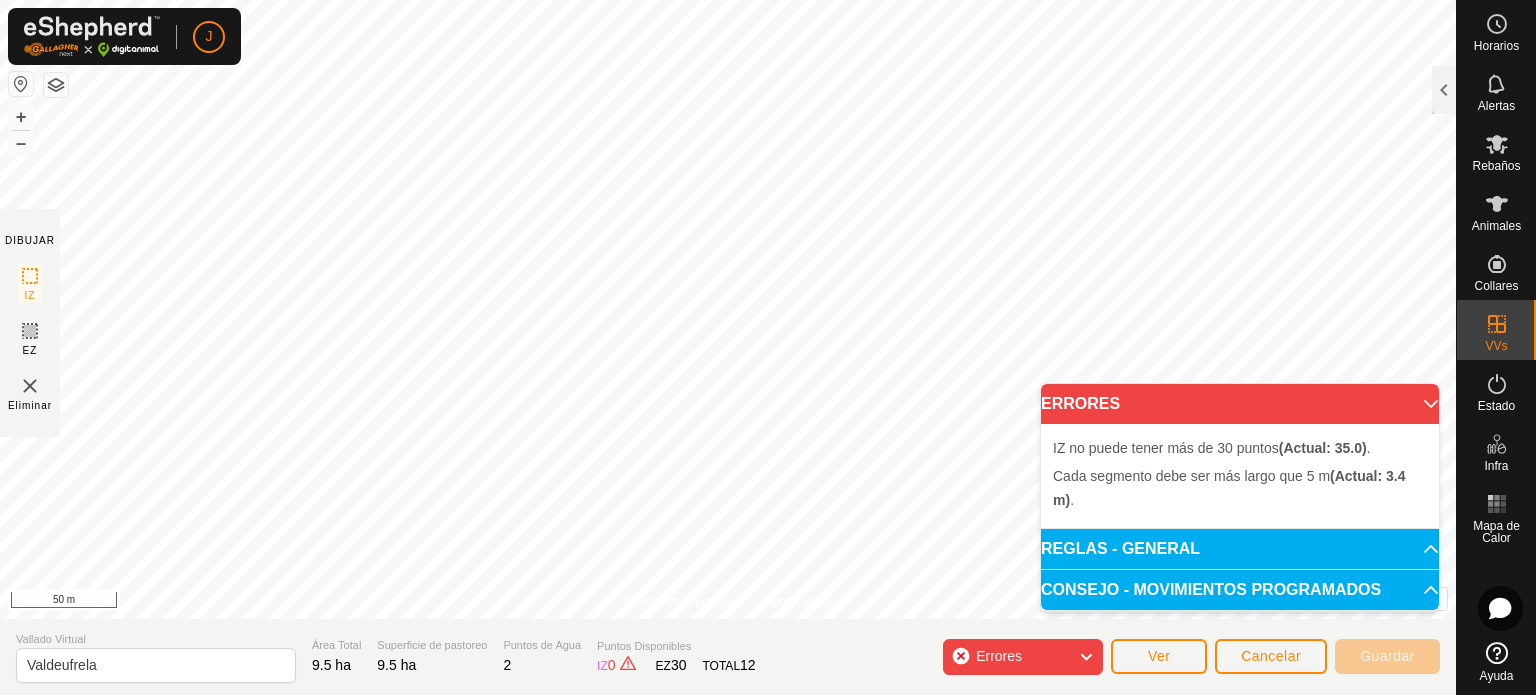 click on "Cada segmento debe ser más largo que 5 m  (Actual: 3.4 m) . + – ⇧ i ©  Mapbox , ©  OpenStreetMap ,  Improve this map 50 m" at bounding box center (728, 309) 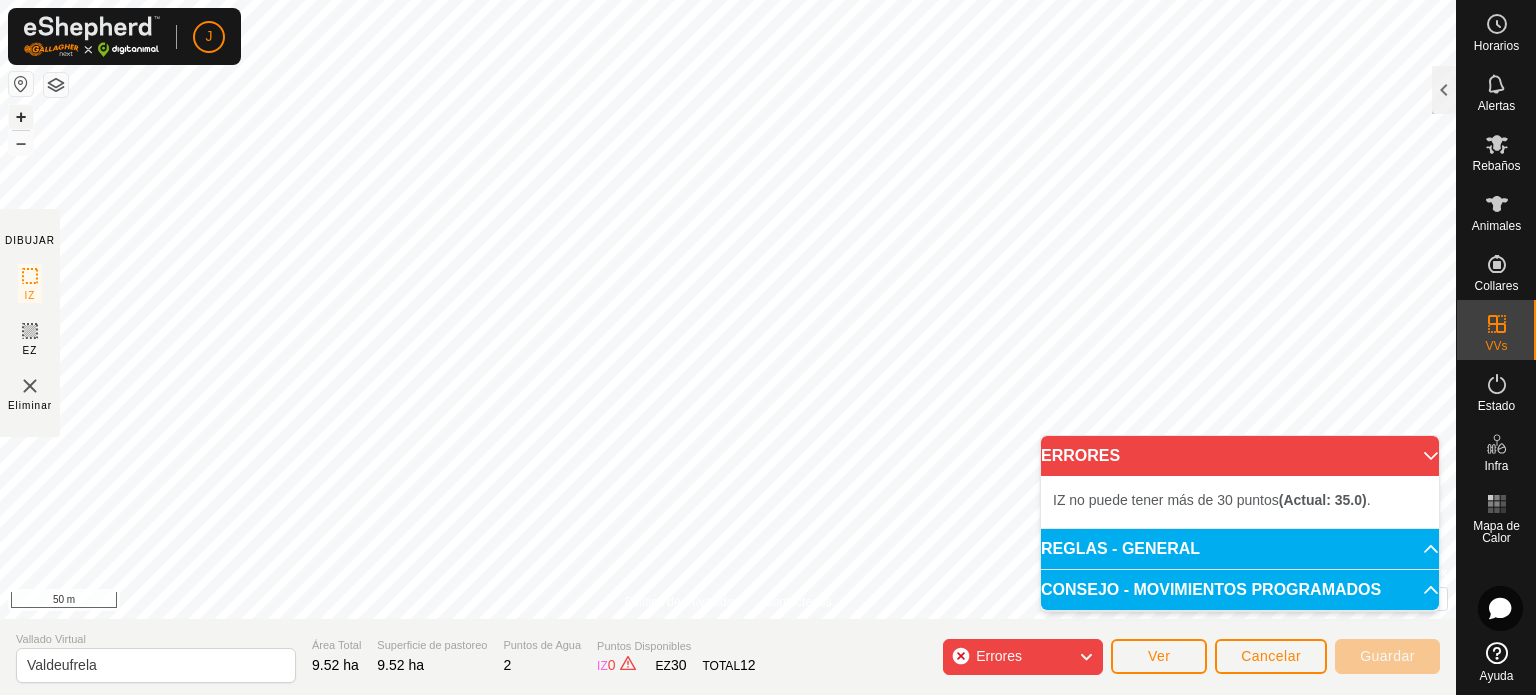 click on "+" at bounding box center (21, 117) 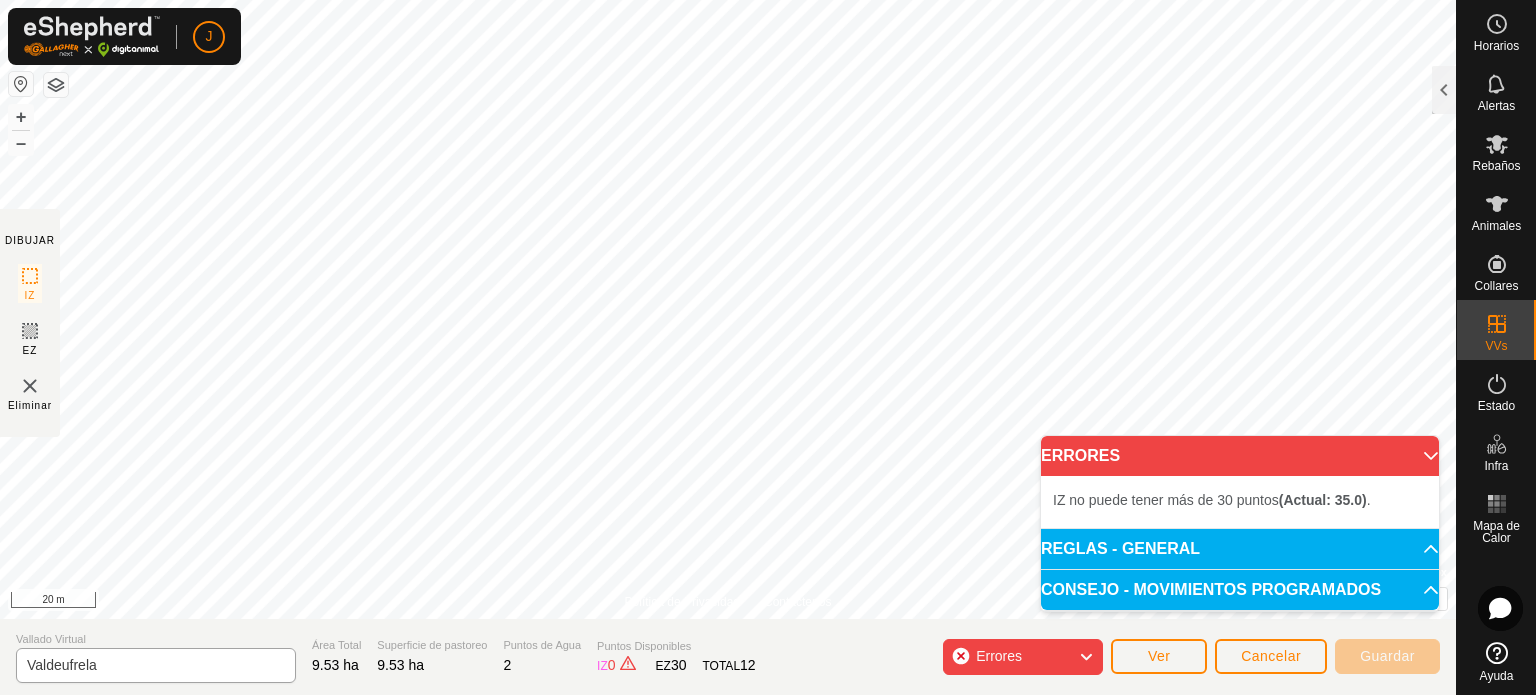 click on "DIBUJAR IZ EZ Eliminar Política de Privacidad Contáctenos El ángulo de IZ debe ser mayor que 80°  (Actual: 79.5°) . + – ⇧ i ©  Mapbox , ©  OpenStreetMap ,  Improve this map 20 m Comparación de Áreas de VV     VV   Rebaño   Superficie de pastoreo   Nueva Asignación  VV sin recinto  navaenjuta,matalapega  -  62.27 ha  -52.74 ha Vallado Virtual Valdeufrela Área Total 9.53 ha Superficie de pastoreo 9.53 ha Puntos de Agua 2 Puntos Disponibles  IZ   0  EZ  30  TOTAL   12 Errores Ver Cancelar Guardar" 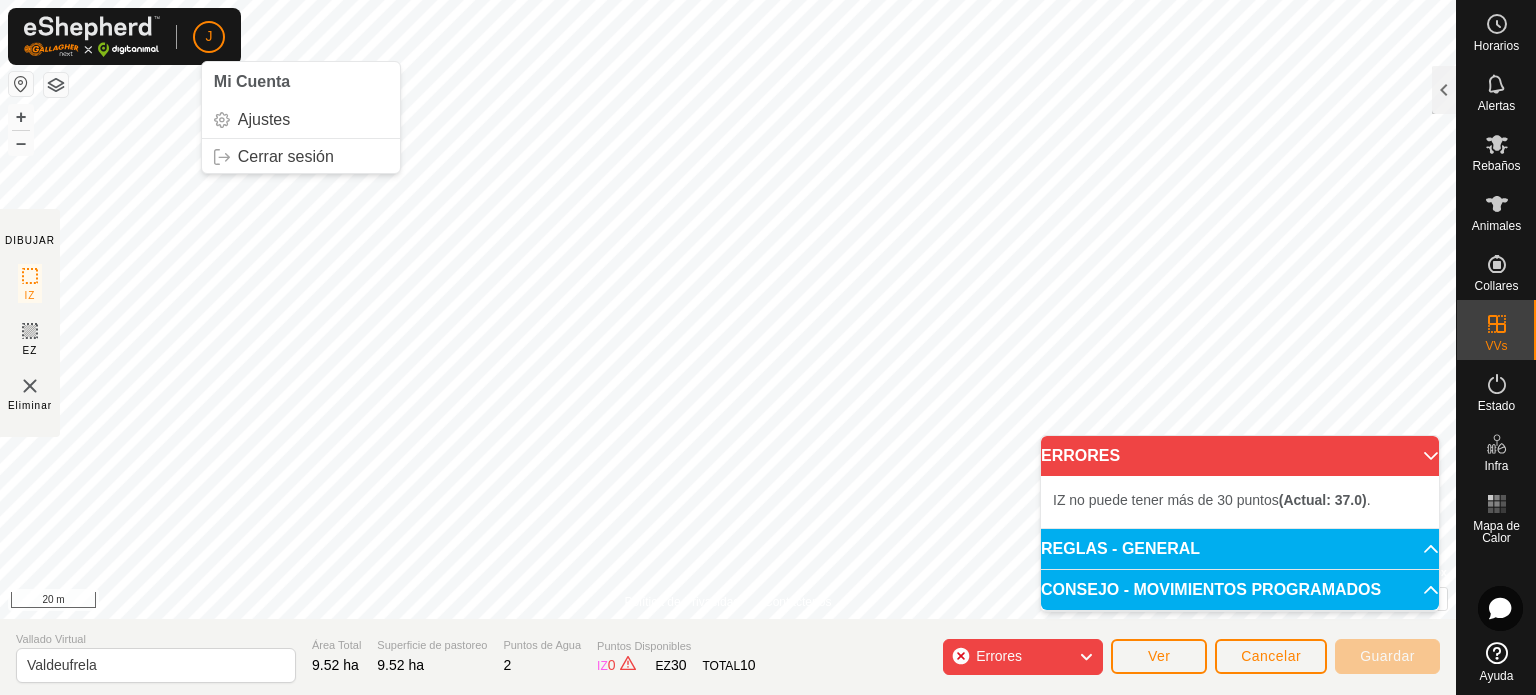 click on "J  Mi Cuenta Ajustes Cerrar sesión Horarios Alertas Rebaños Animales Collares VVs Estado Infra Mapa de Calor Ayuda DIBUJAR IZ EZ Eliminar Política de Privacidad Contáctenos El ángulo de IZ debe ser mayor que 80°  (Actual: 79.5°) . + – ⇧ i ©  Mapbox , ©  OpenStreetMap ,  Improve this map 20 m Comparación de Áreas de VV     VV   Rebaño   Superficie de pastoreo   Nueva Asignación  VV sin recinto  navaenjuta,matalapega  -  62.27 ha  -52.75 ha Vallado Virtual Valdeufrela Área Total 9.52 ha Superficie de pastoreo 9.52 ha Puntos de Agua 2 Puntos Disponibles  IZ   0  EZ  30  TOTAL   10 Errores Ver Cancelar Guardar
Texto original Valora esta traducción Tu opinión servirá para ayudar a mejorar el Traductor de Google
ERRORES IZ no puede tener más de 30 puntos  (Actual: 37.0) . REGLAS - GENERAL Para activar un VV, debe cumplir con los siguientes requisitos: No esquinas pronunciadas: Cada ángulo del  IZ  debe ser mayor de 80° – Utilice al menos  4 puntos . Cada ángulo del  EZ ." at bounding box center (768, 347) 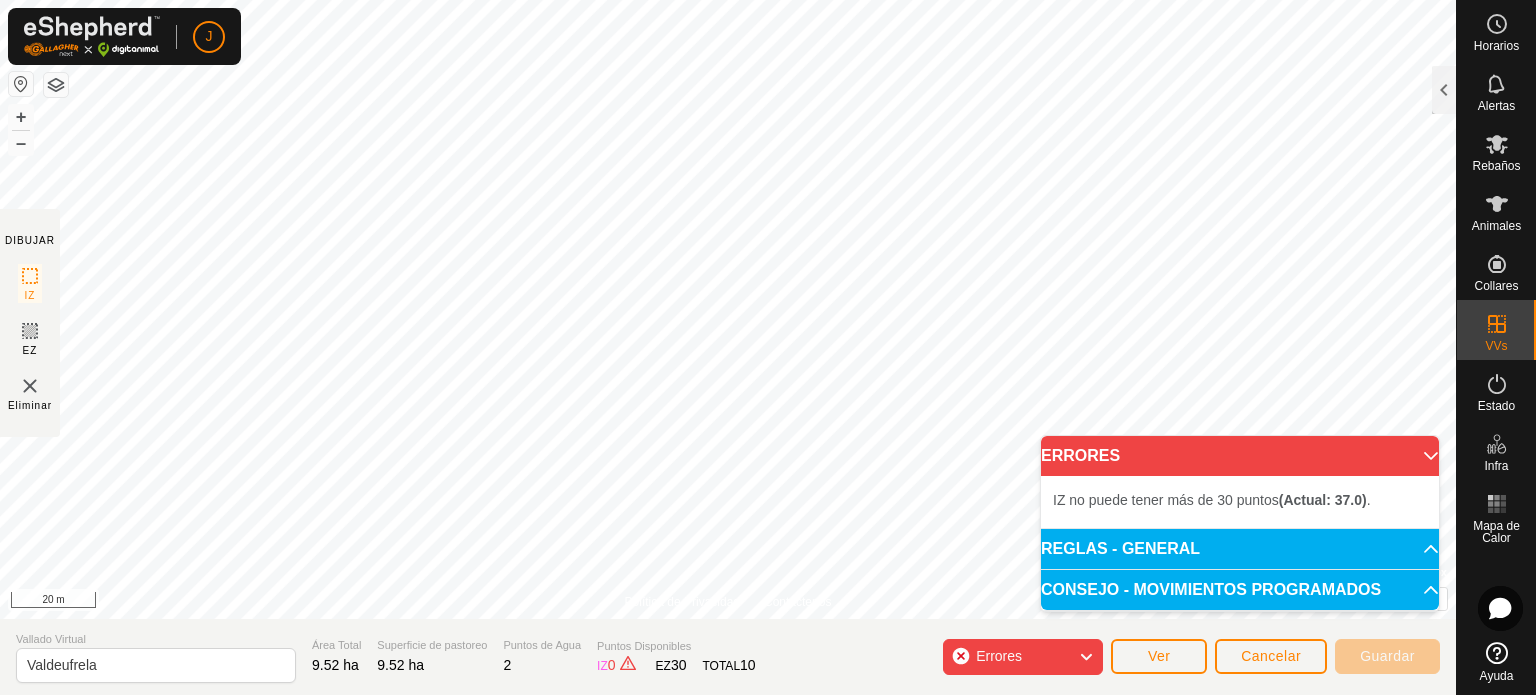 click on "ERRORES" at bounding box center [1240, 456] 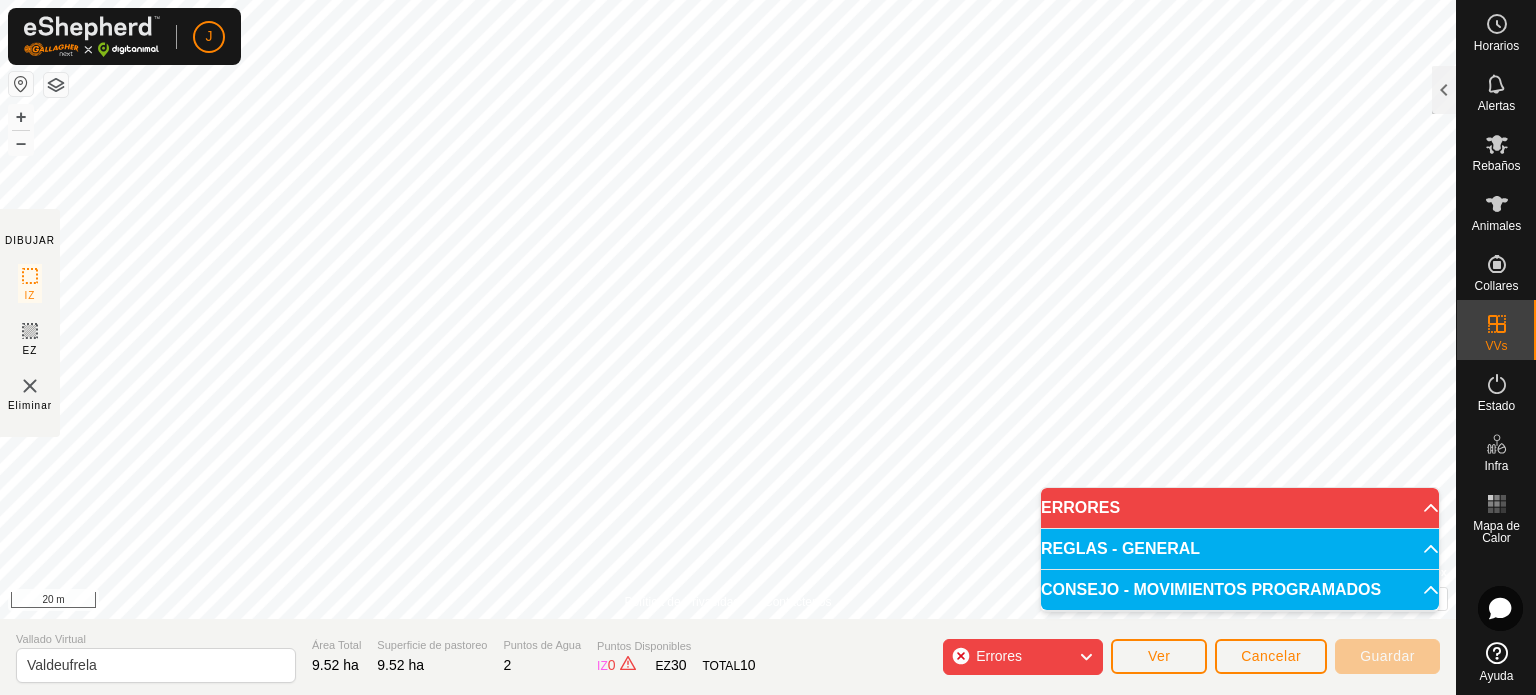 click 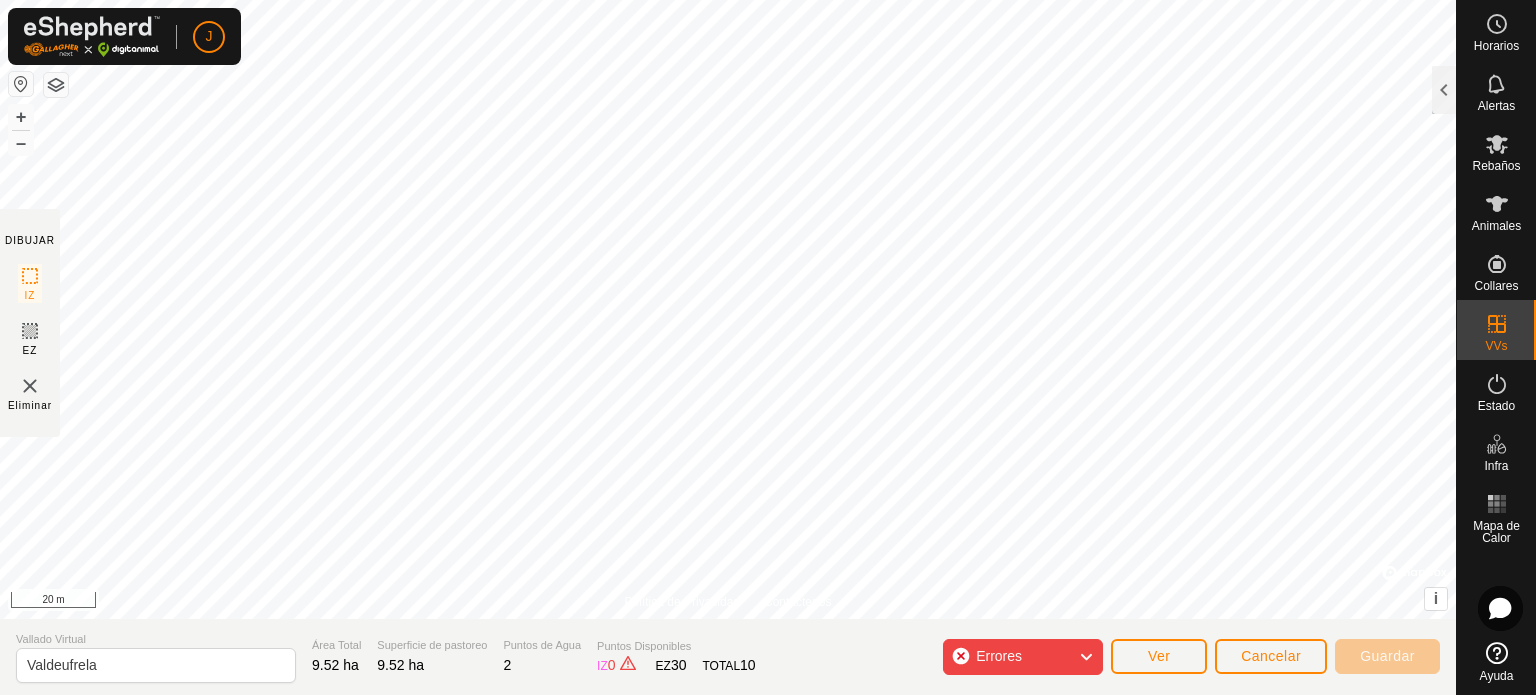 click on "Errores" 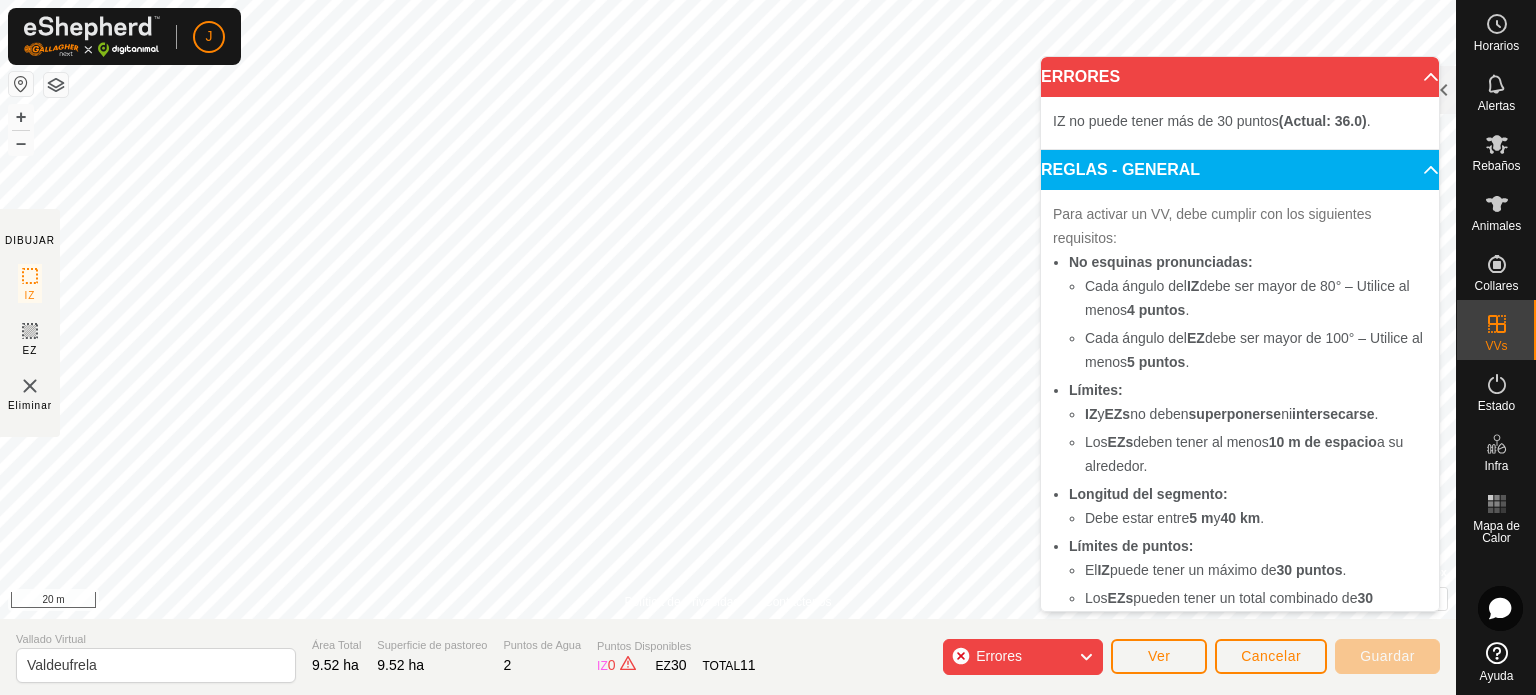 click on "J  Horarios Alertas Rebaños Animales Collares VVs Estado Infra Mapa de Calor Ayuda DIBUJAR IZ EZ Eliminar Política de Privacidad Contáctenos El ángulo de IZ debe ser mayor que 80°  (Actual: 79.5°) . + – ⇧ i ©  Mapbox , ©  OpenStreetMap ,  Improve this map 20 m Comparación de Áreas de VV     VV   Rebaño   Superficie de pastoreo   Nueva Asignación  VV sin recinto  navaenjuta,matalapega  -  62.27 ha  -52.75 ha Vallado Virtual Valdeufrela Área Total 9.52 ha Superficie de pastoreo 9.52 ha Puntos de Agua 2 Puntos Disponibles  IZ   0  EZ  30  TOTAL   11 Errores Ver Cancelar Guardar
Texto original Valora esta traducción Tu opinión servirá para ayudar a mejorar el Traductor de Google
ERRORES IZ no puede tener más de 30 puntos  (Actual: 36.0) . REGLAS - GENERAL Para activar un VV, debe cumplir con los siguientes requisitos: No esquinas pronunciadas: Cada ángulo del  IZ  debe ser mayor de 80° – Utilice al menos  4 puntos . Cada ángulo del  EZ 5 puntos . Límites: IZ  y  EZs ." at bounding box center [768, 347] 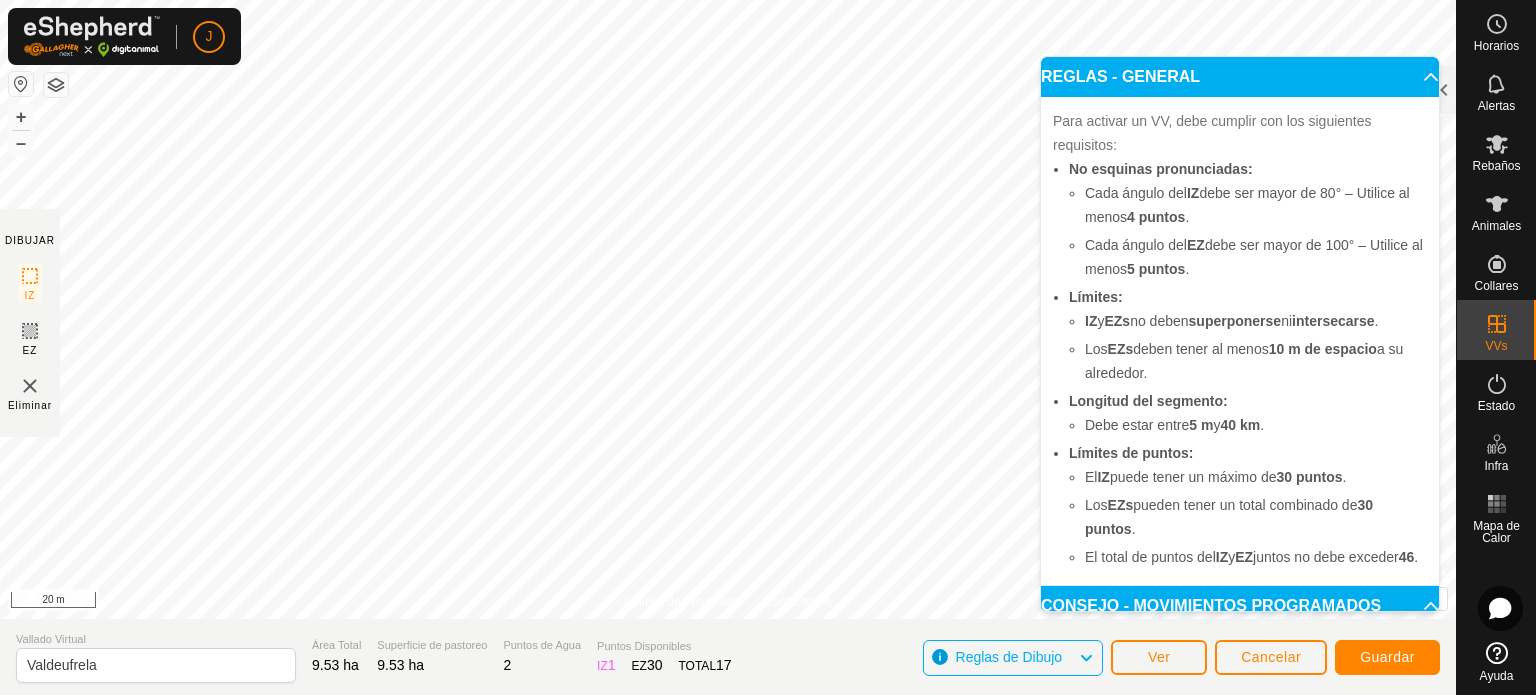 click on "DIBUJAR IZ EZ Eliminar Política de Privacidad Contáctenos El ángulo de IZ debe ser mayor que 80°  (Actual: 79.5°) . + – ⇧ i ©  Mapbox , ©  OpenStreetMap ,  Improve this map 20 m Comparación de Áreas de VV     VV   Rebaño   Superficie de pastoreo   Nueva Asignación  VV sin recinto  navaenjuta,matalapega  -  62.27 ha  -52.74 ha Vallado Virtual Valdeufrela Área Total 9.53 ha Superficie de pastoreo 9.53 ha Puntos de Agua 2 Puntos Disponibles  IZ   1  EZ  30  TOTAL   17 Reglas de Dibujo Ver Cancelar Guardar" 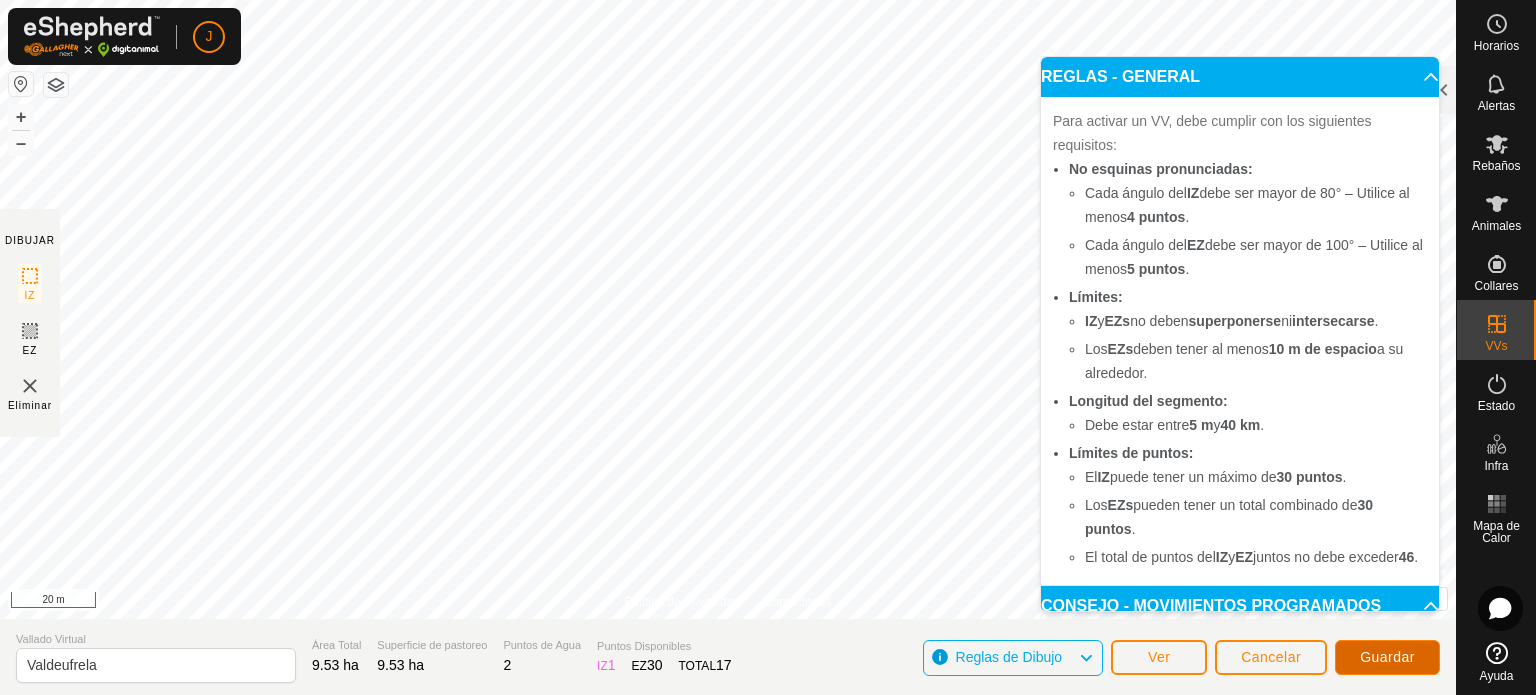 click on "Guardar" 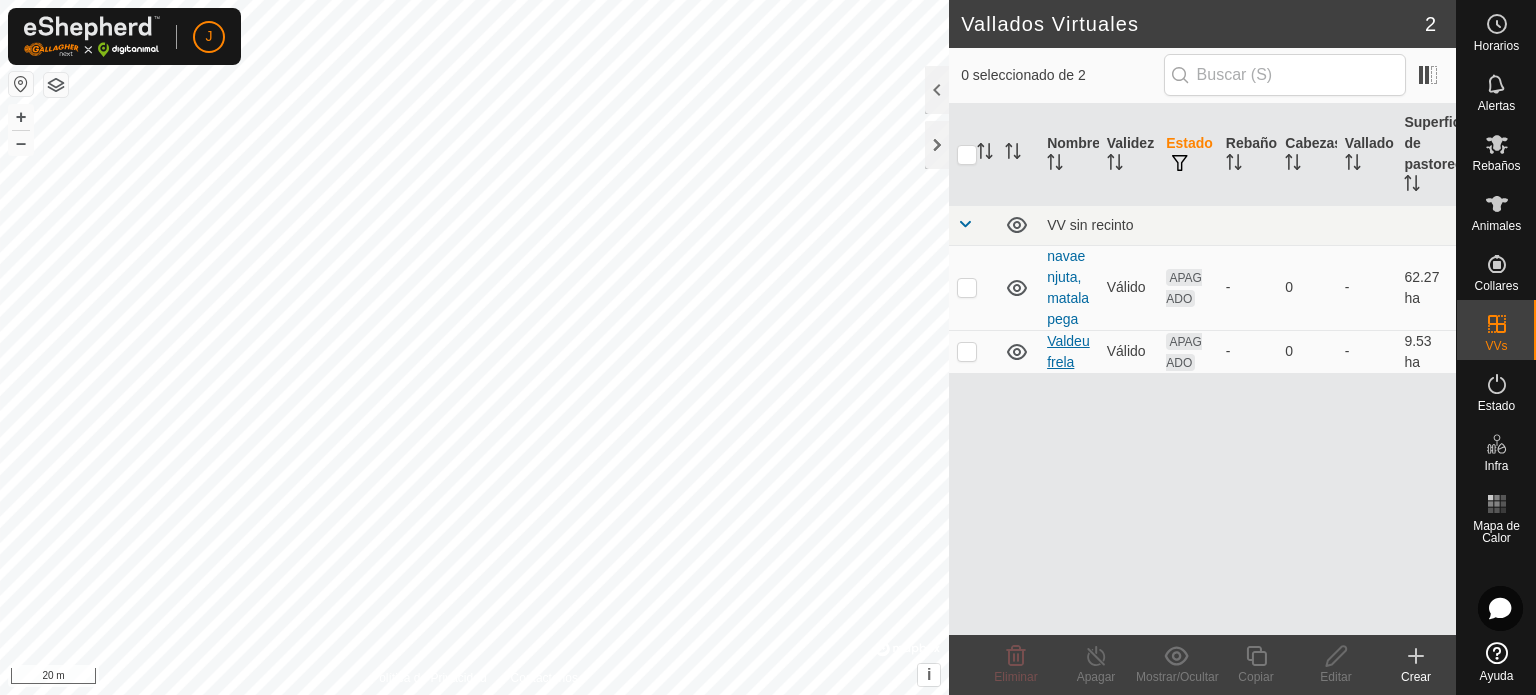 click on "Valdeufrela" at bounding box center [1068, 351] 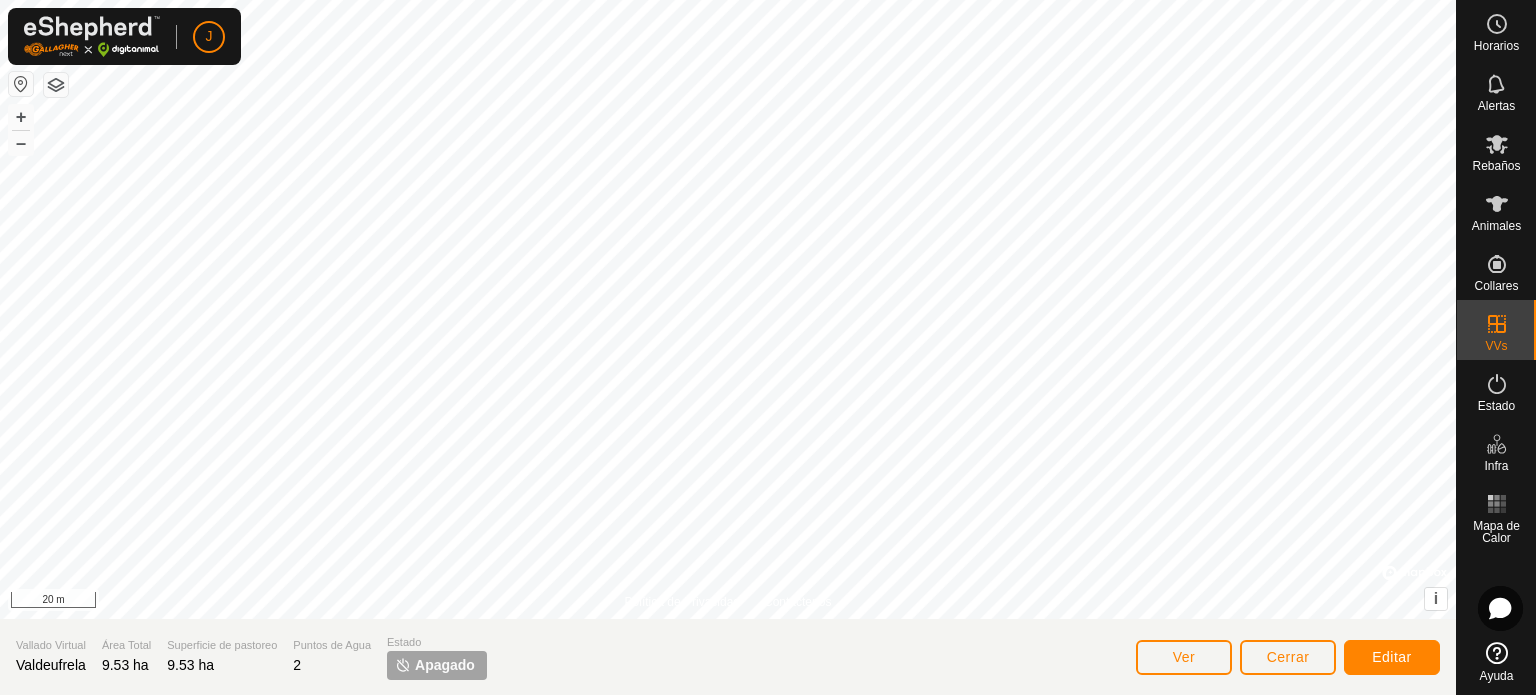 click 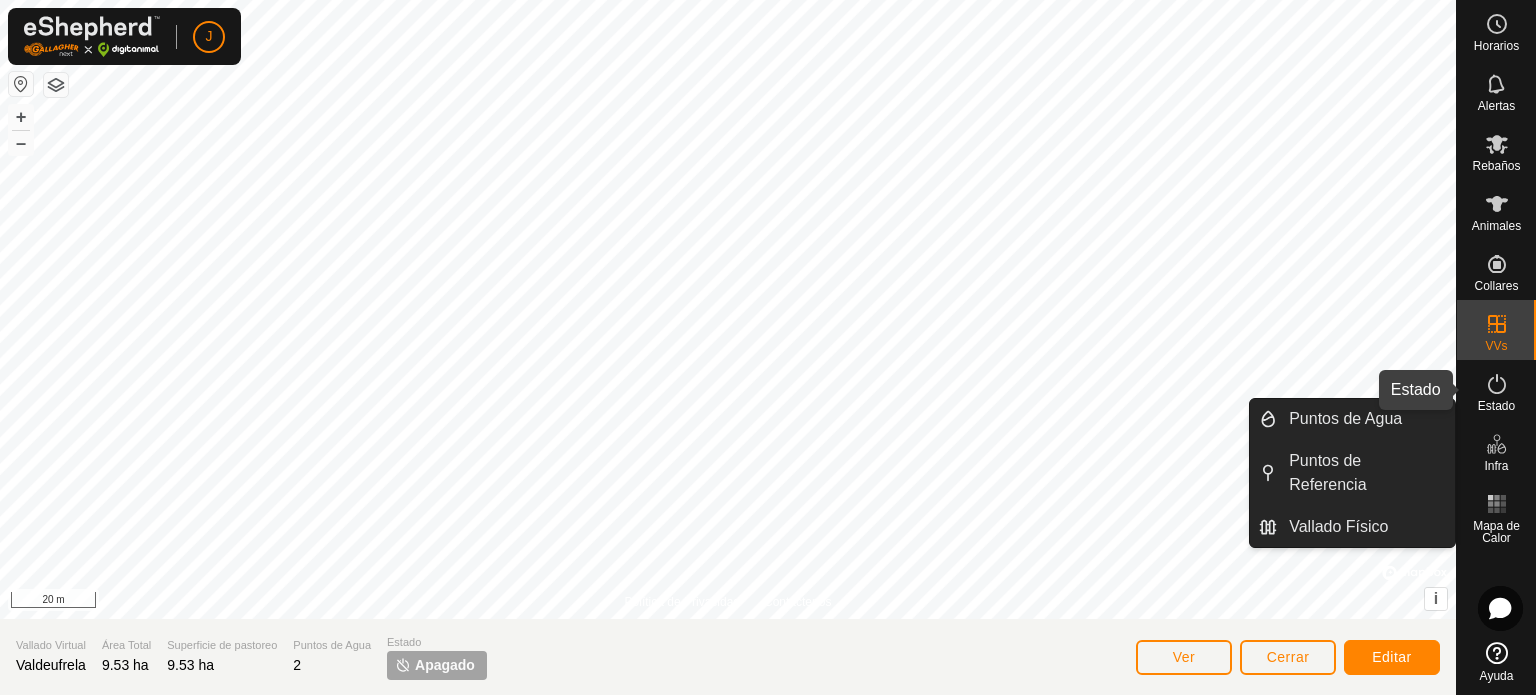 click 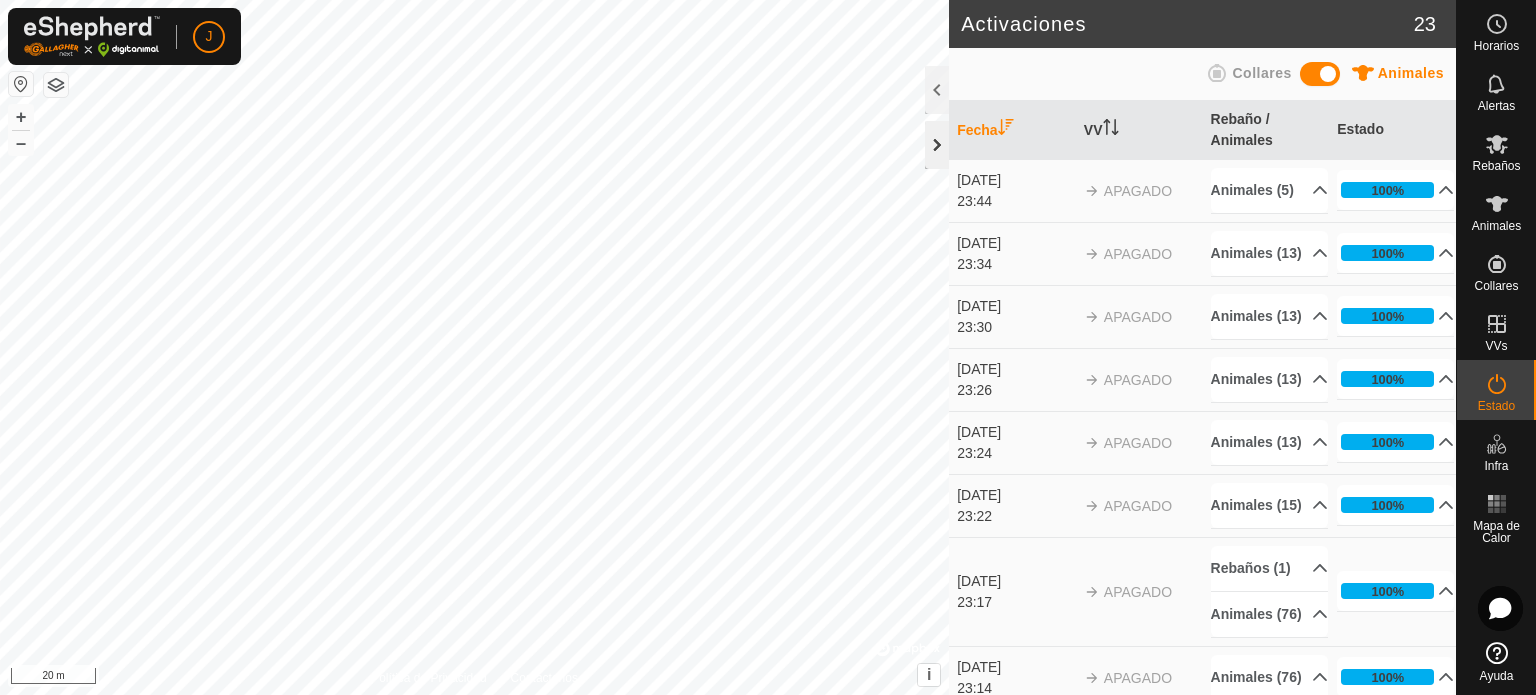 click 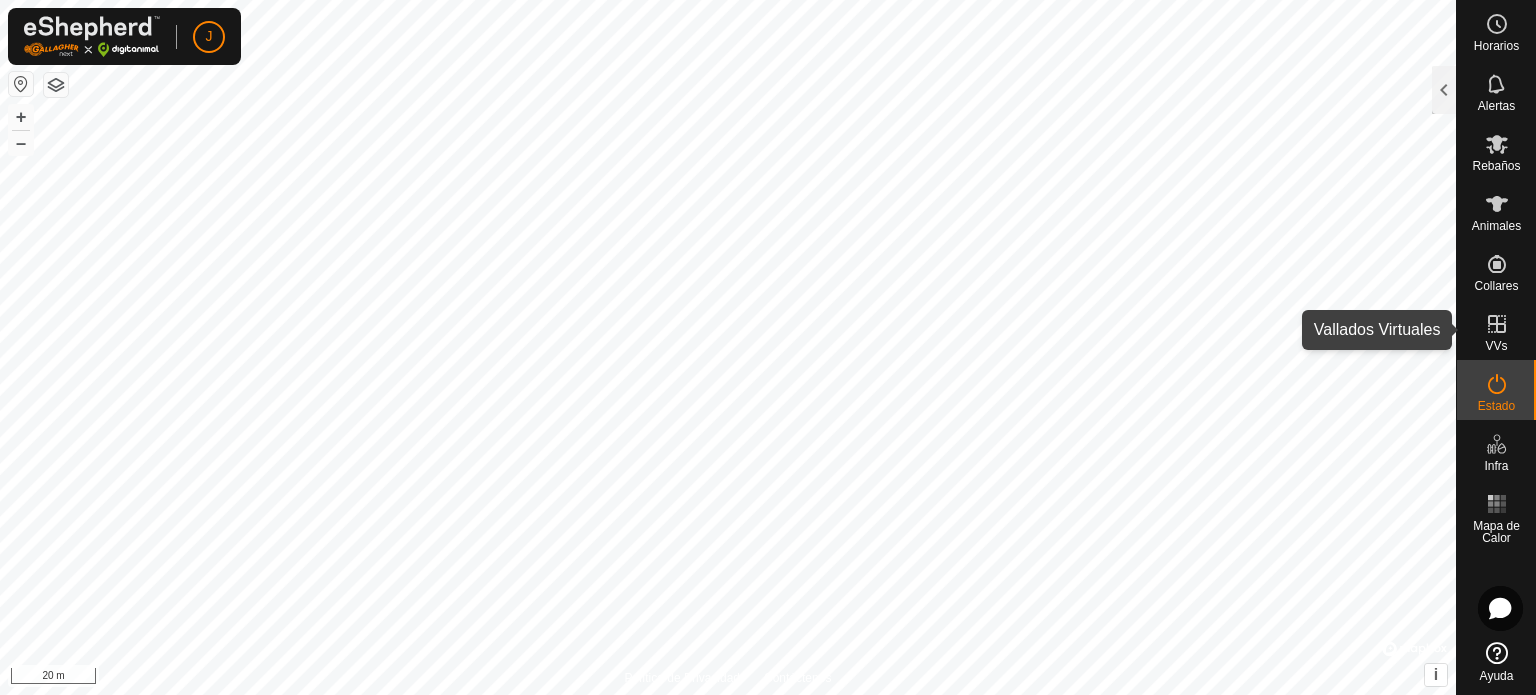 click at bounding box center (1497, 324) 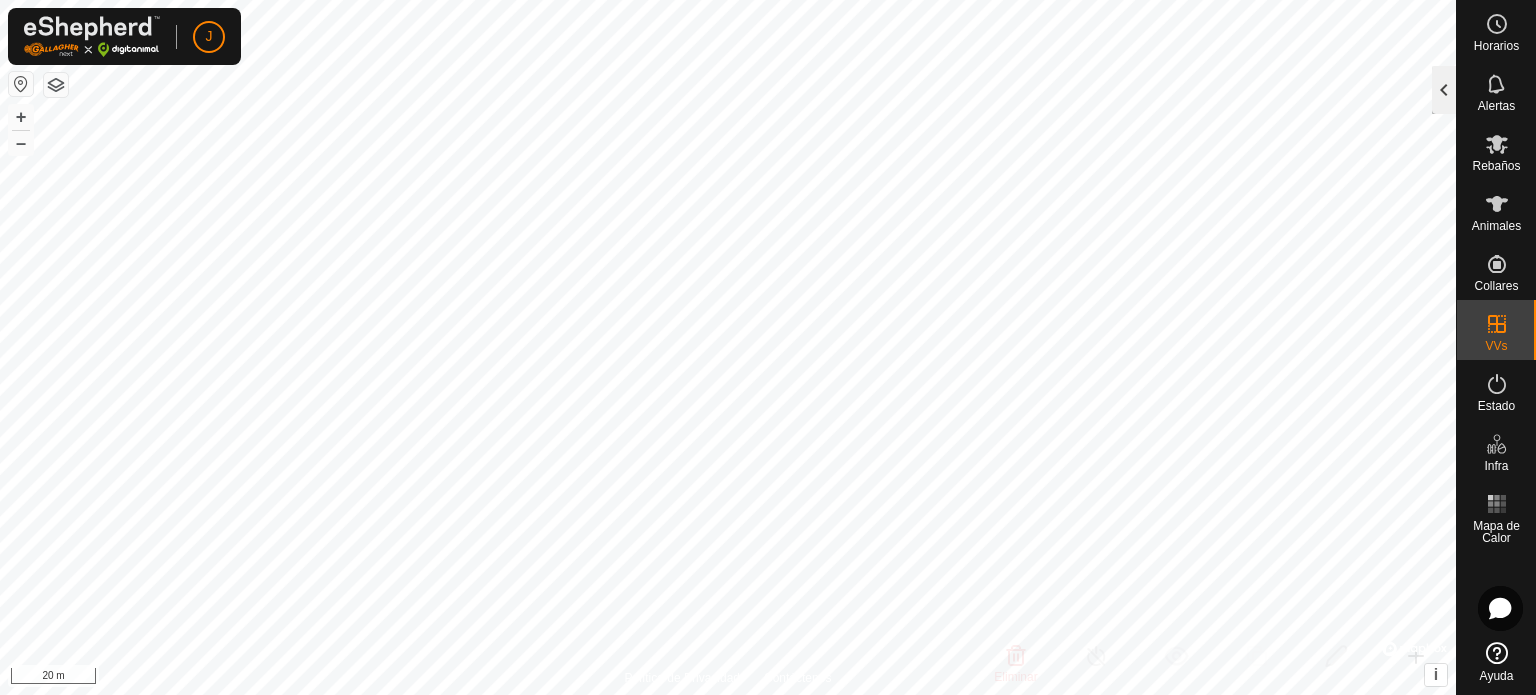 click 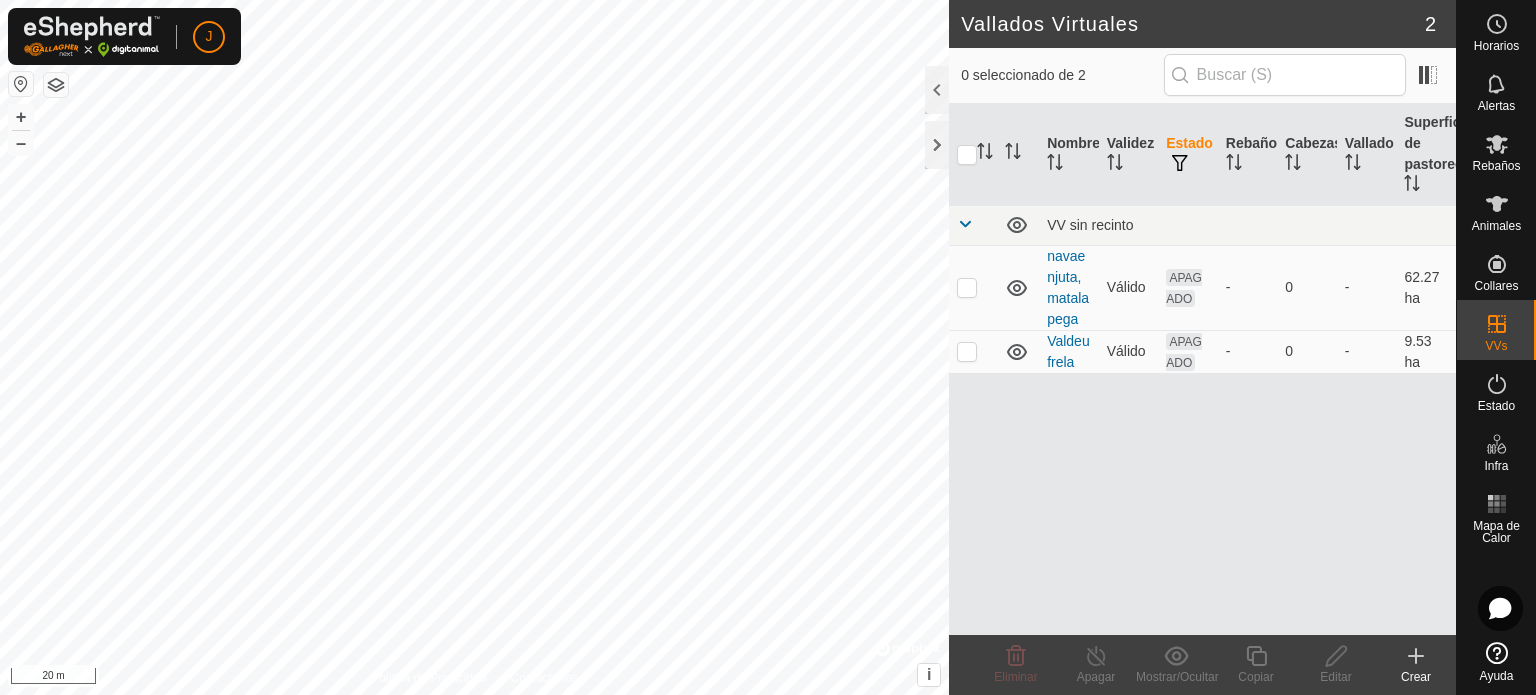 click on "Valdeufrela" at bounding box center (1069, 351) 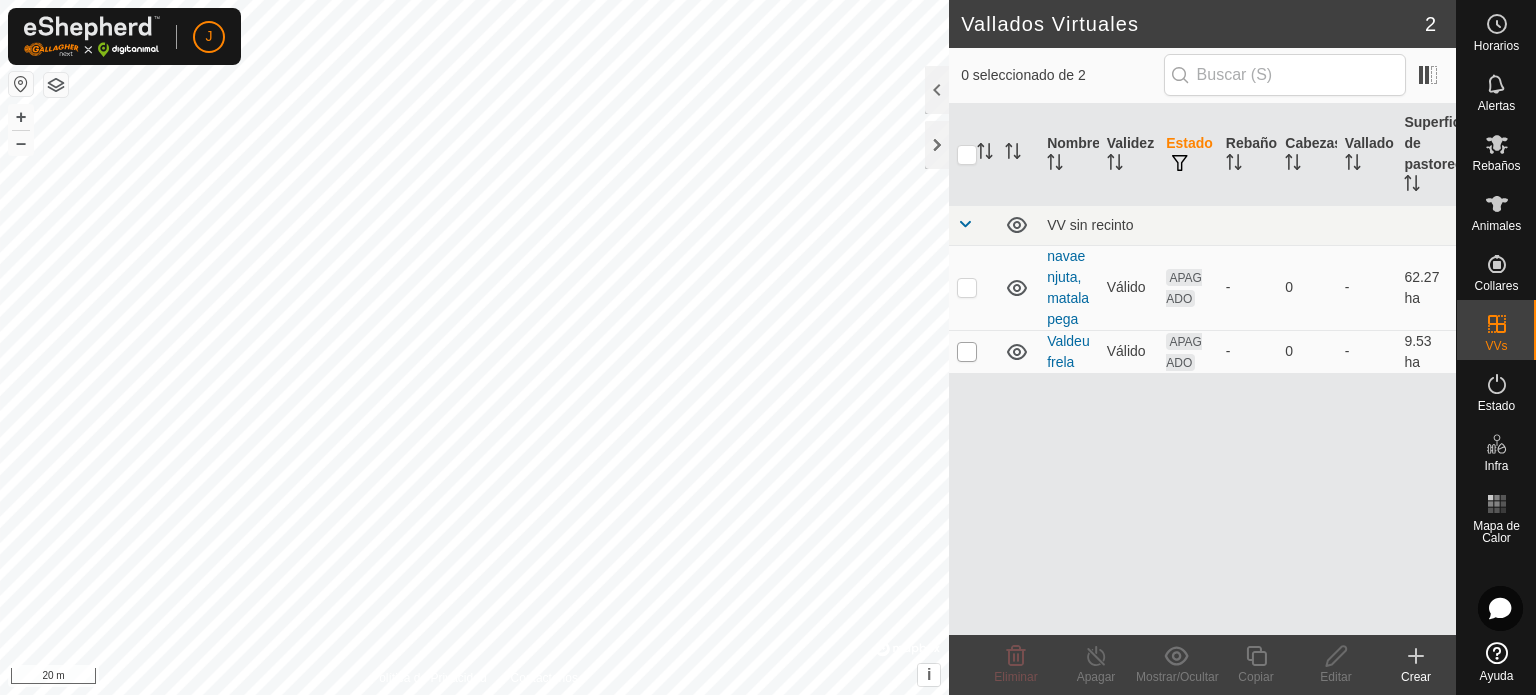 click at bounding box center [967, 352] 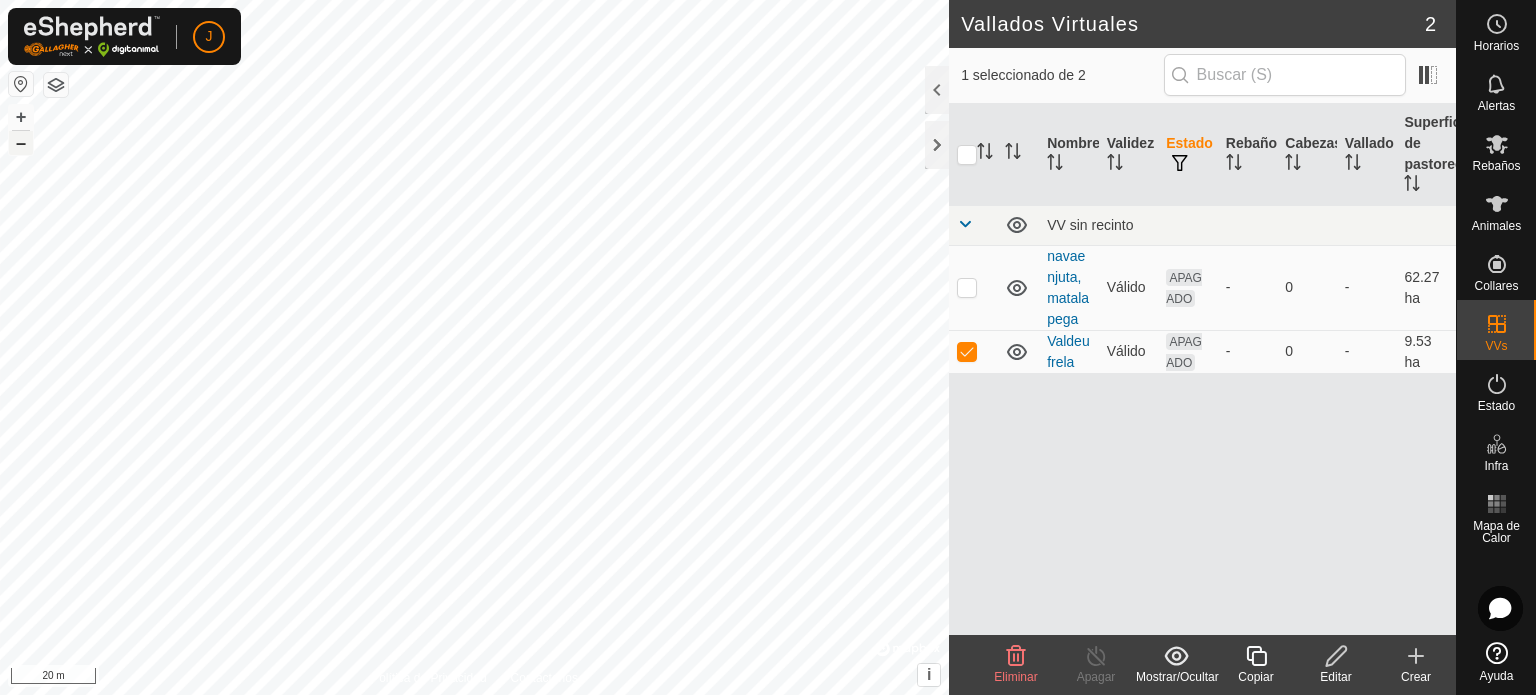 click on "–" at bounding box center [21, 143] 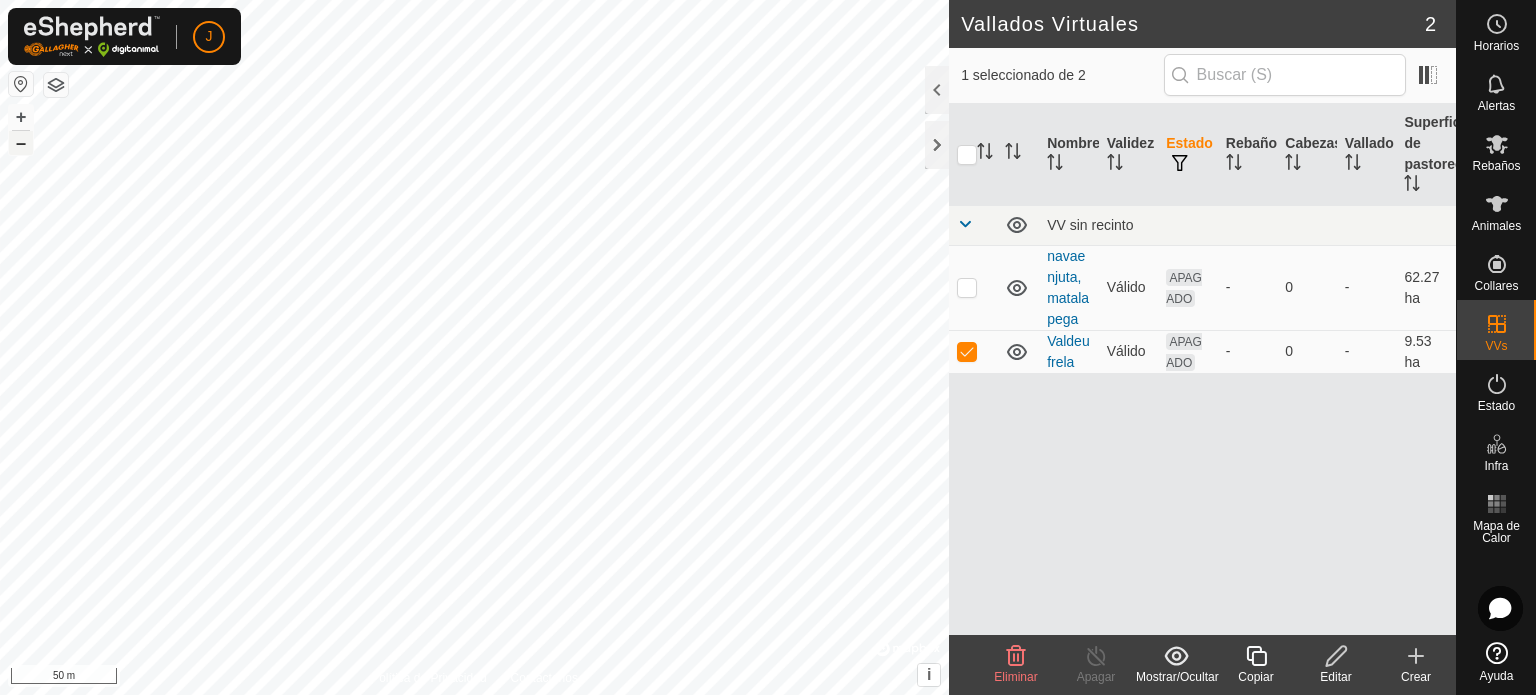 click on "–" at bounding box center [21, 143] 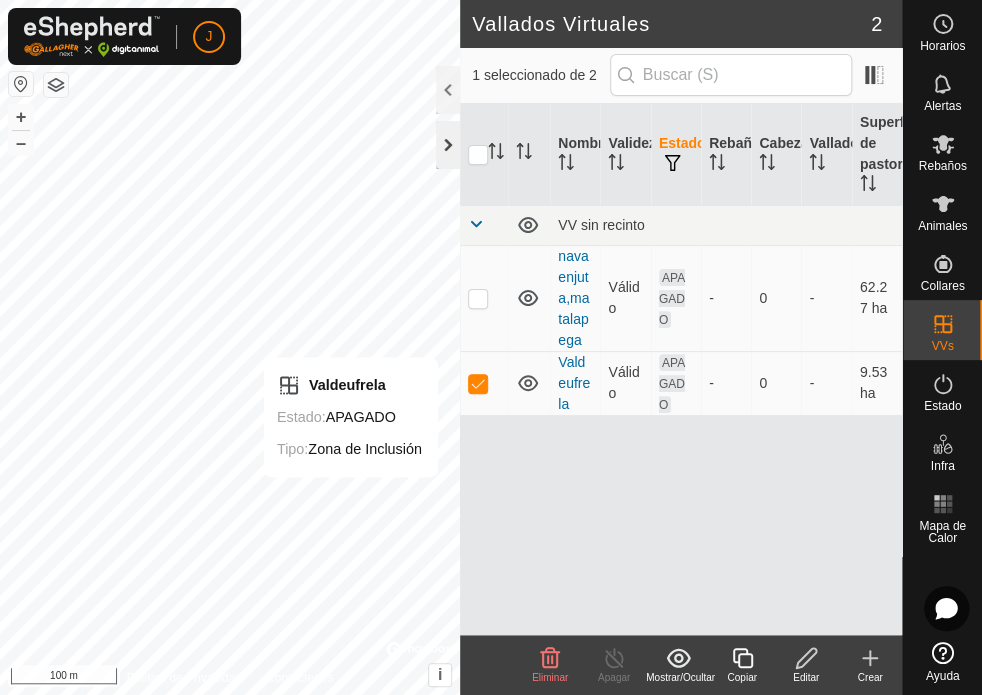 drag, startPoint x: 455, startPoint y: 143, endPoint x: 443, endPoint y: 136, distance: 13.892444 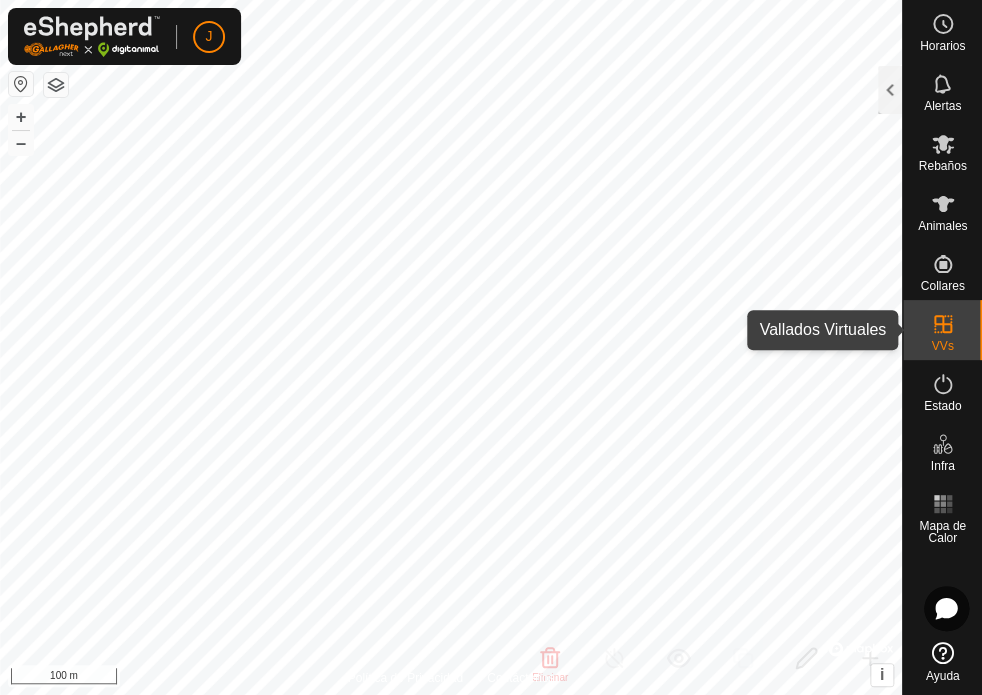 click 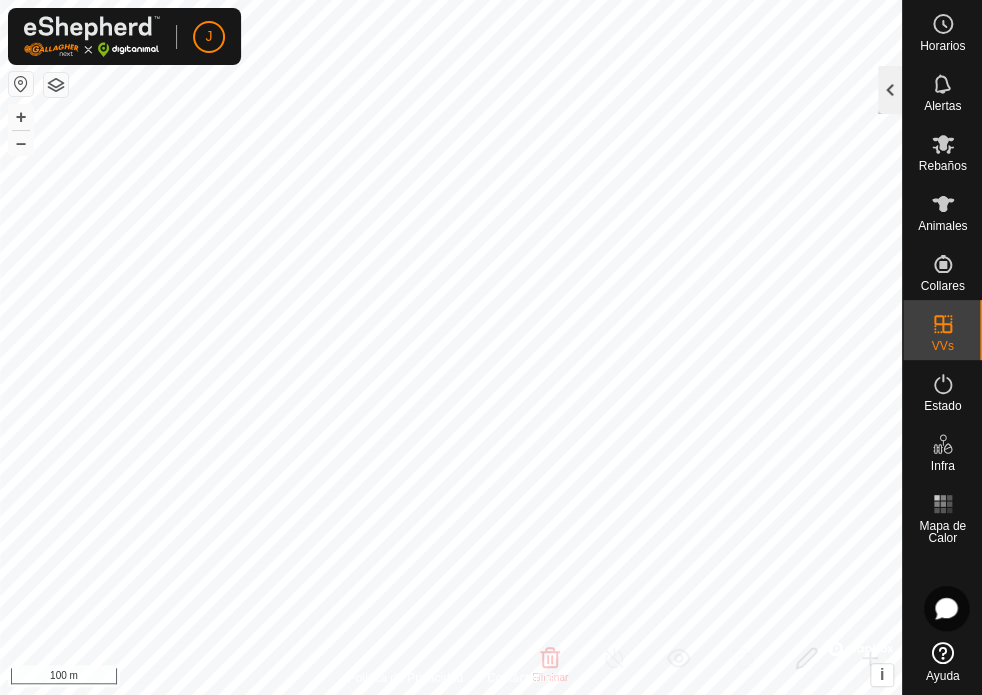 click 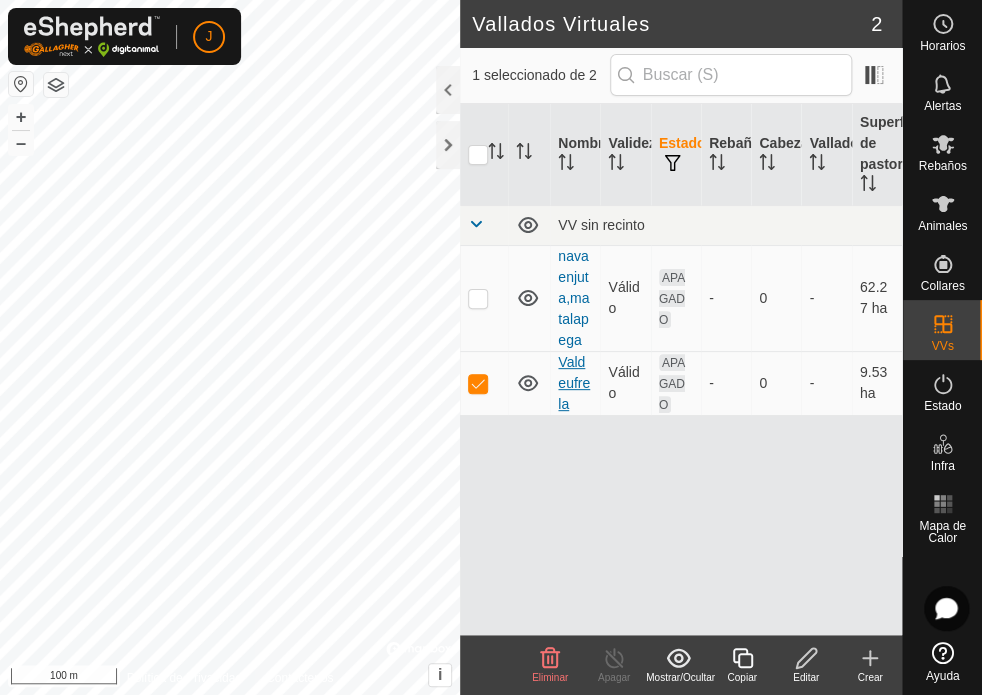 click on "Valdeufrela" at bounding box center [574, 383] 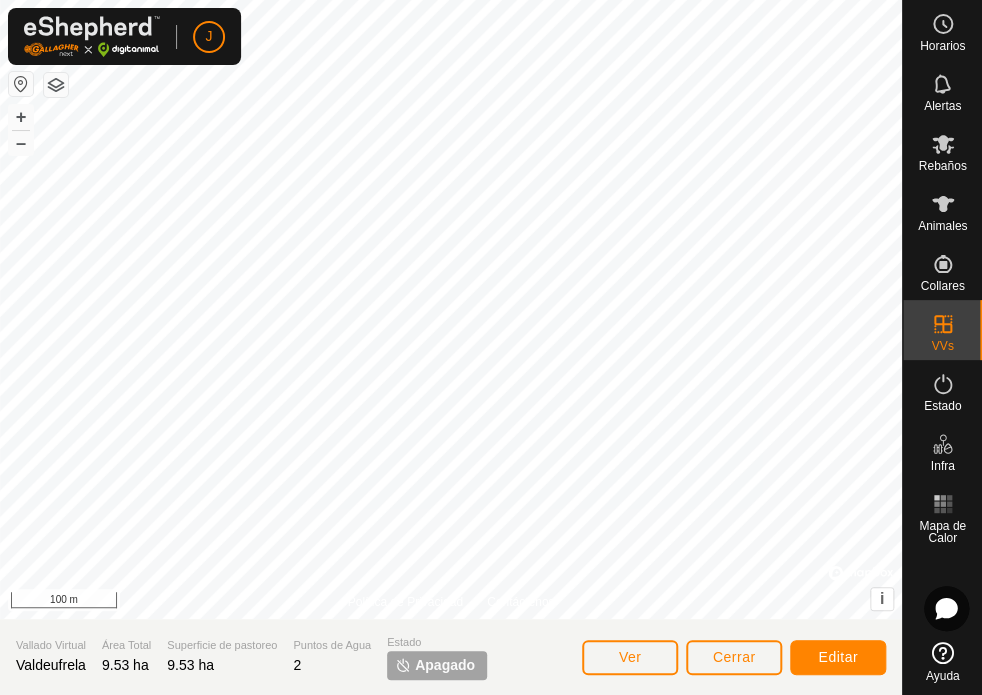 click on "Apagado" 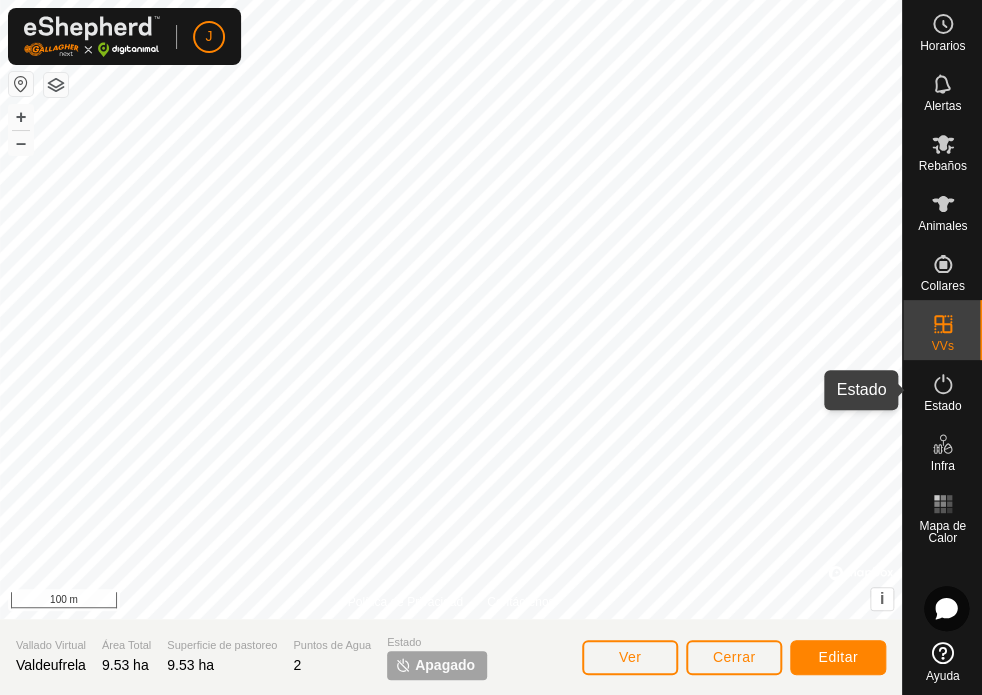 click 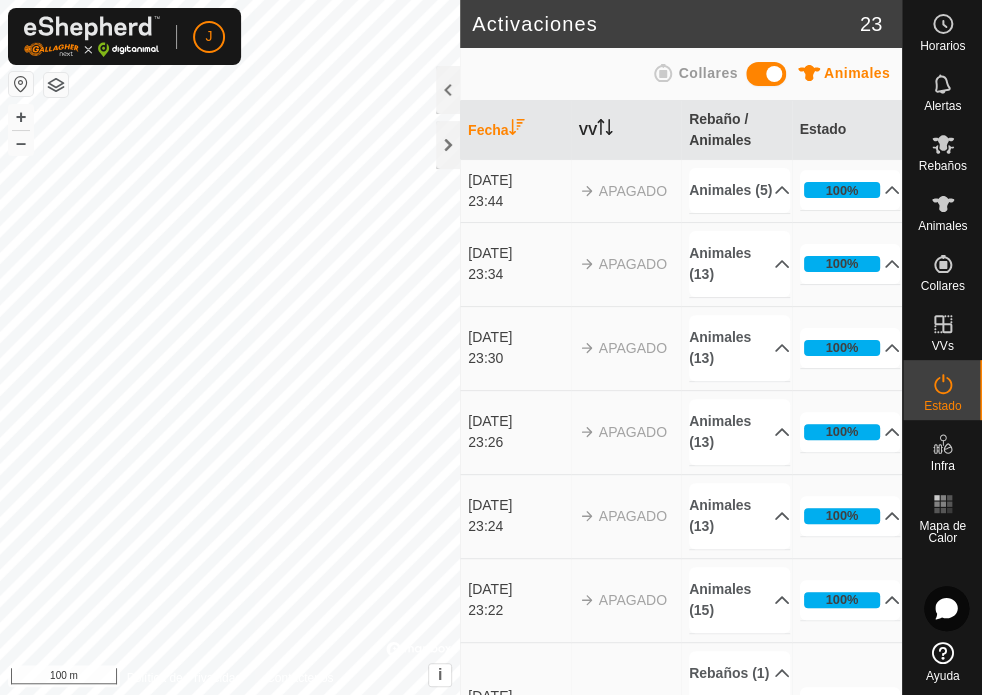 click on "VV" at bounding box center [626, 130] 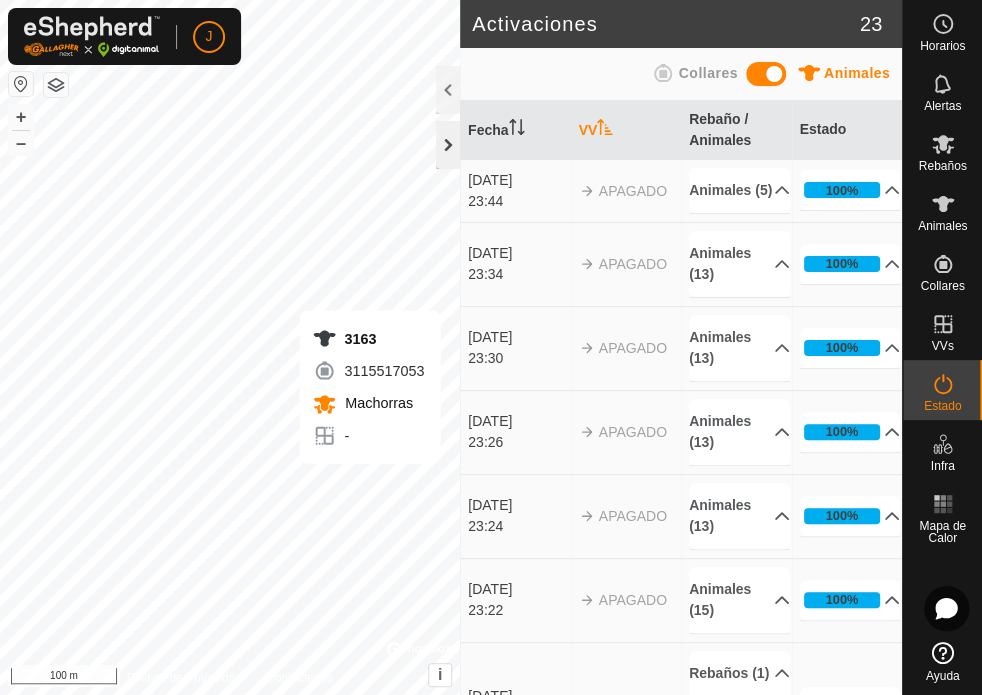 click 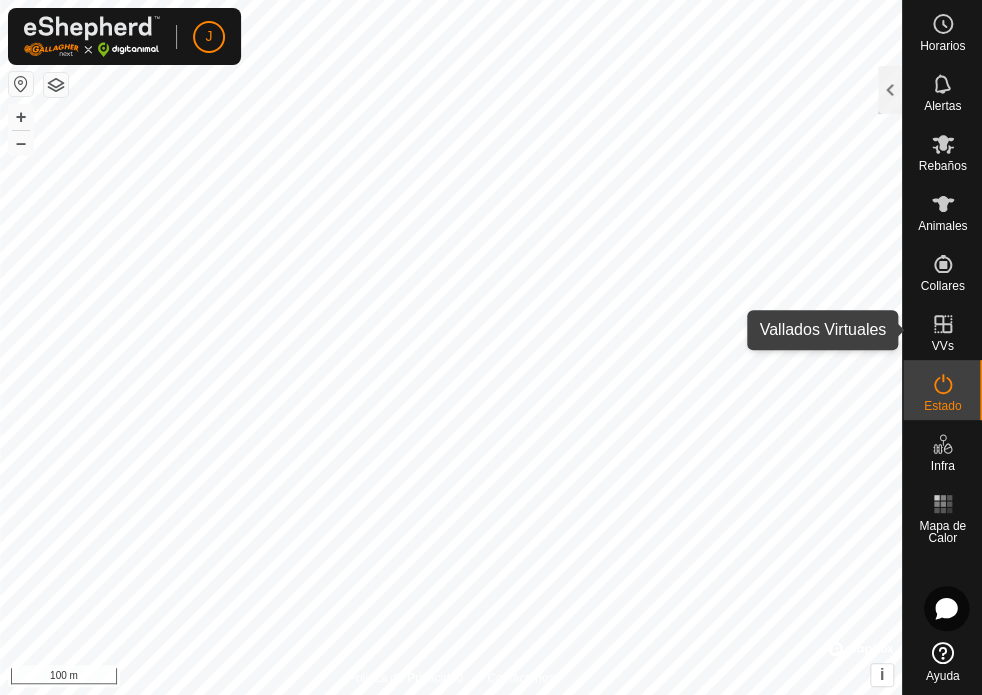 click 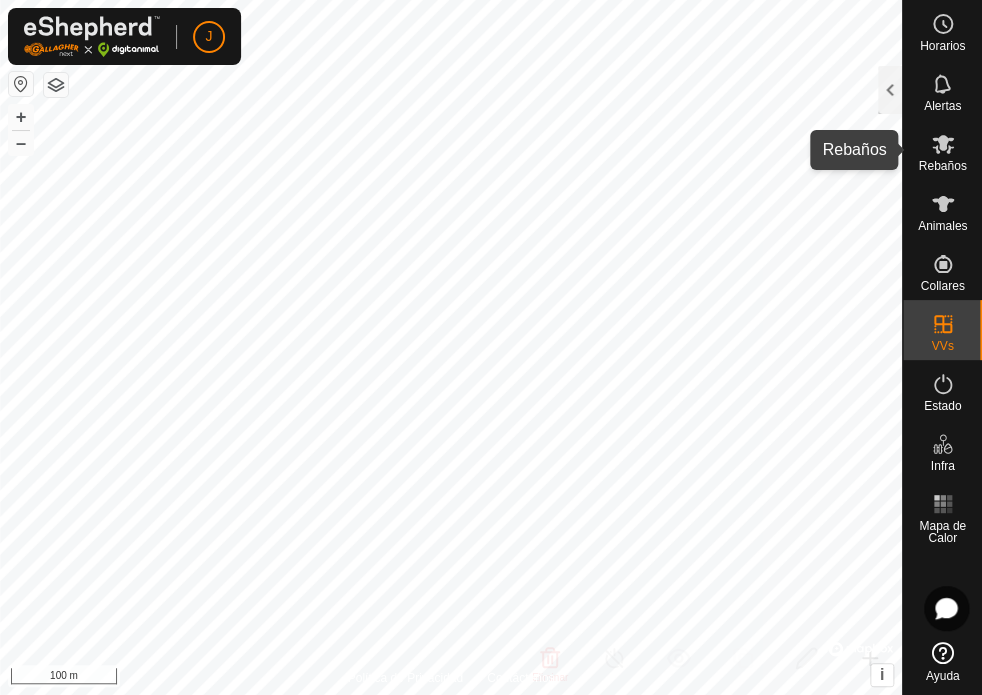 click at bounding box center (943, 144) 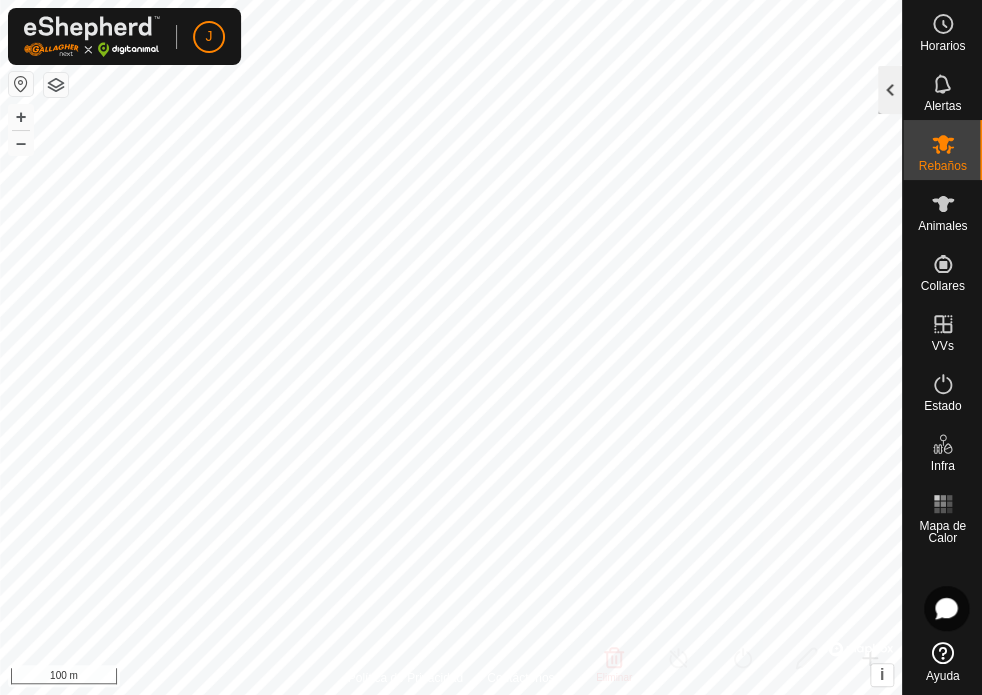click 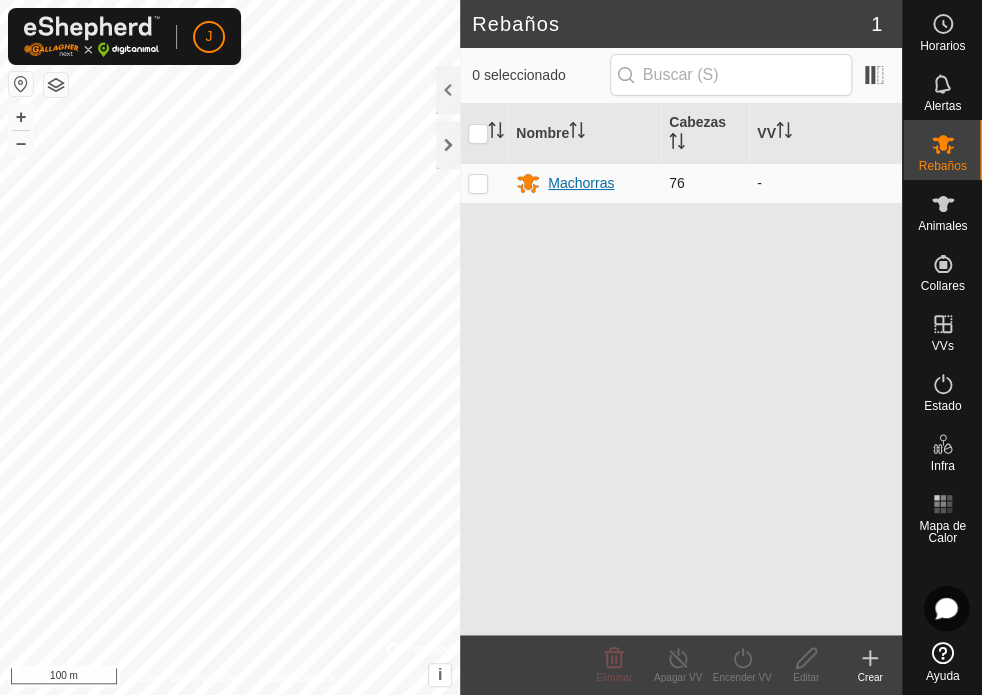 click on "Machorras" at bounding box center (581, 183) 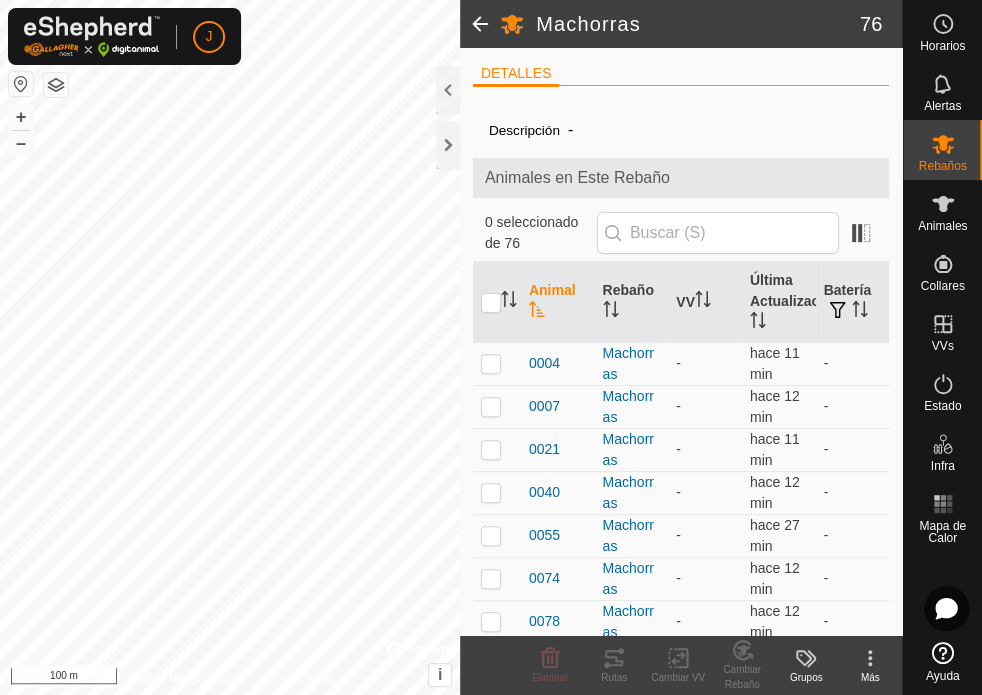 click 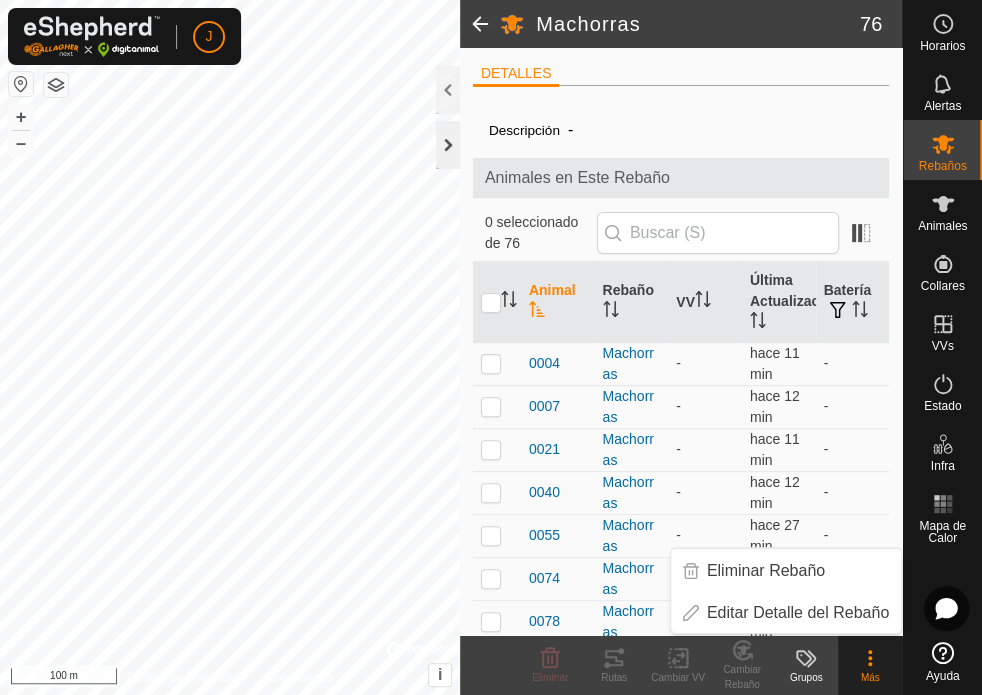 click 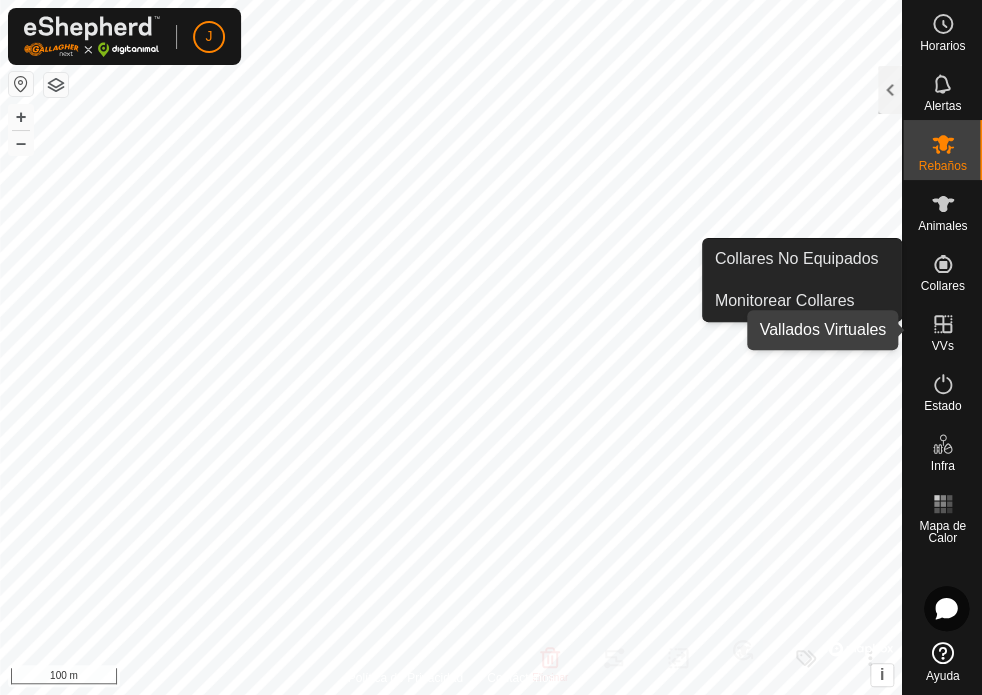 click 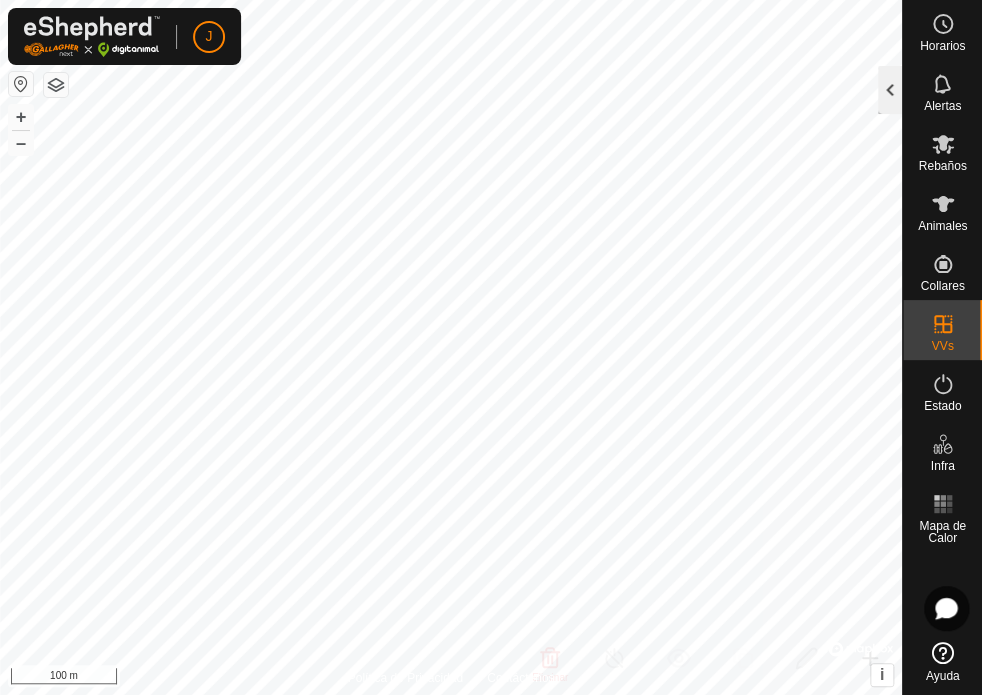 click 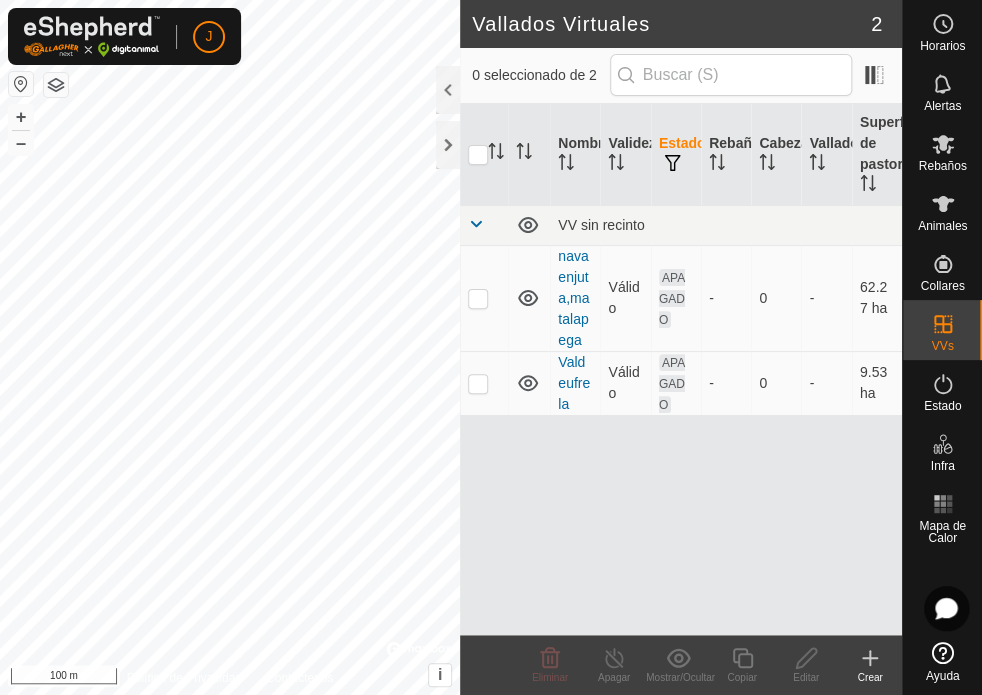 click on "Valdeufrela" at bounding box center [575, 383] 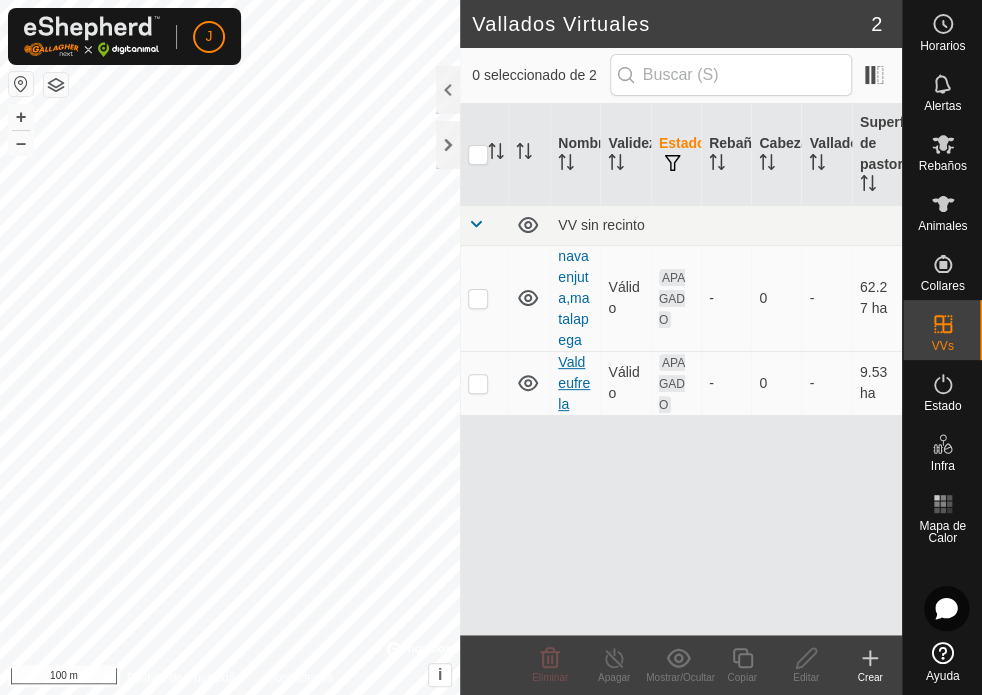 click on "Valdeufrela" at bounding box center [574, 383] 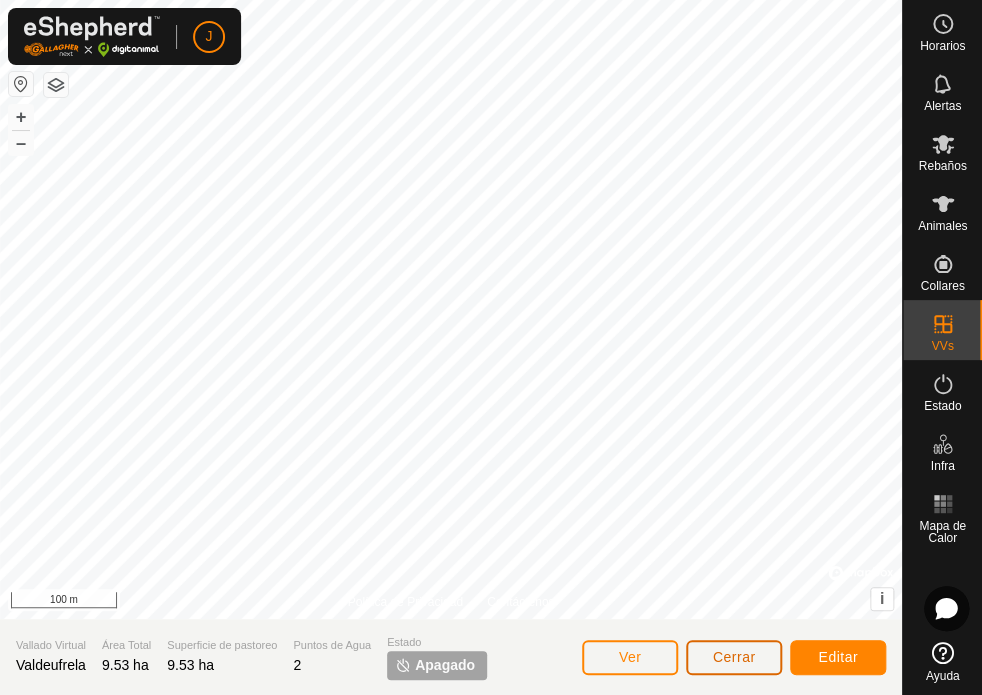 click on "Cerrar" 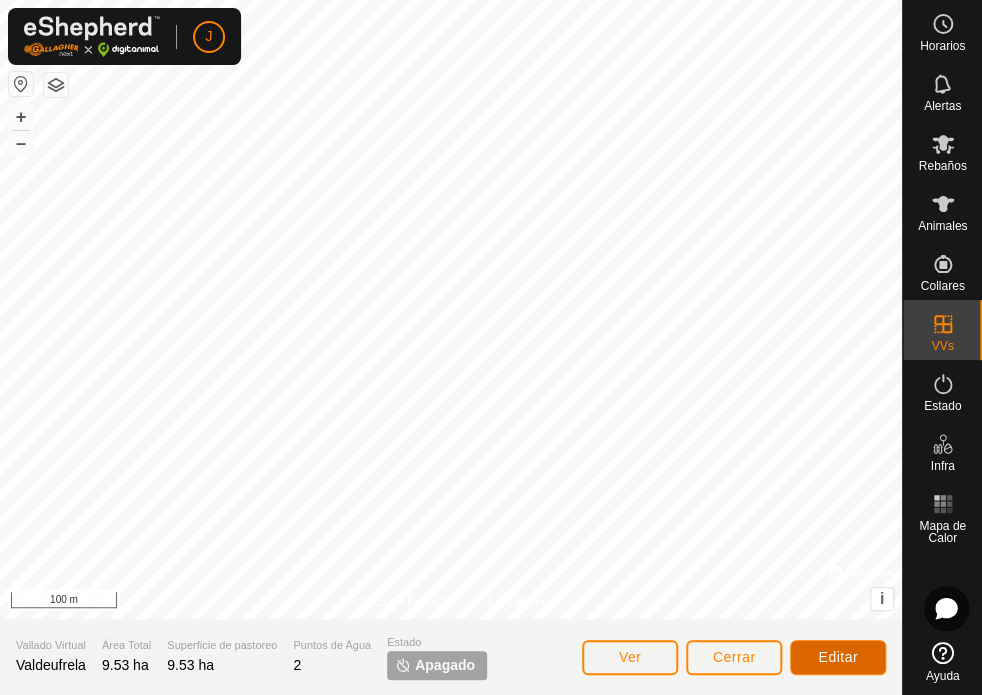 click on "Editar" 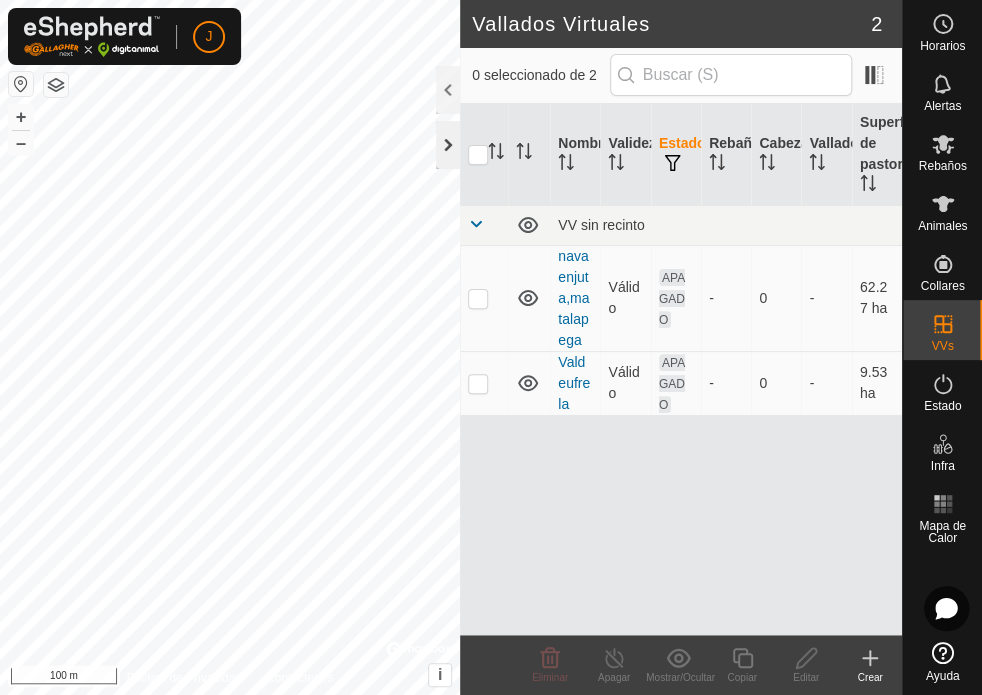 click 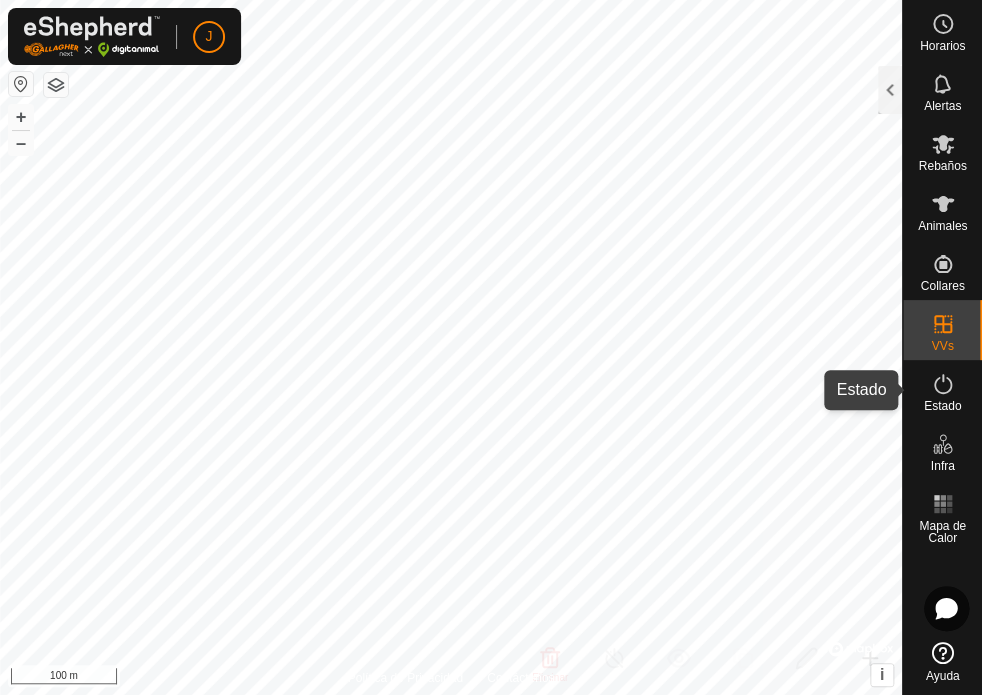 click 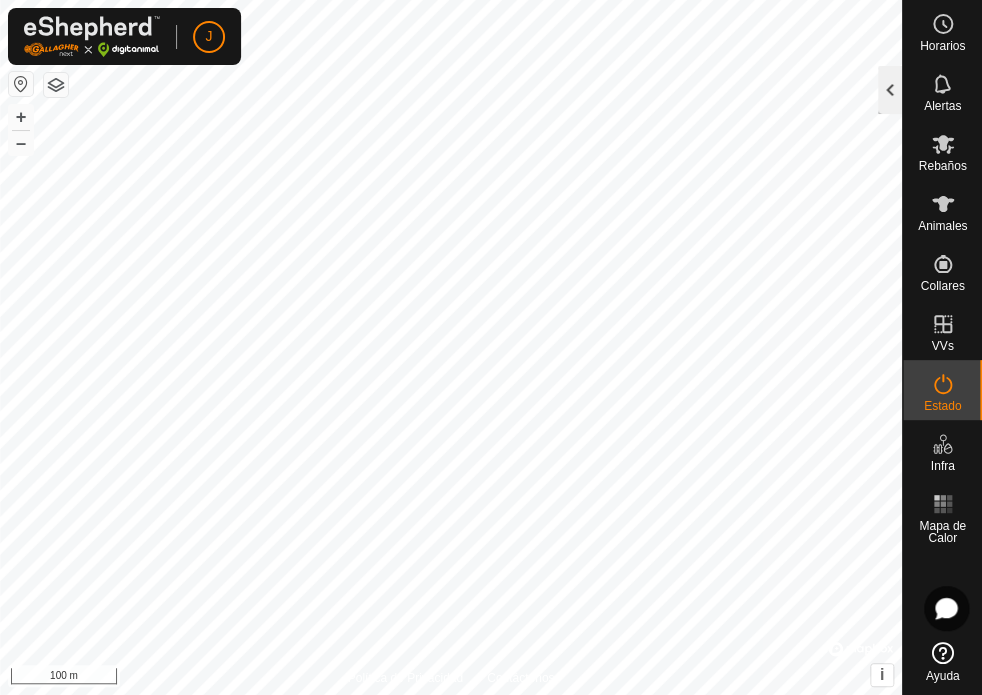 click 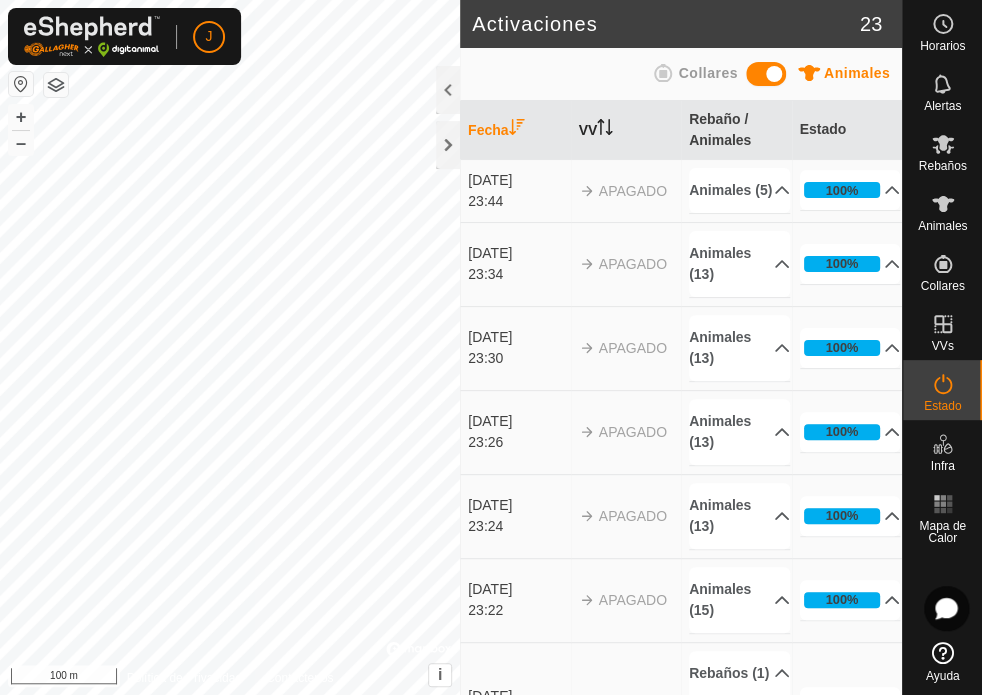 click on "VV" at bounding box center [626, 130] 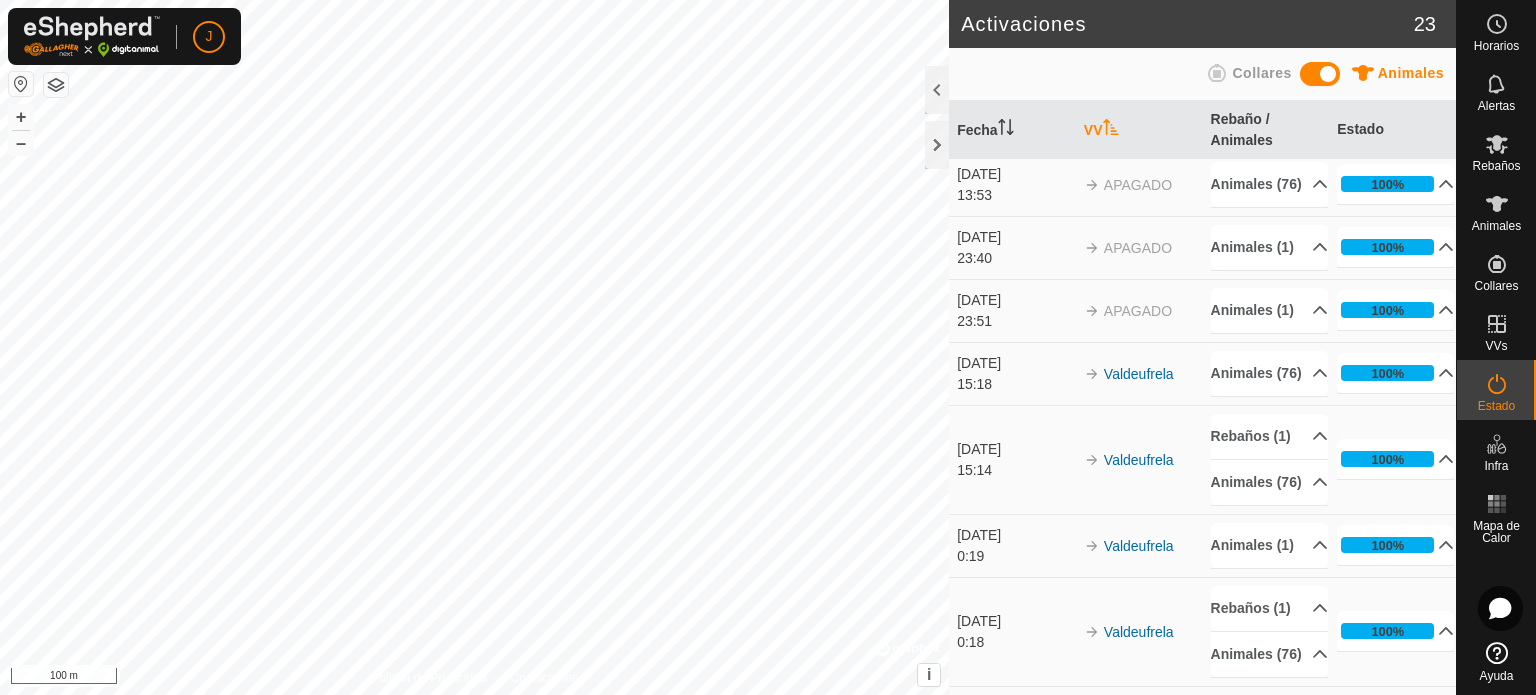 scroll, scrollTop: 1133, scrollLeft: 0, axis: vertical 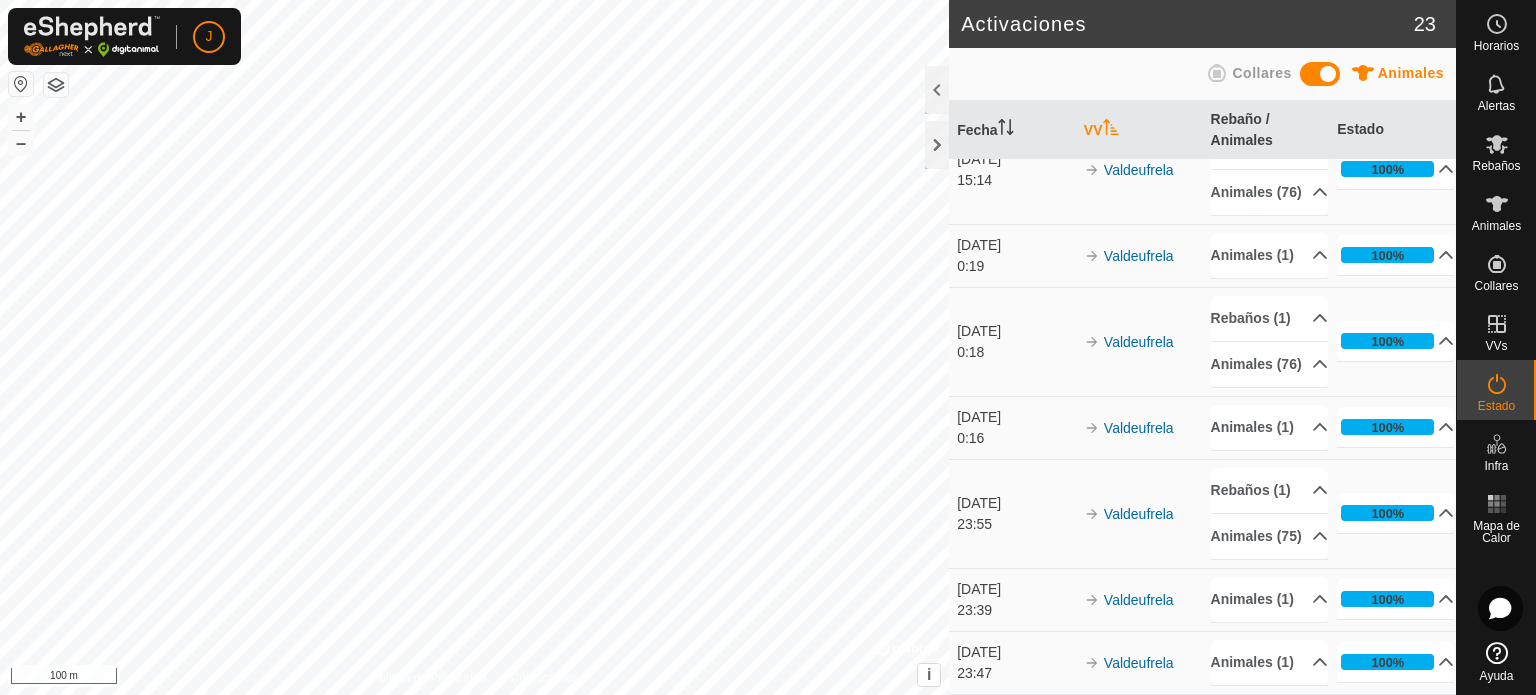 click at bounding box center [1320, 74] 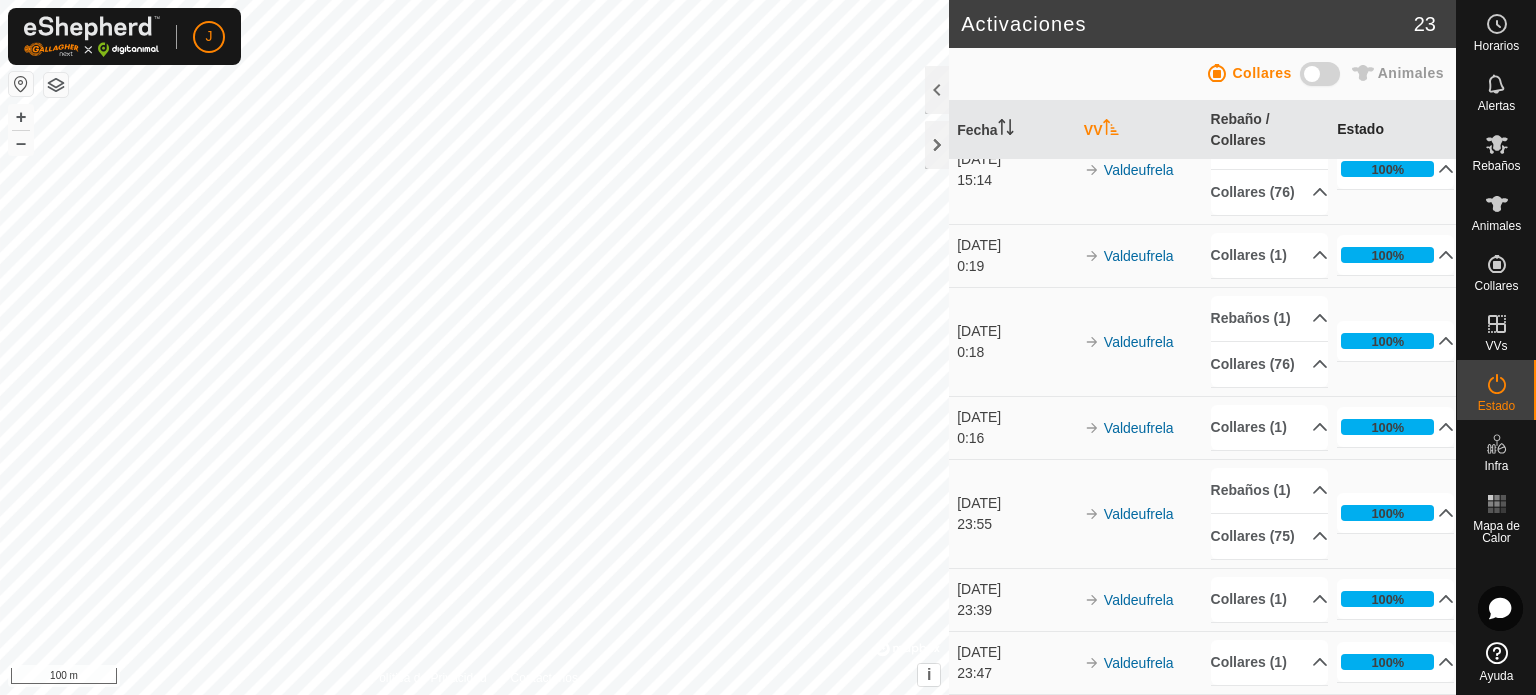 click on "Estado" at bounding box center [1392, 130] 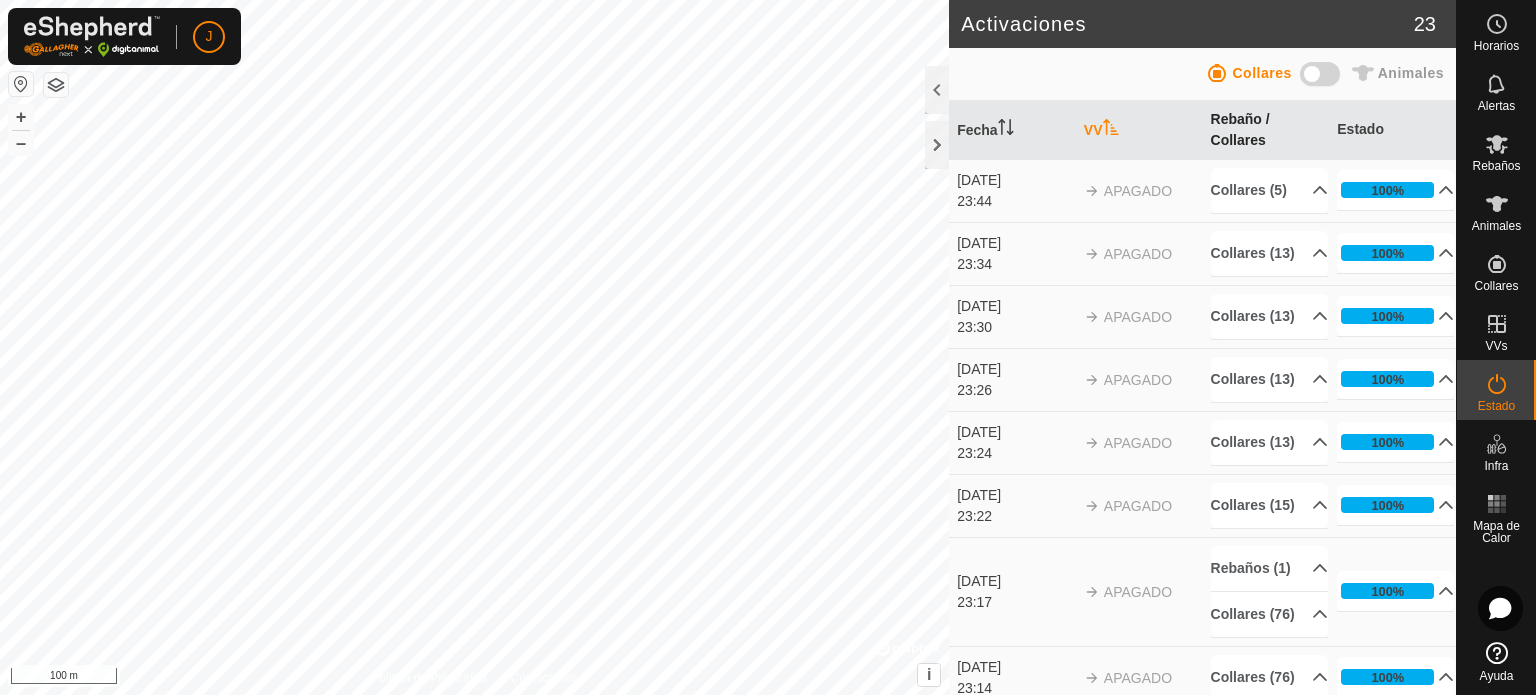 click on "Rebaño / Collares" at bounding box center (1266, 130) 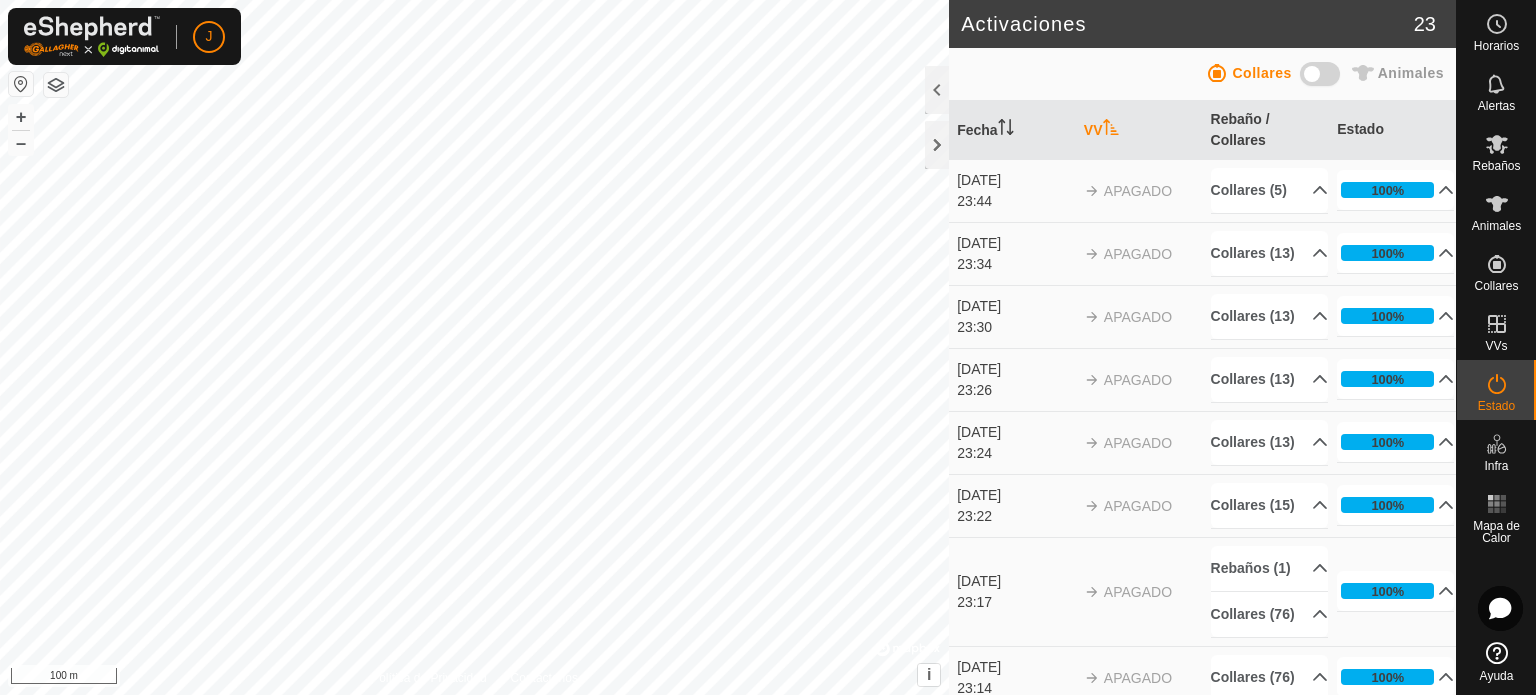 click 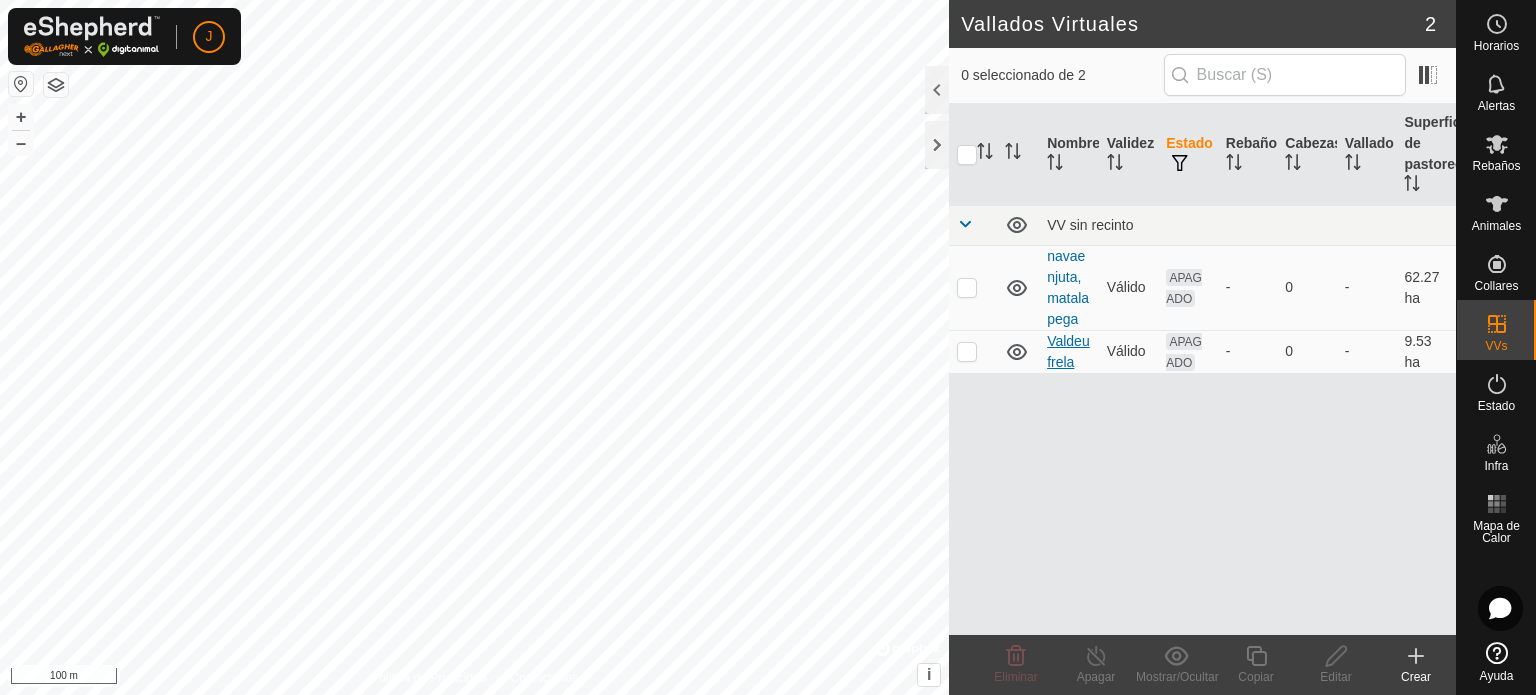 click on "Valdeufrela" at bounding box center (1068, 351) 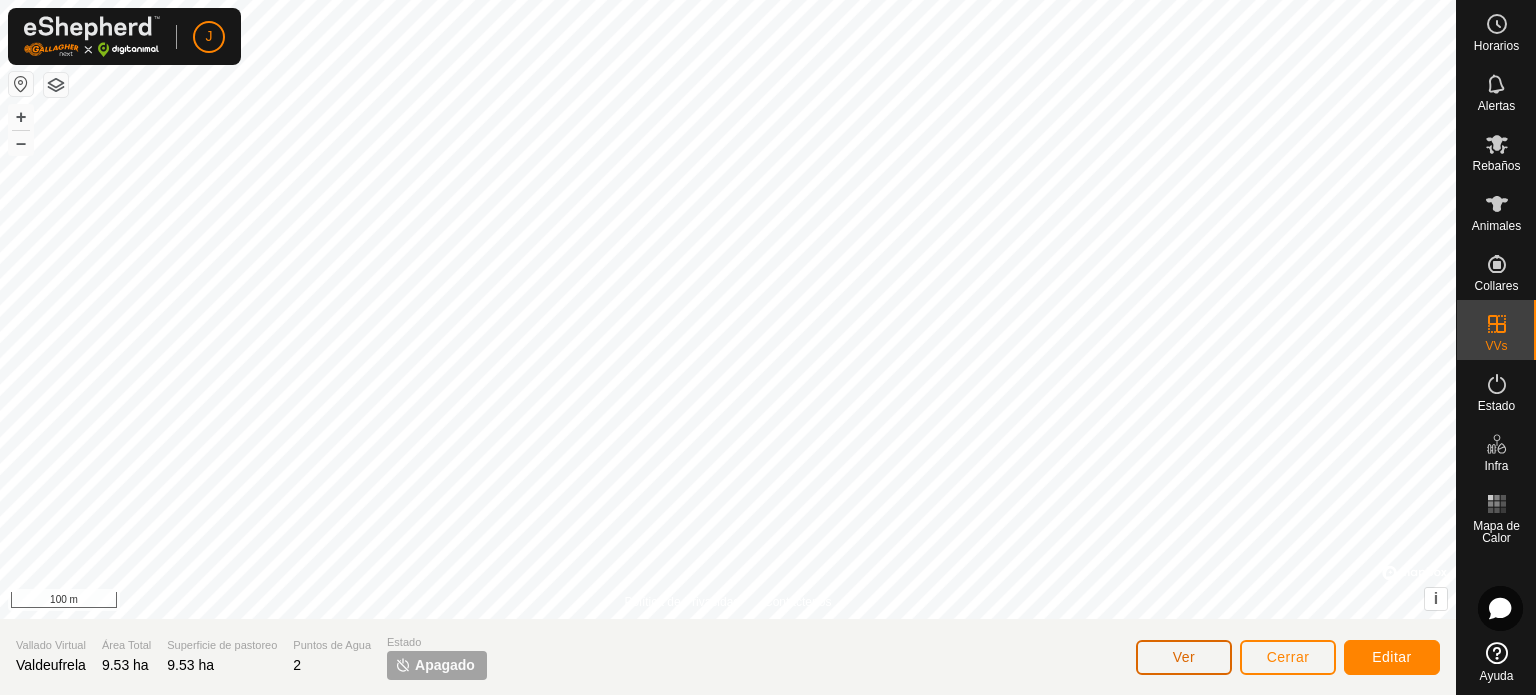 click on "Ver" 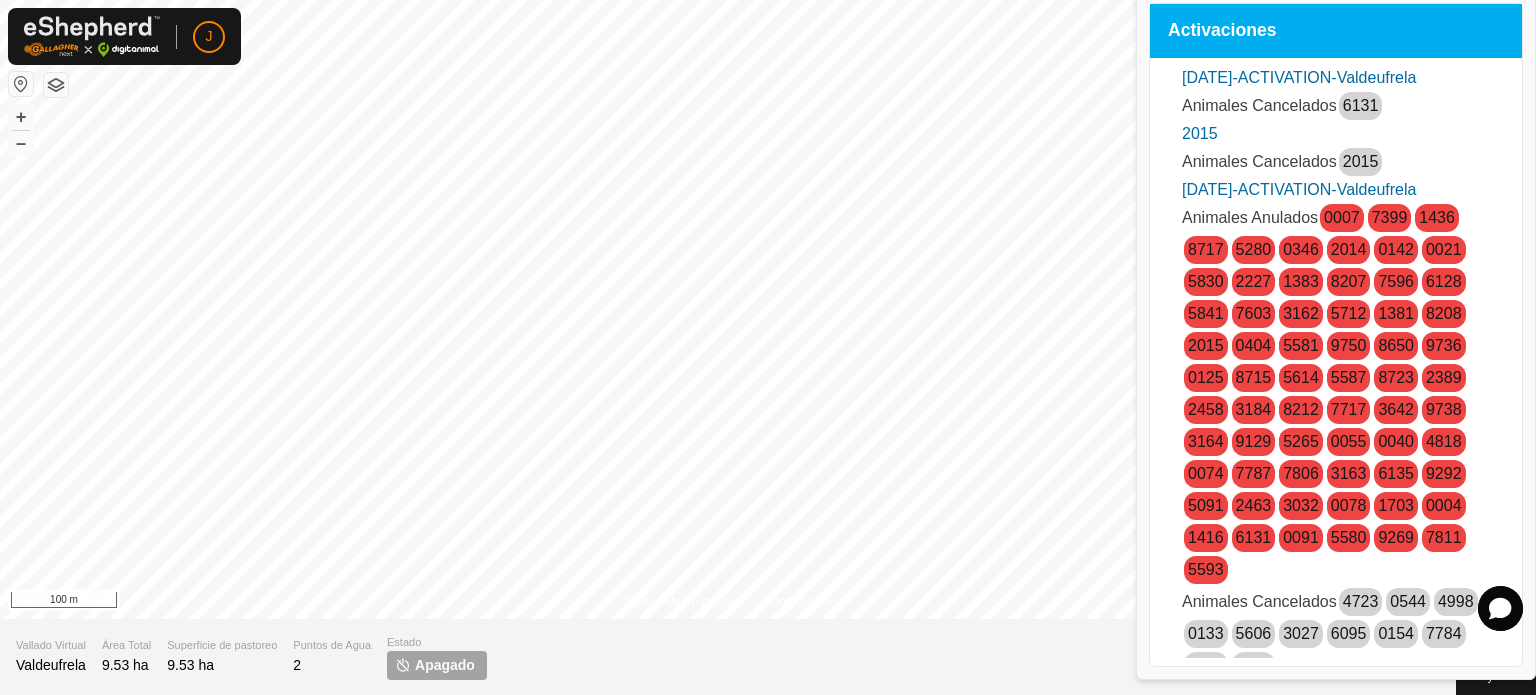 click on "Apagado" 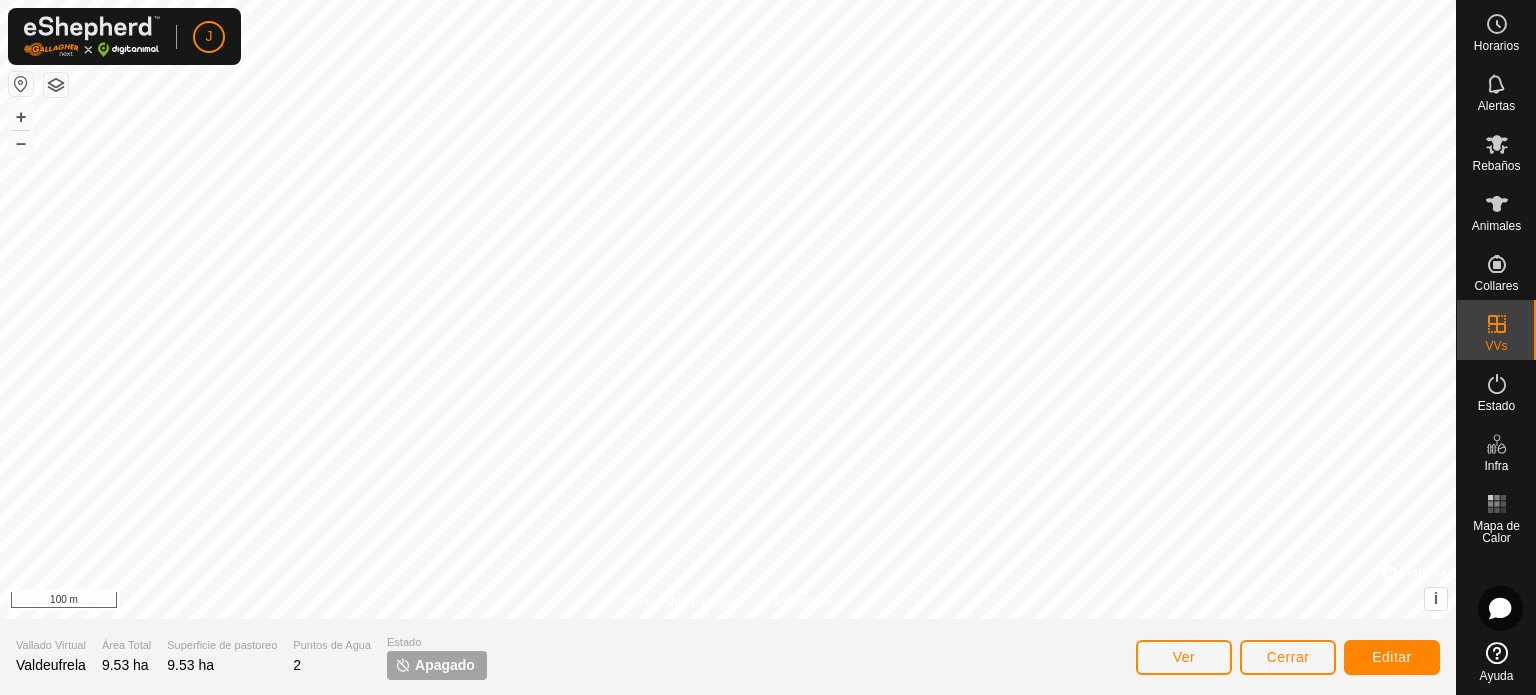 click on "Valdeufrela" 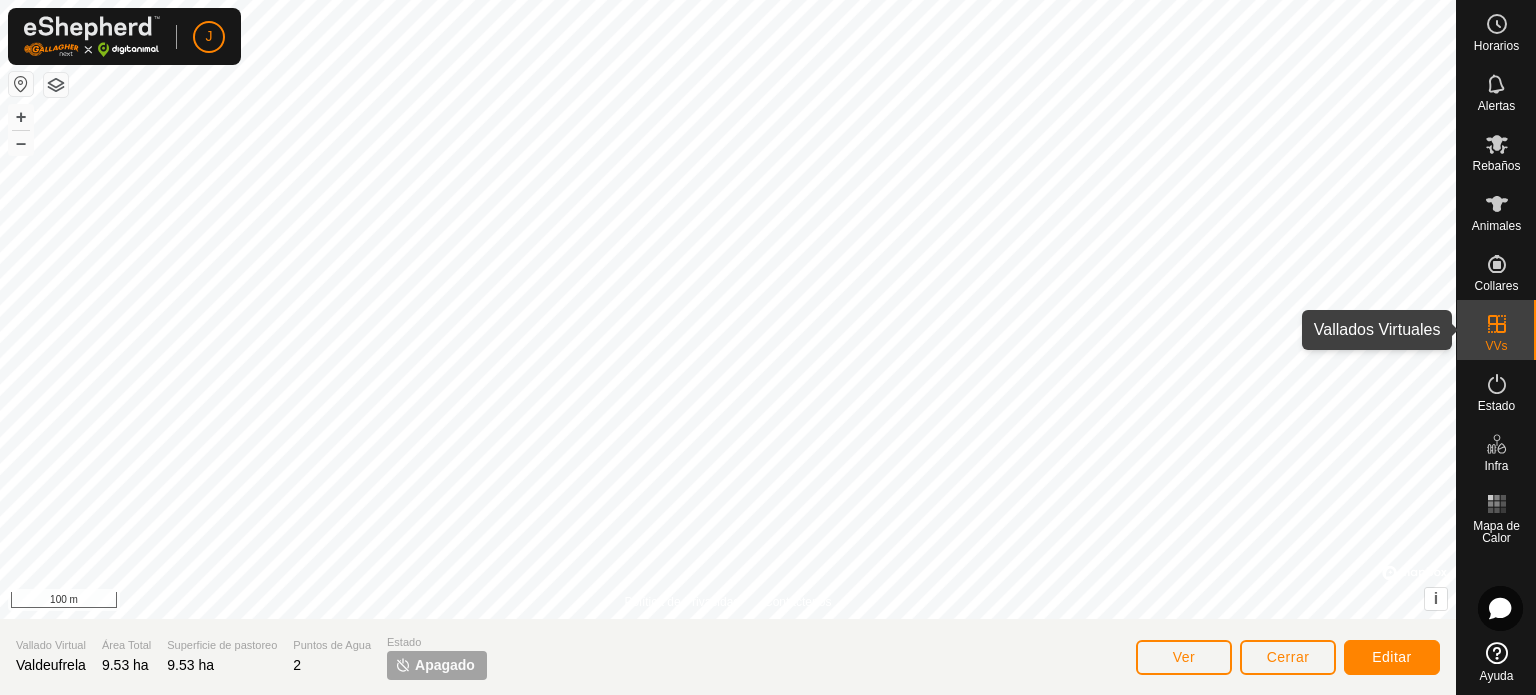 click 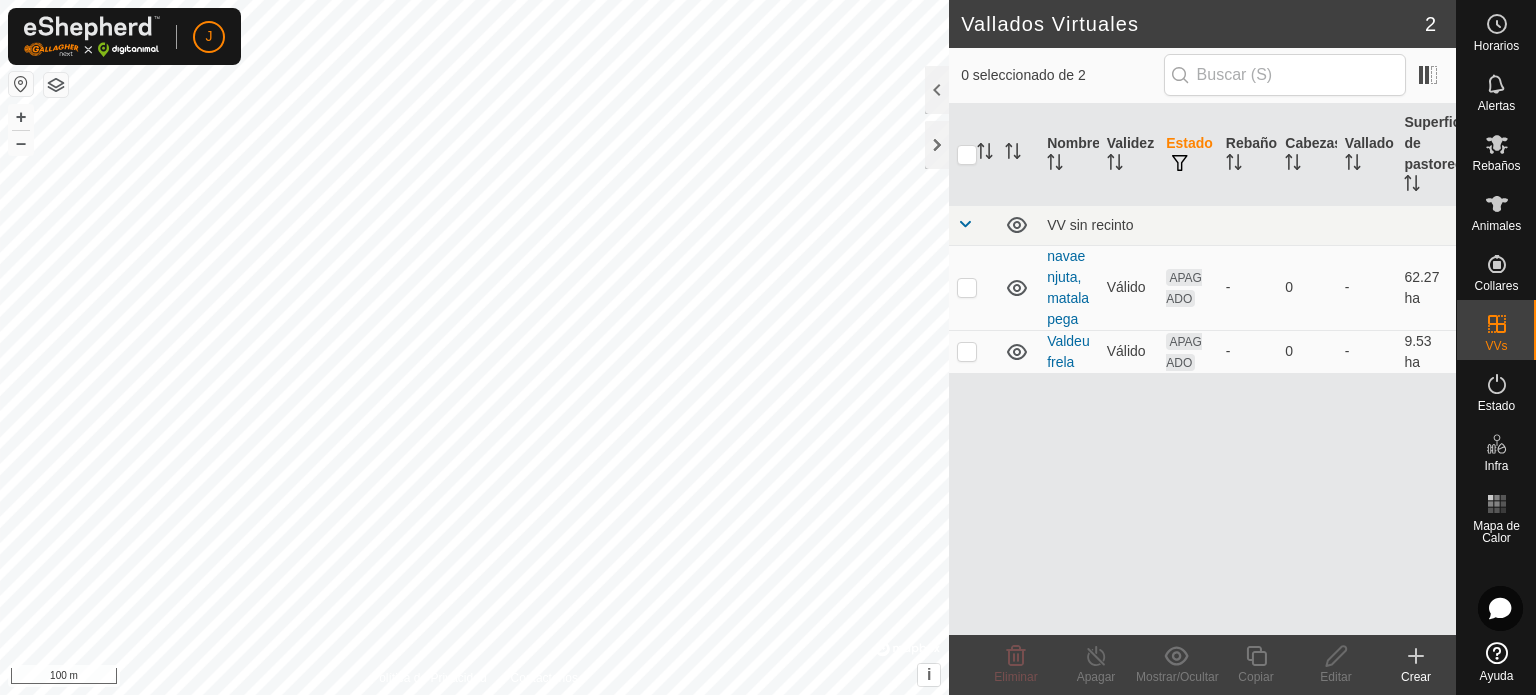 click on "Valdeufrela" at bounding box center [1069, 351] 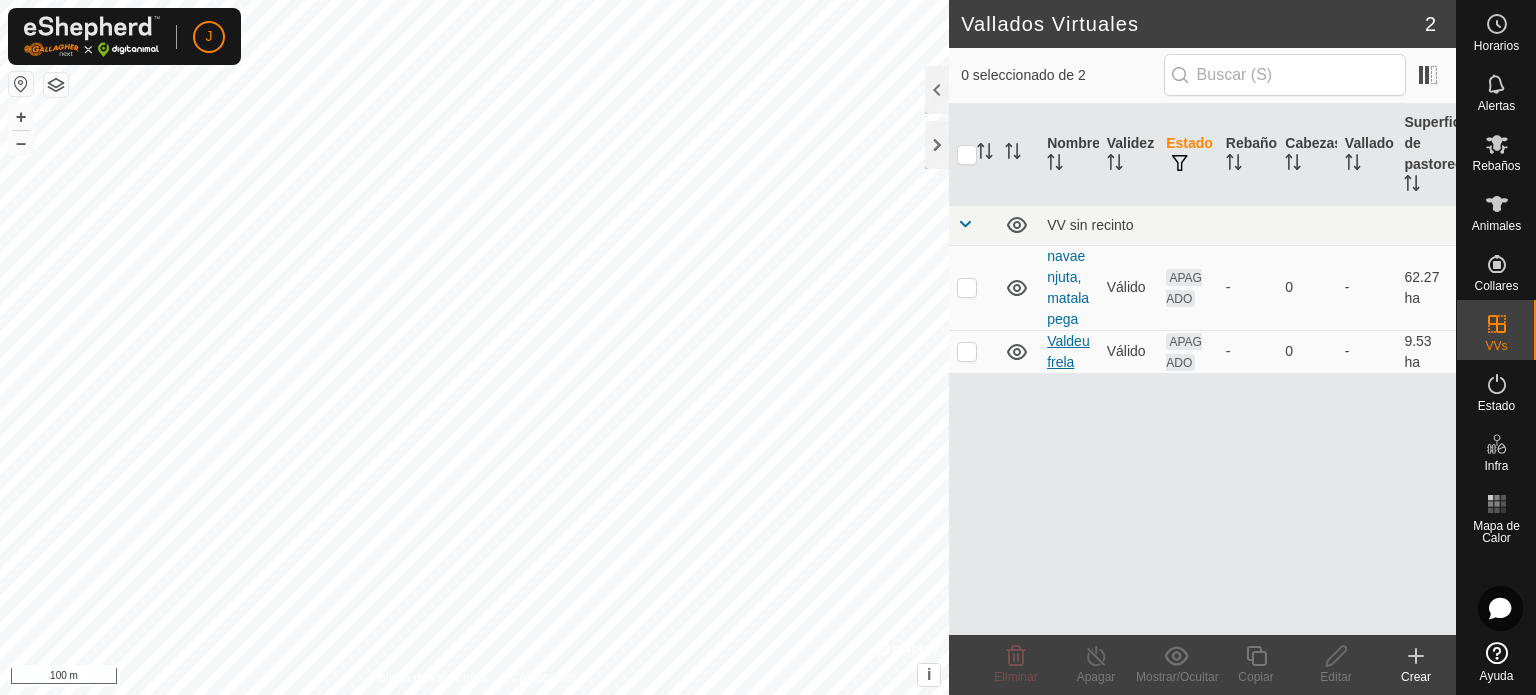click on "Valdeufrela" at bounding box center [1068, 351] 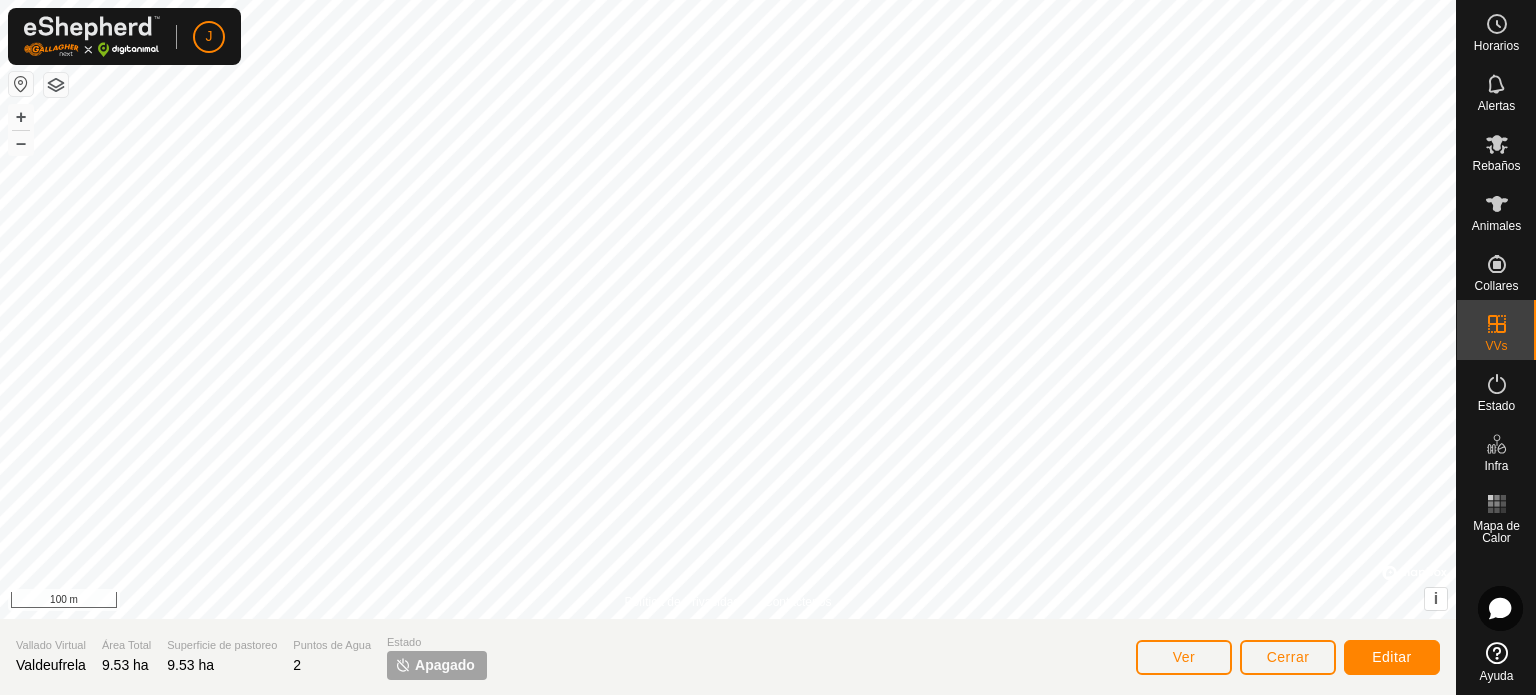 click on "Apagado" 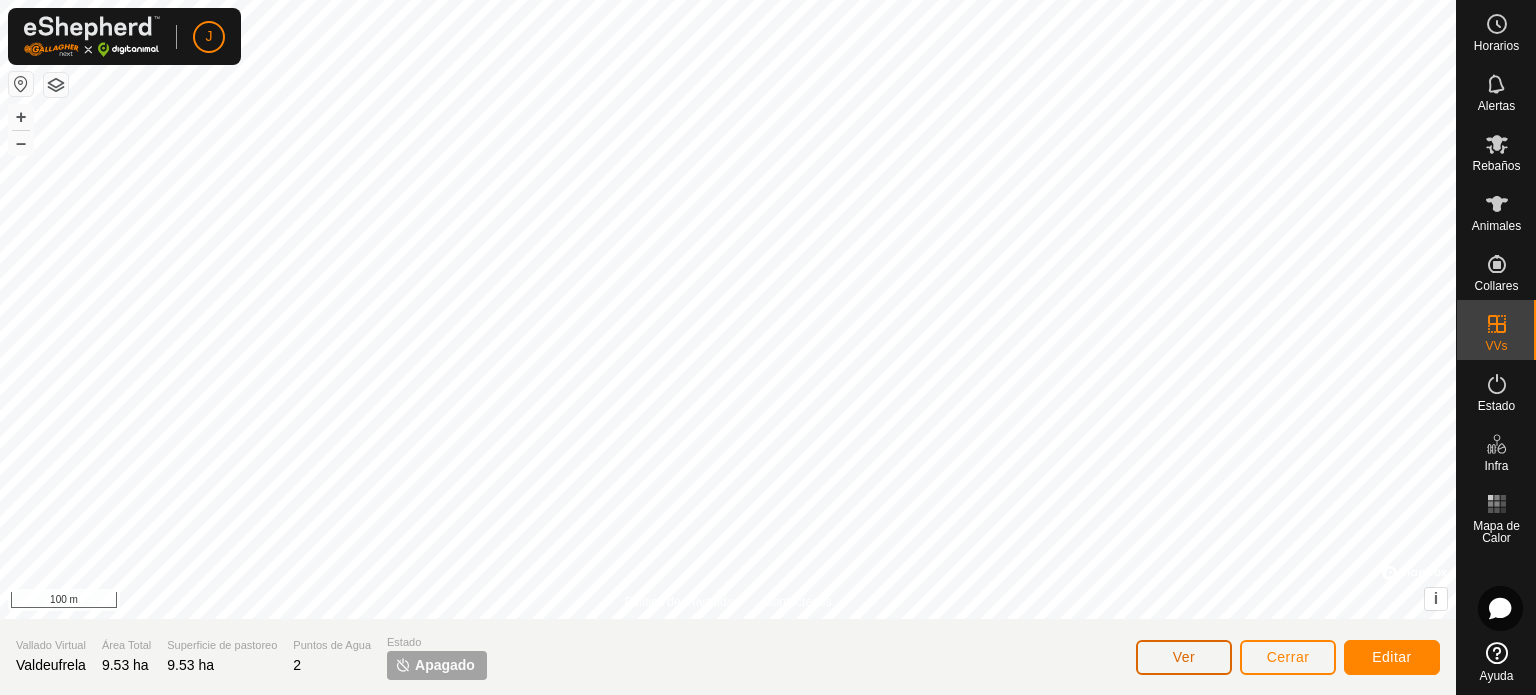 click on "Ver" 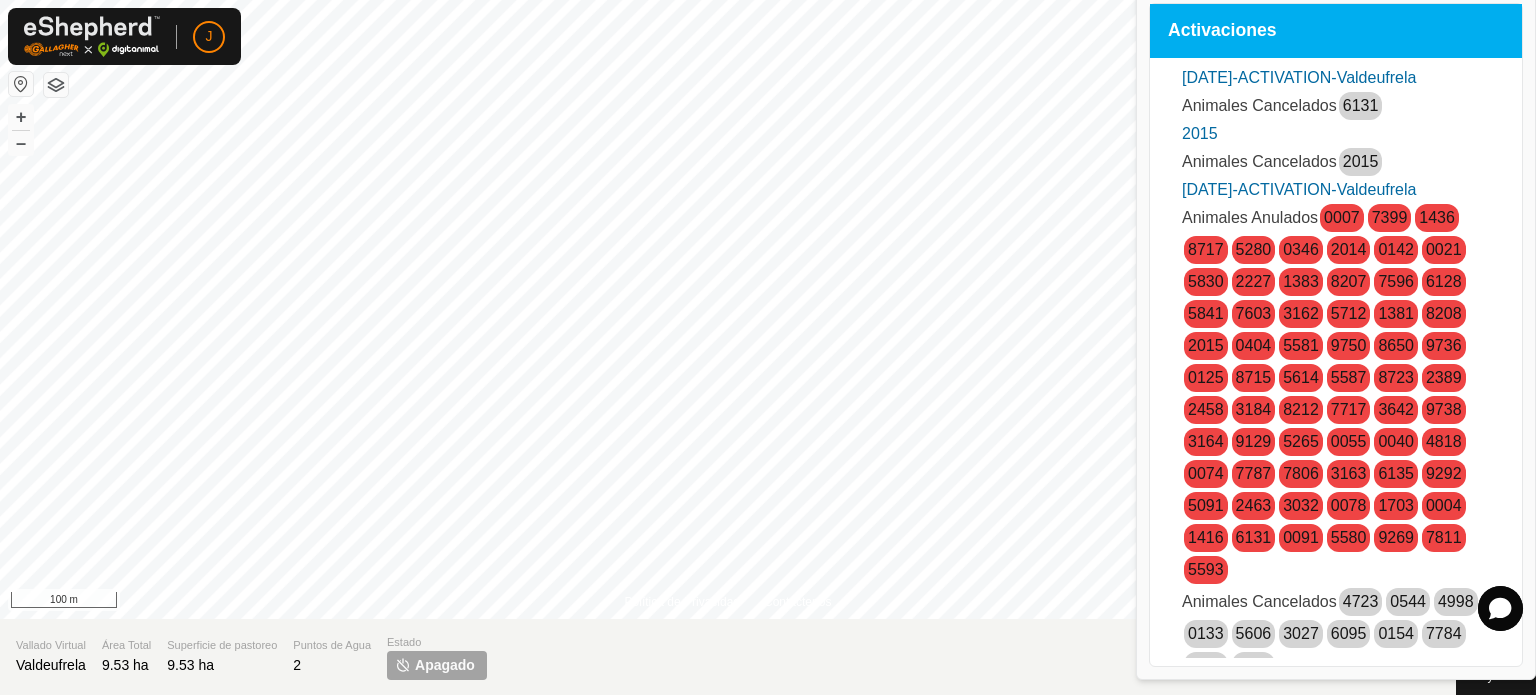 click on "[DATE]-ACTIVATION-Valdeufrela  Animales Cancelados  6131   2015  Animales Cancelados  2015   [DATE]-ACTIVATION-Valdeufrela  Animales Anulados  0007   7399   1436   8717   5280   0346   2014   0142   0021   5830   2227   1383   8207   7596   6128   5841   7603   3162   5712   1381   8208   2015   0404   5581   9750   8650   9736   0125   8715   5614   5587   8723   2389   2458   3184   8212   7717   3642   9738   3164   9129   5265   0055   0040   4818   0074   7787   7806   3163   6135   9292   5091   2463   3032   0078   1703   0004   1416   6131   0091   5580   9269   7811   5593  Animales Cancelados  4723   0544   4998   0133   5606   3027   6095   0154   7784   9737   0789   [DATE]-13-0016-ACTIVATION-Valdeufrela  Animales Cancelados  70154   [DATE]-13-0018-ACTIVATION-Valdeufrela  Animales Anulados  0007   7399   1436   8717   5280   0346   2014   0142   0021   5830   2227   1383   8207   7596   6128   5841   7603   3162   5712   4723   1381   8208   4998   2015   0404   5581   9750   8650   9736" at bounding box center (1336, 1150) 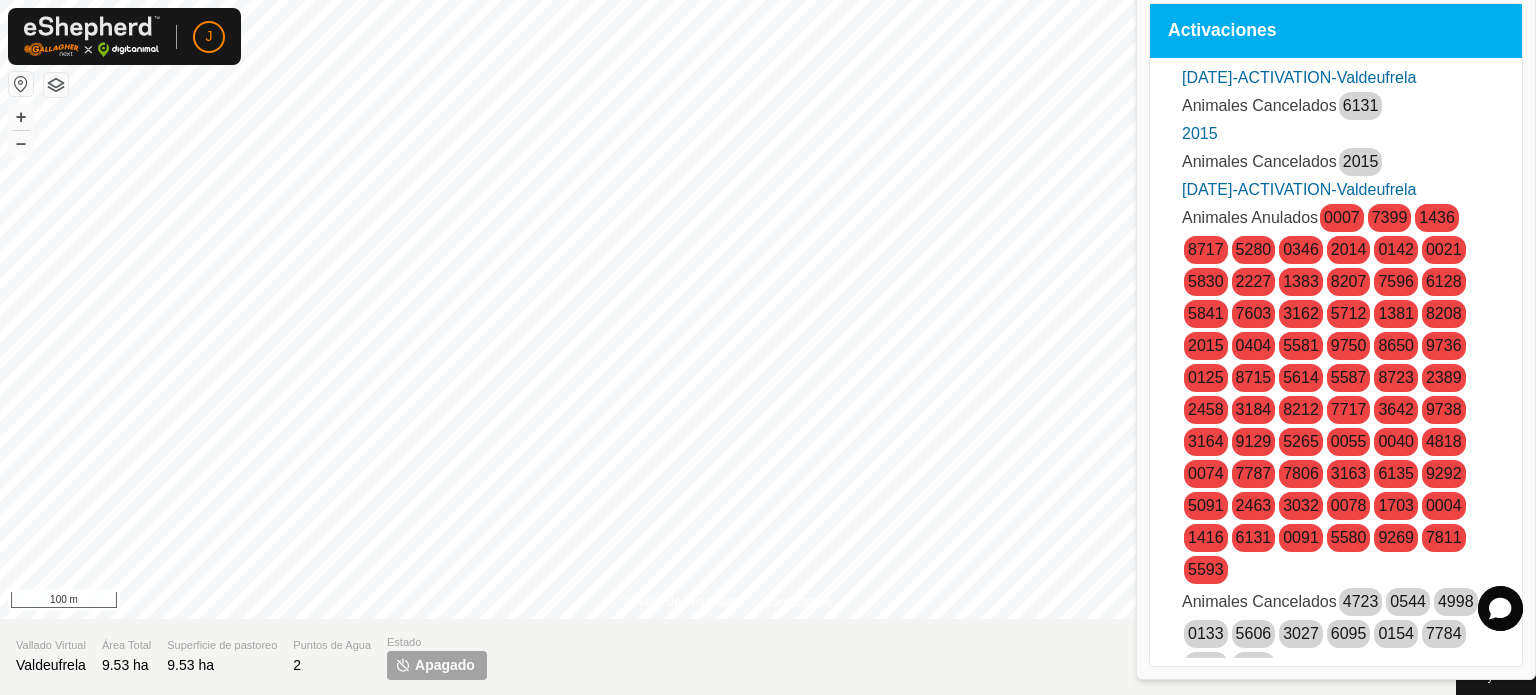 click on "Vallado Virtual Valdeufrela Área Total 9.53 ha Superficie de pastoreo 9.53 ha Puntos de Agua 2 Estado Apagado Ver Cerrar Editar" 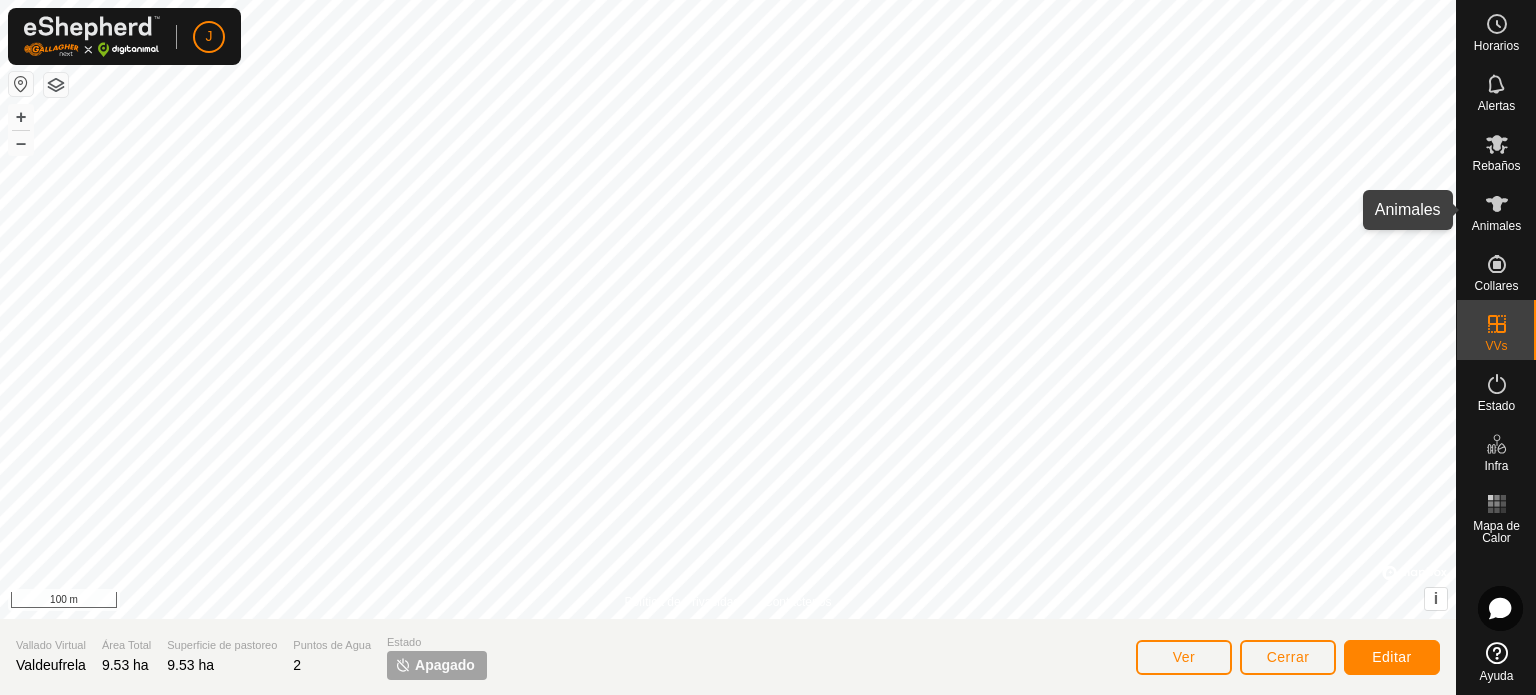 click on "Animales" at bounding box center (1496, 226) 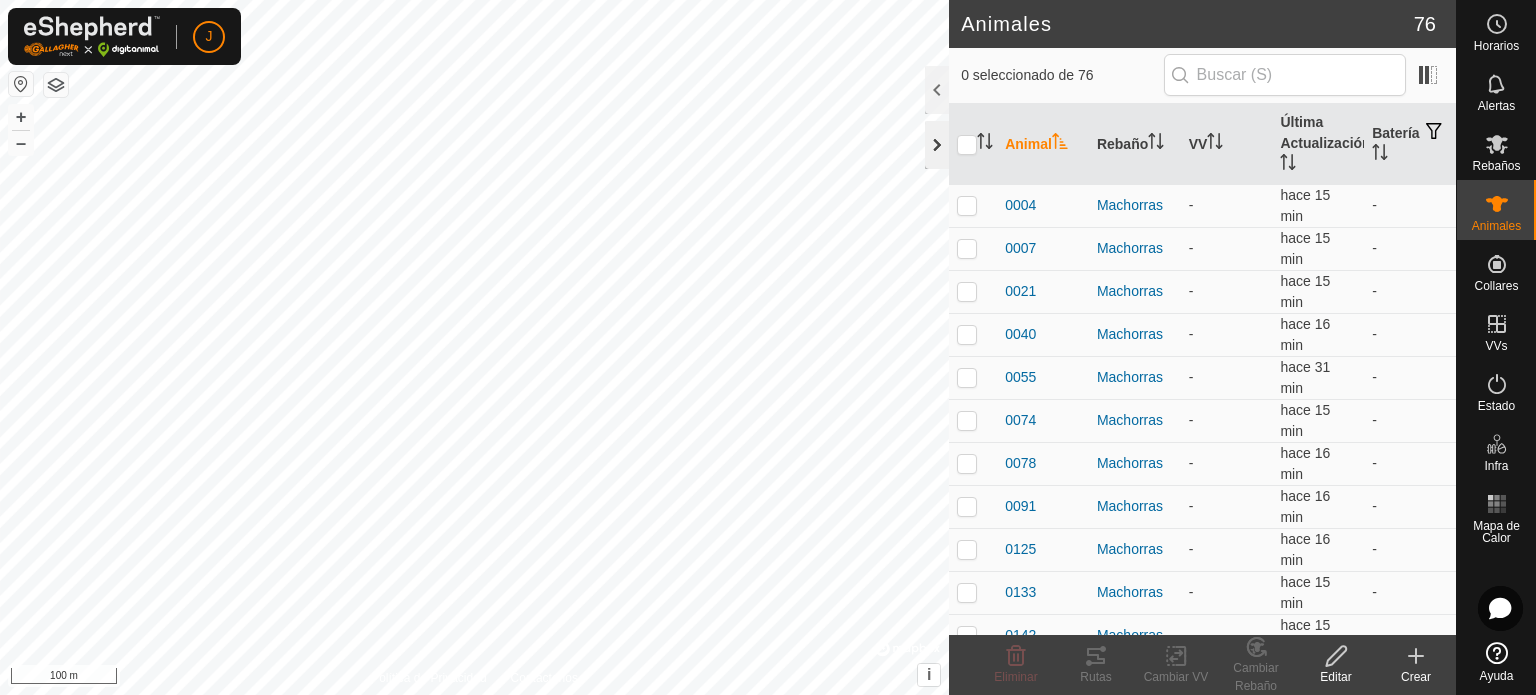 click 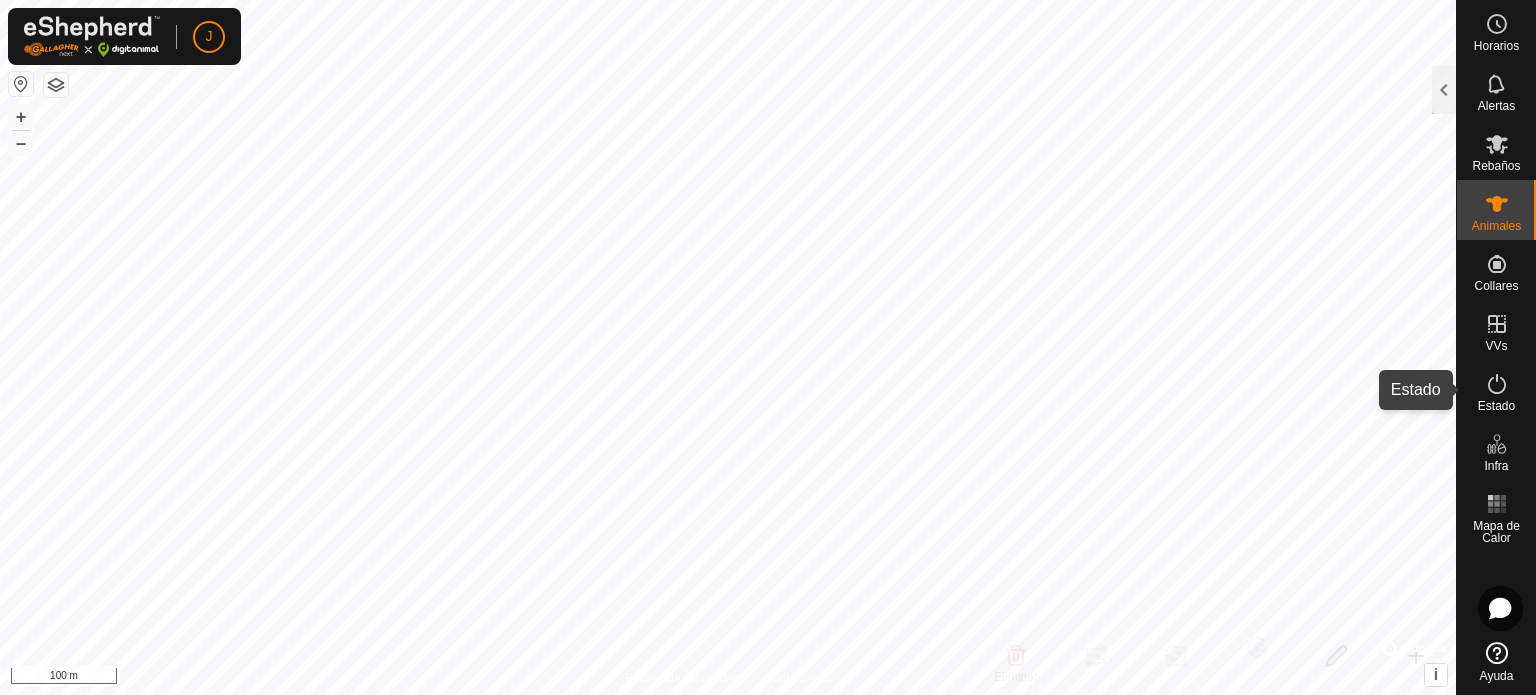 click at bounding box center [1497, 384] 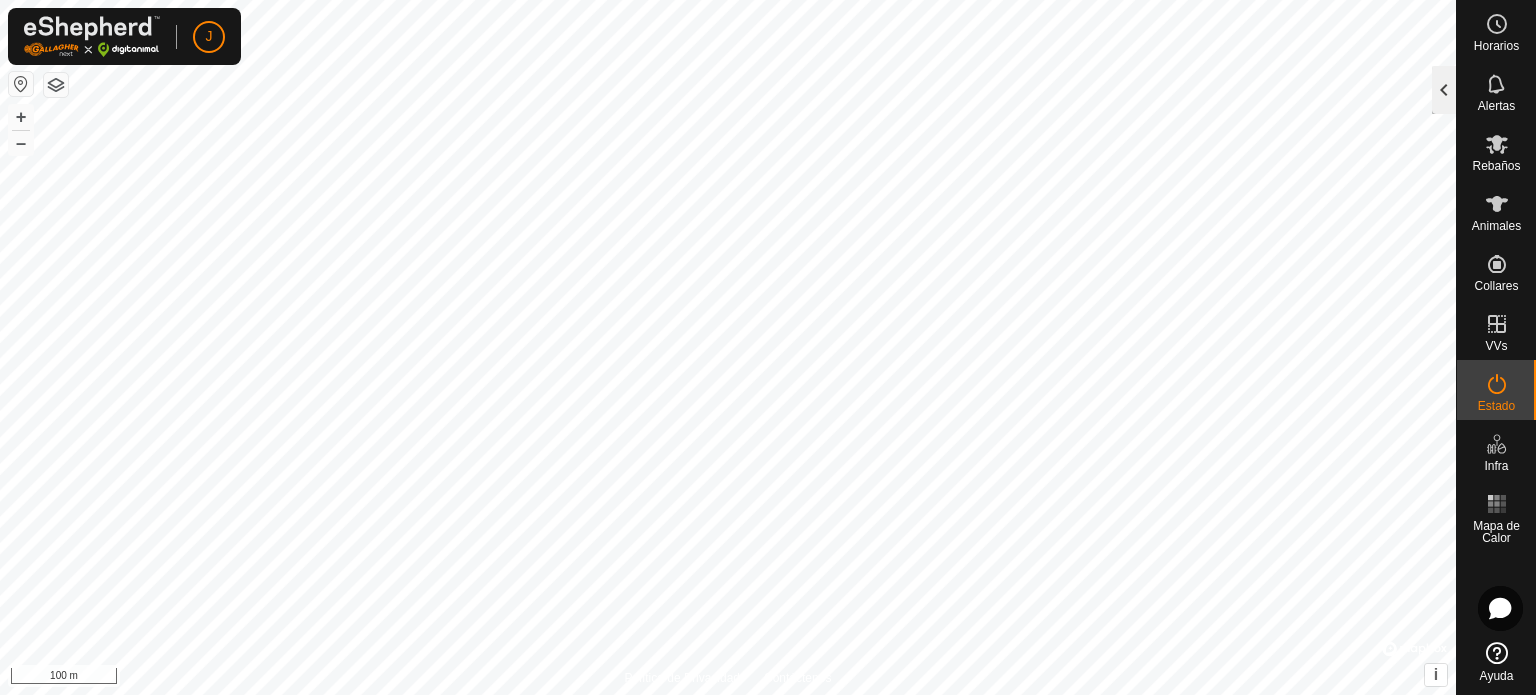 click 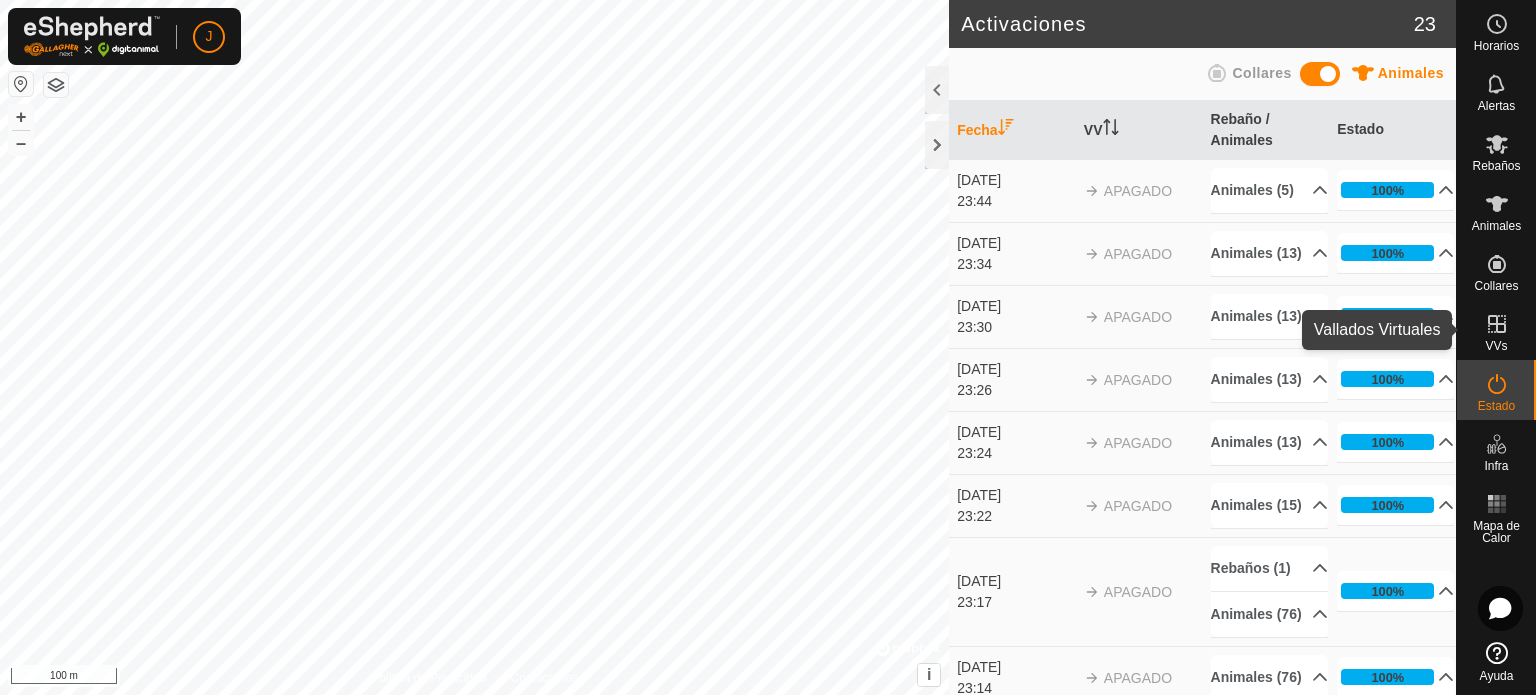 click 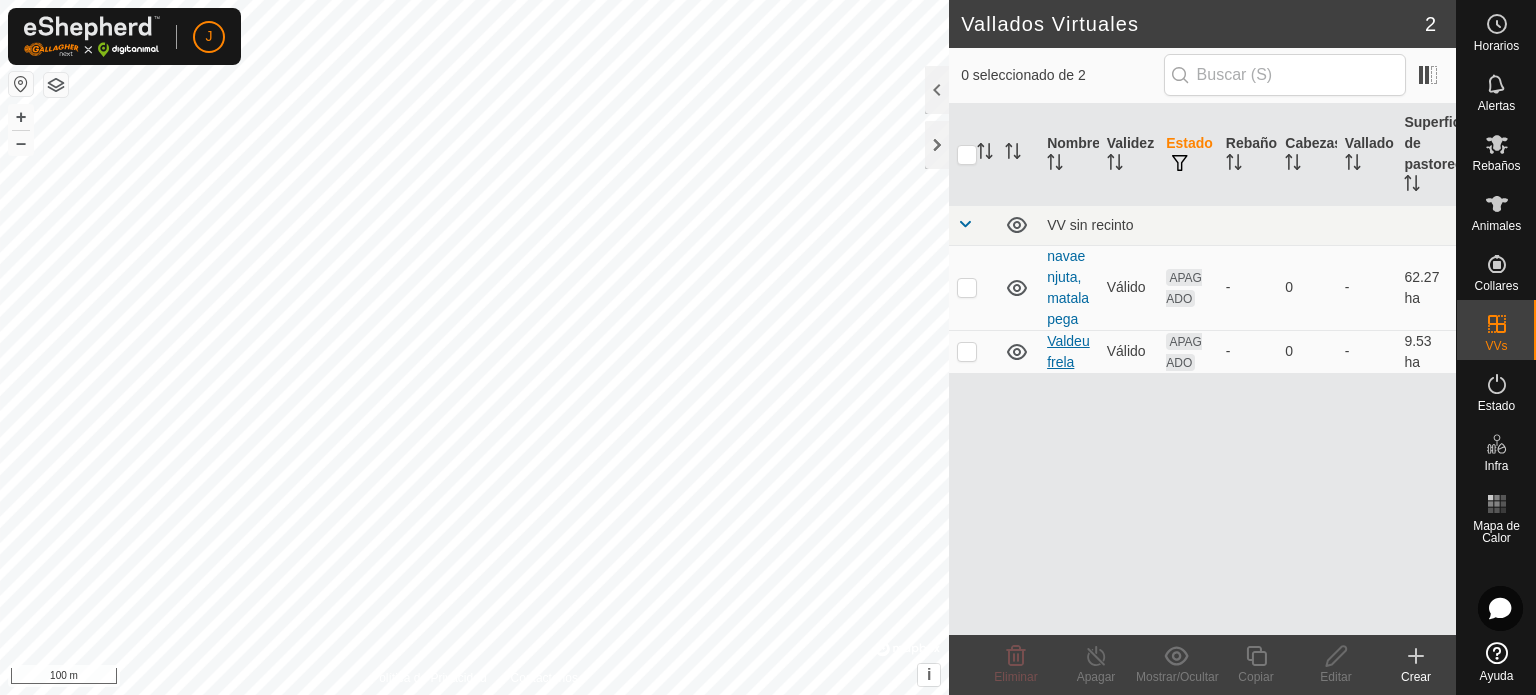 click on "Valdeufrela" at bounding box center [1068, 351] 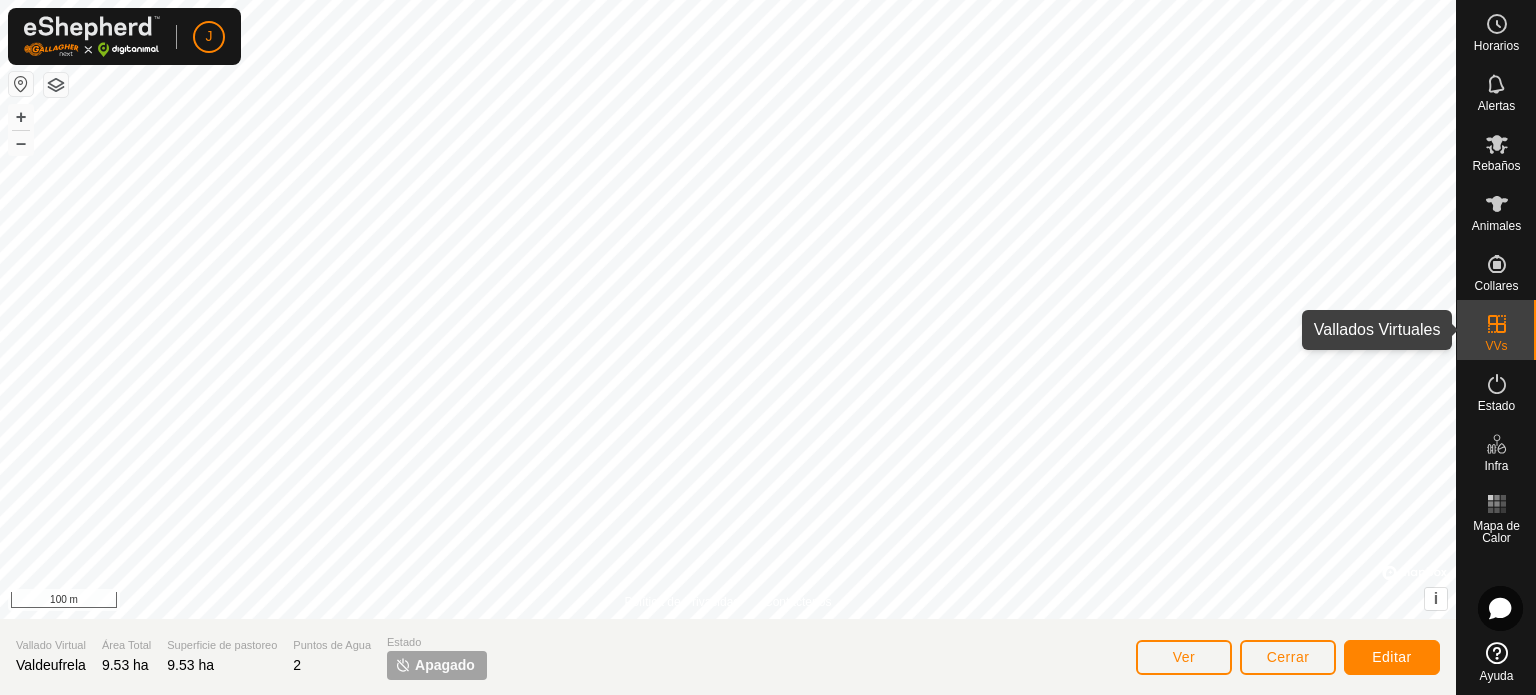 click 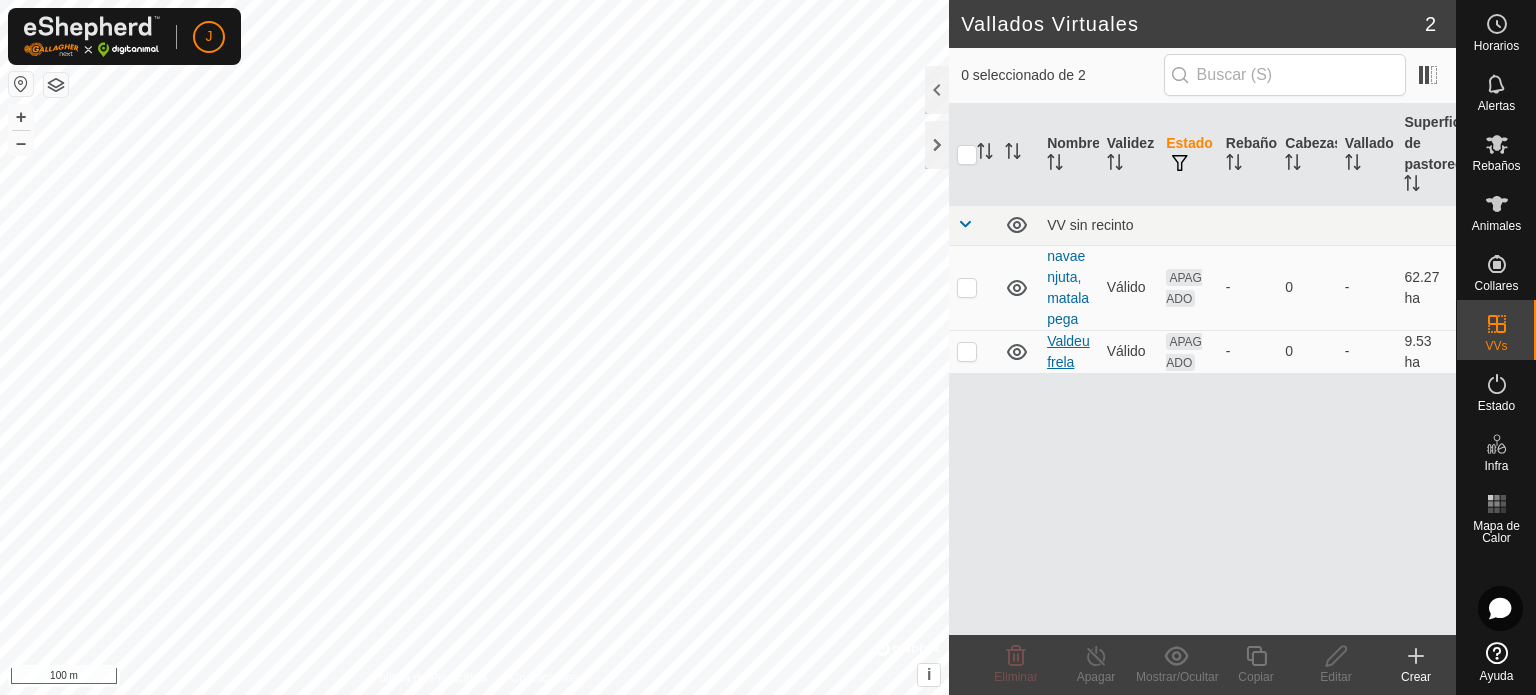 click on "Valdeufrela" at bounding box center (1068, 351) 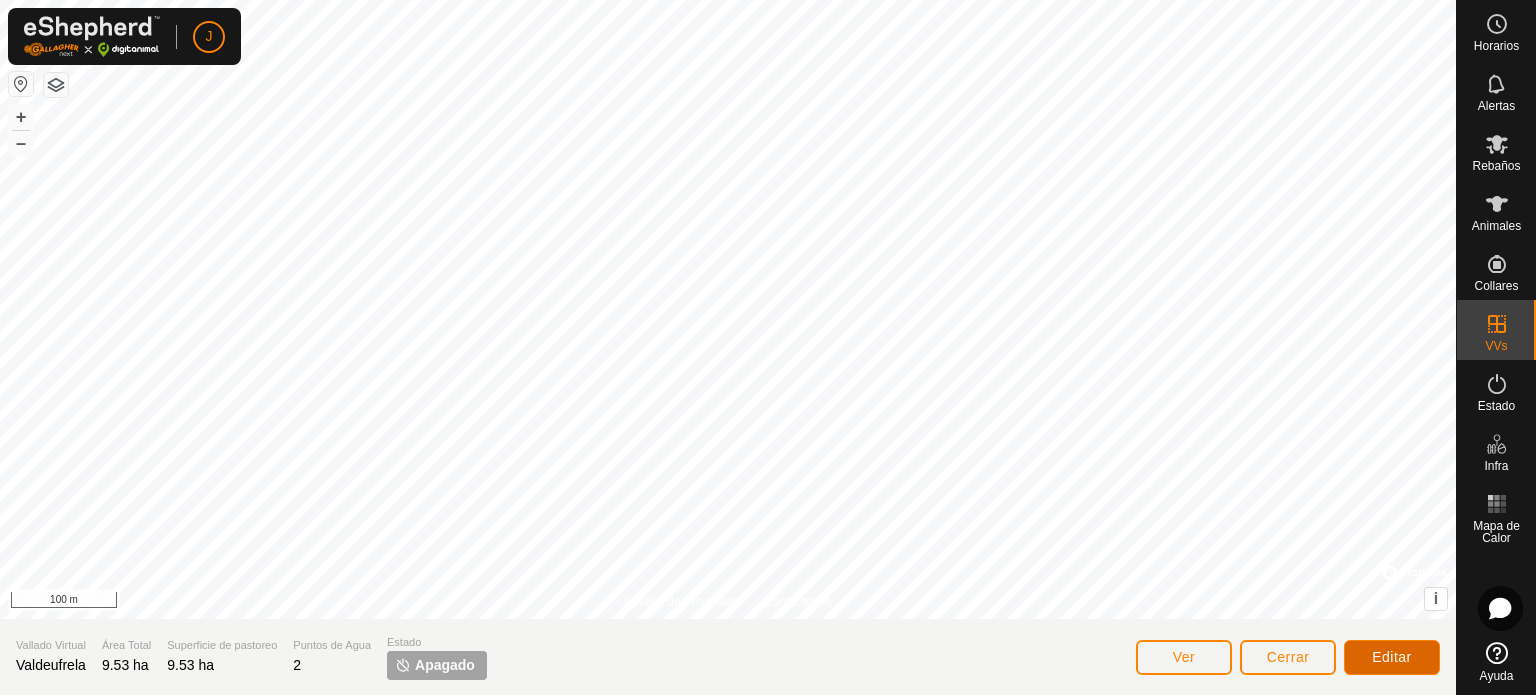 click on "Editar" 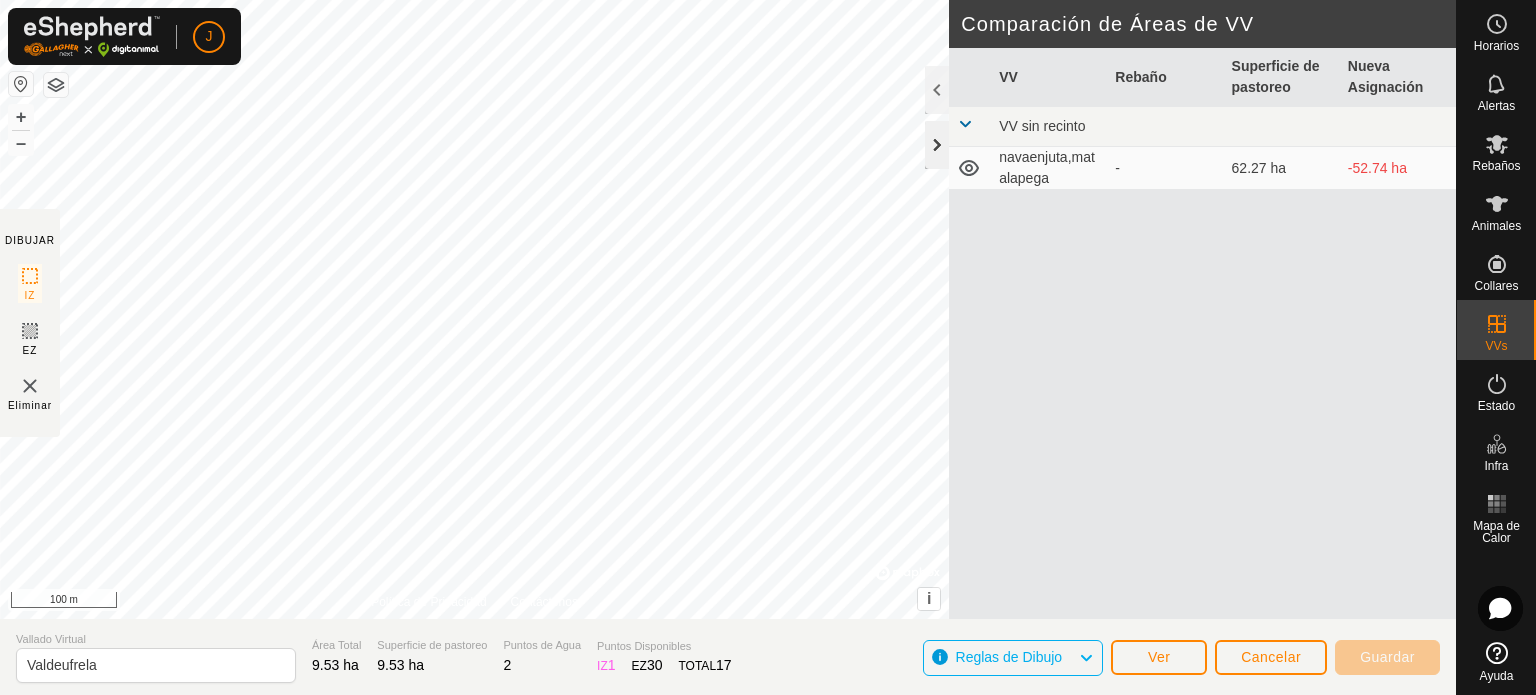 click 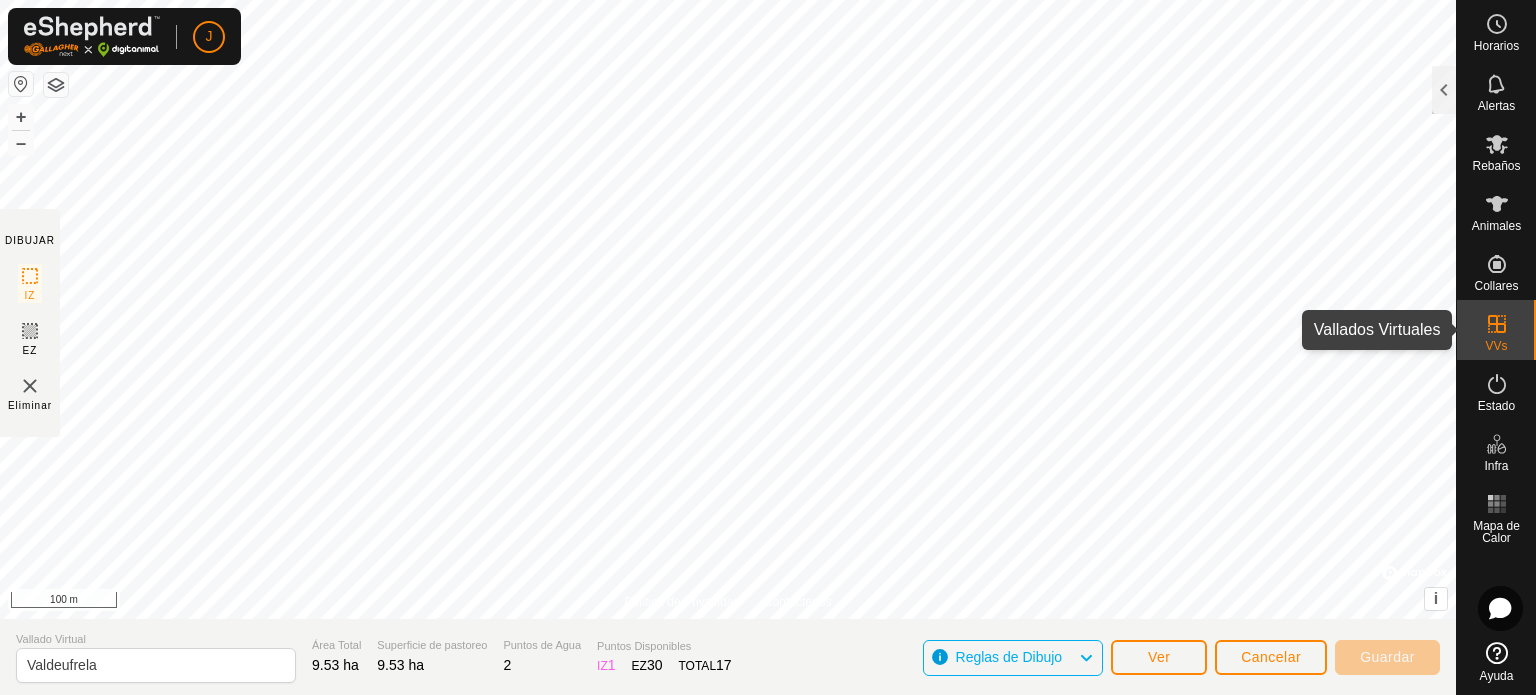 click at bounding box center [1497, 324] 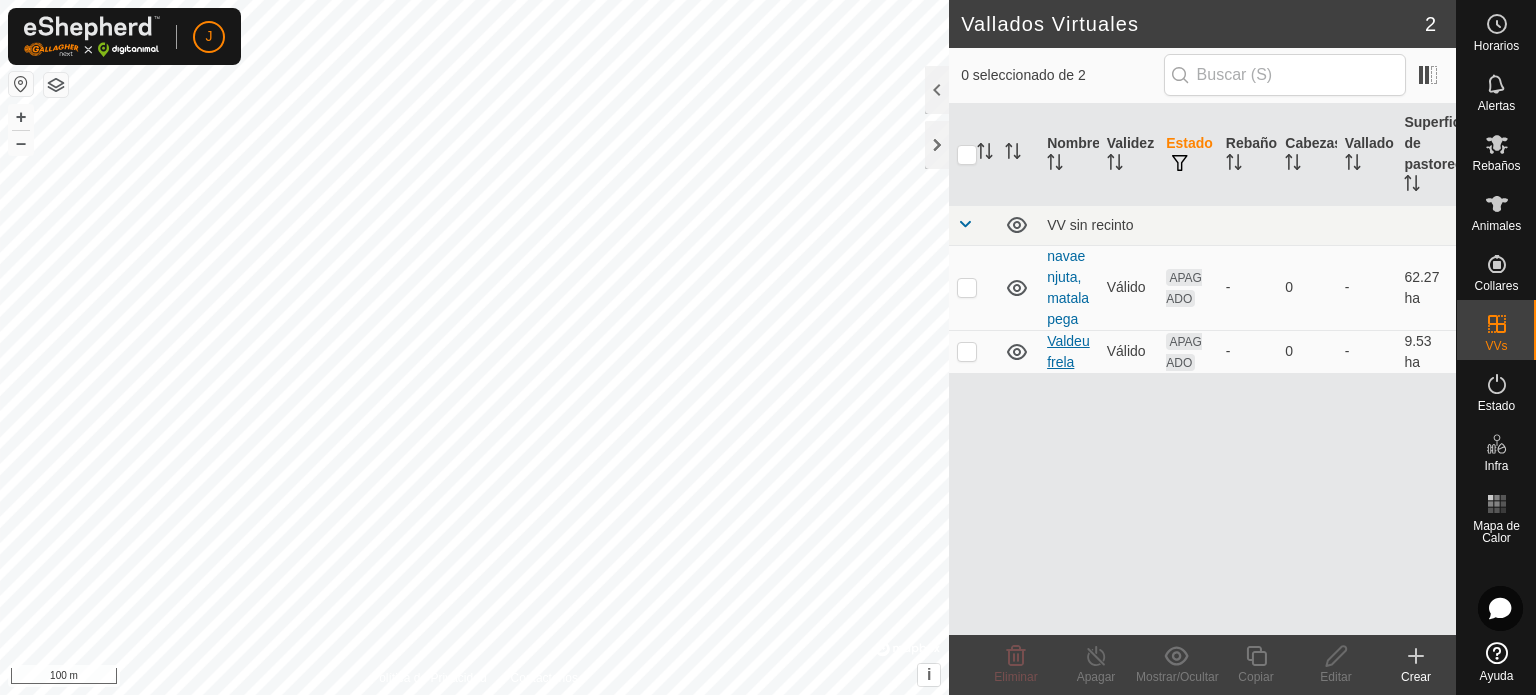 click on "Valdeufrela" at bounding box center (1068, 351) 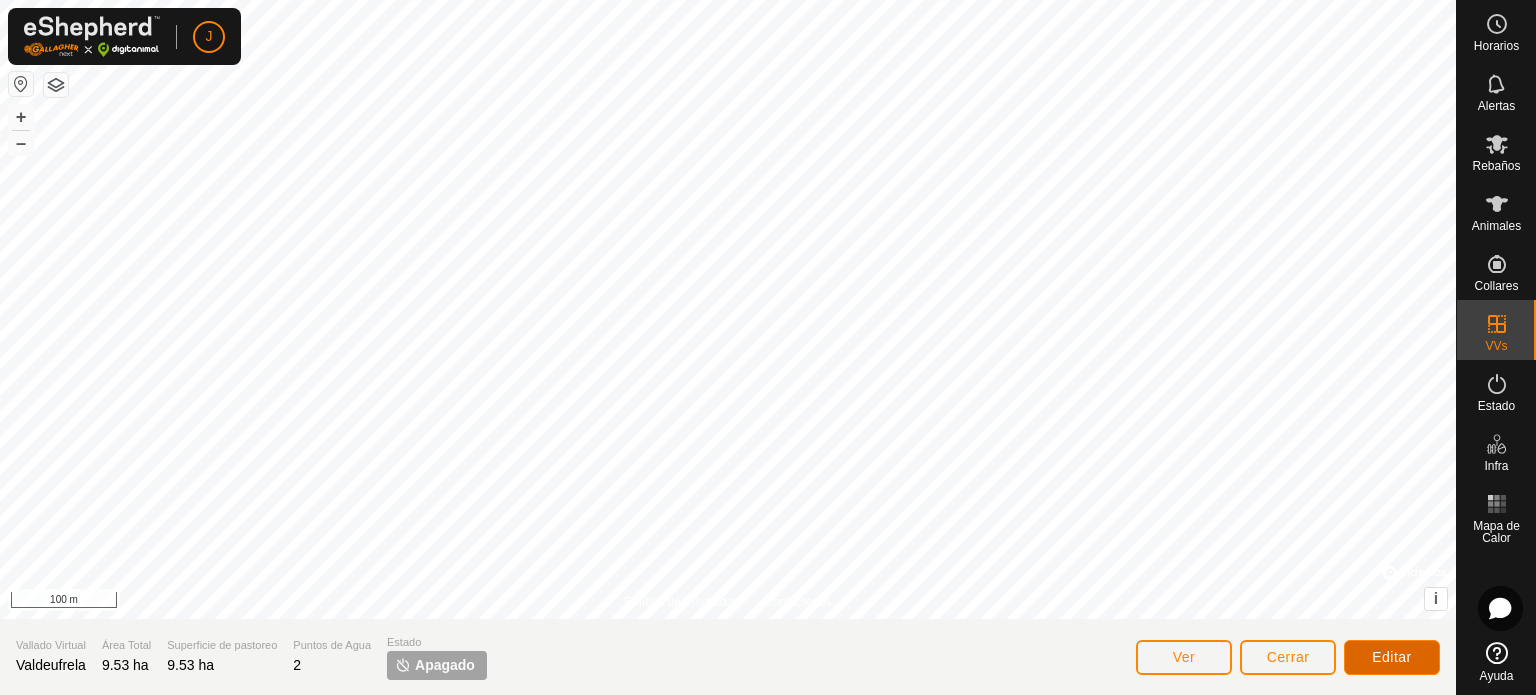 click on "Editar" 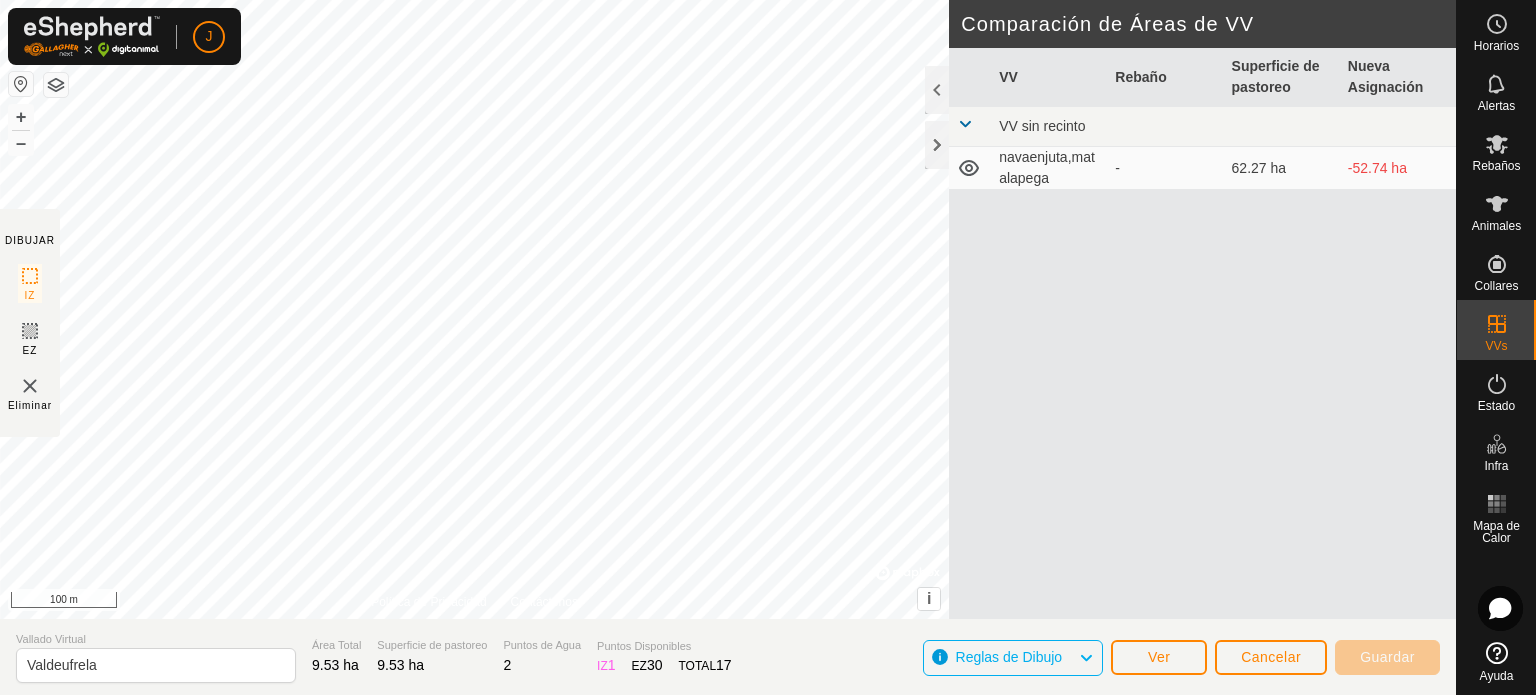 click on "Superficie de pastoreo" at bounding box center (1282, 77) 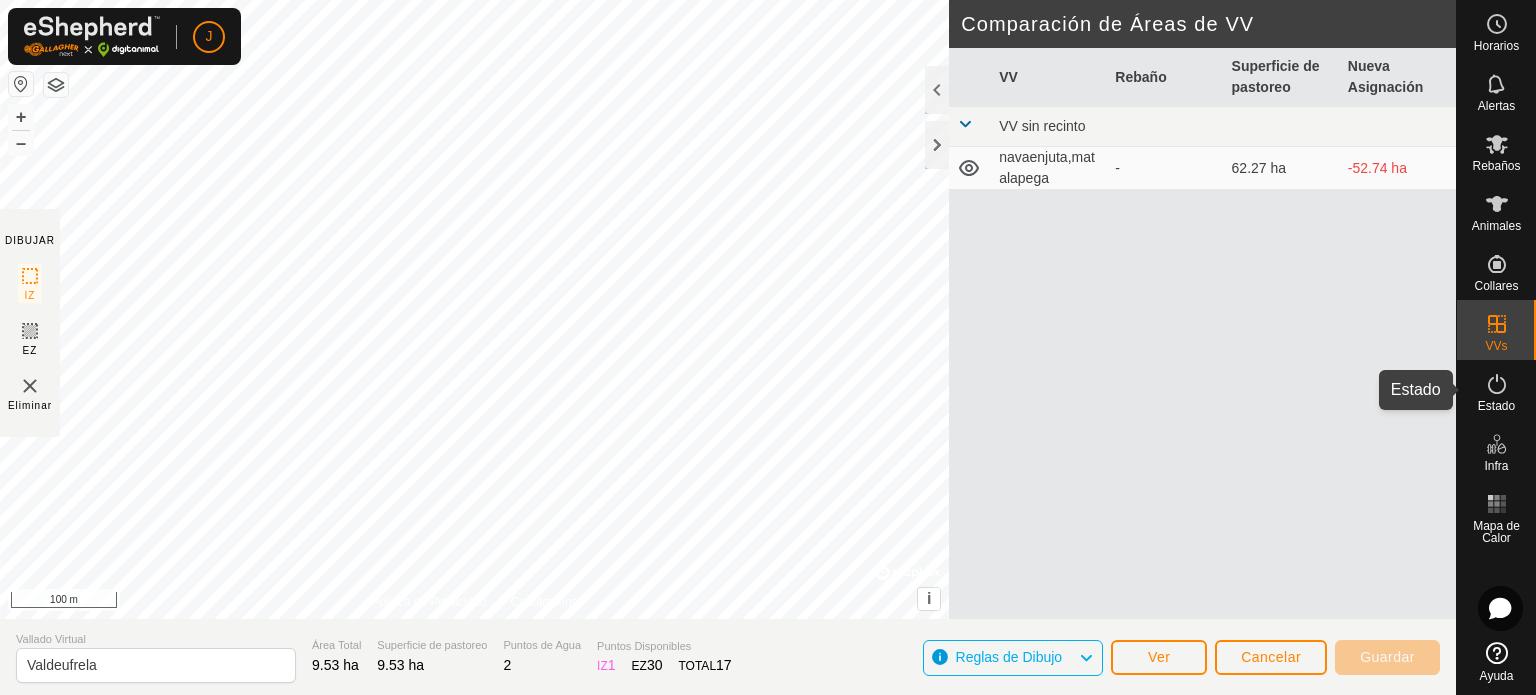 click 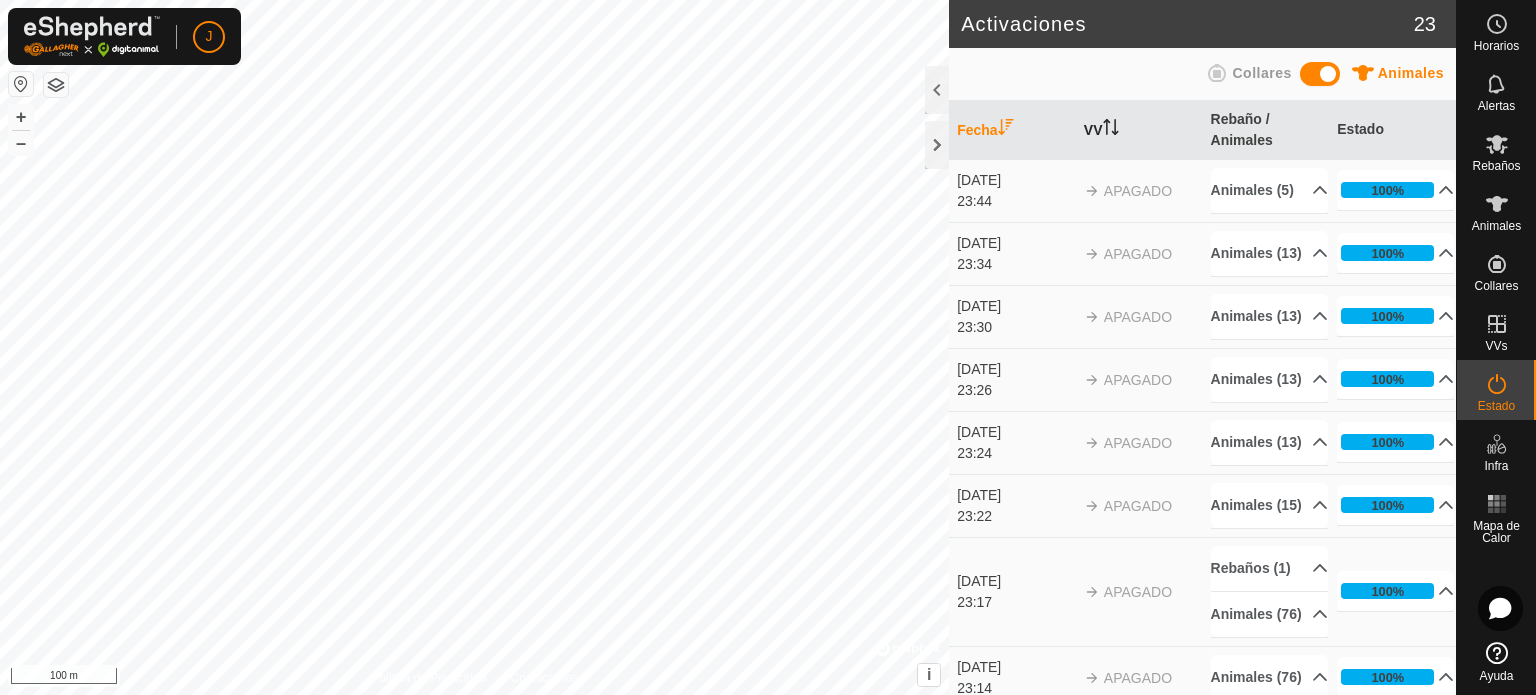 drag, startPoint x: 1096, startPoint y: 131, endPoint x: 1086, endPoint y: 127, distance: 10.770329 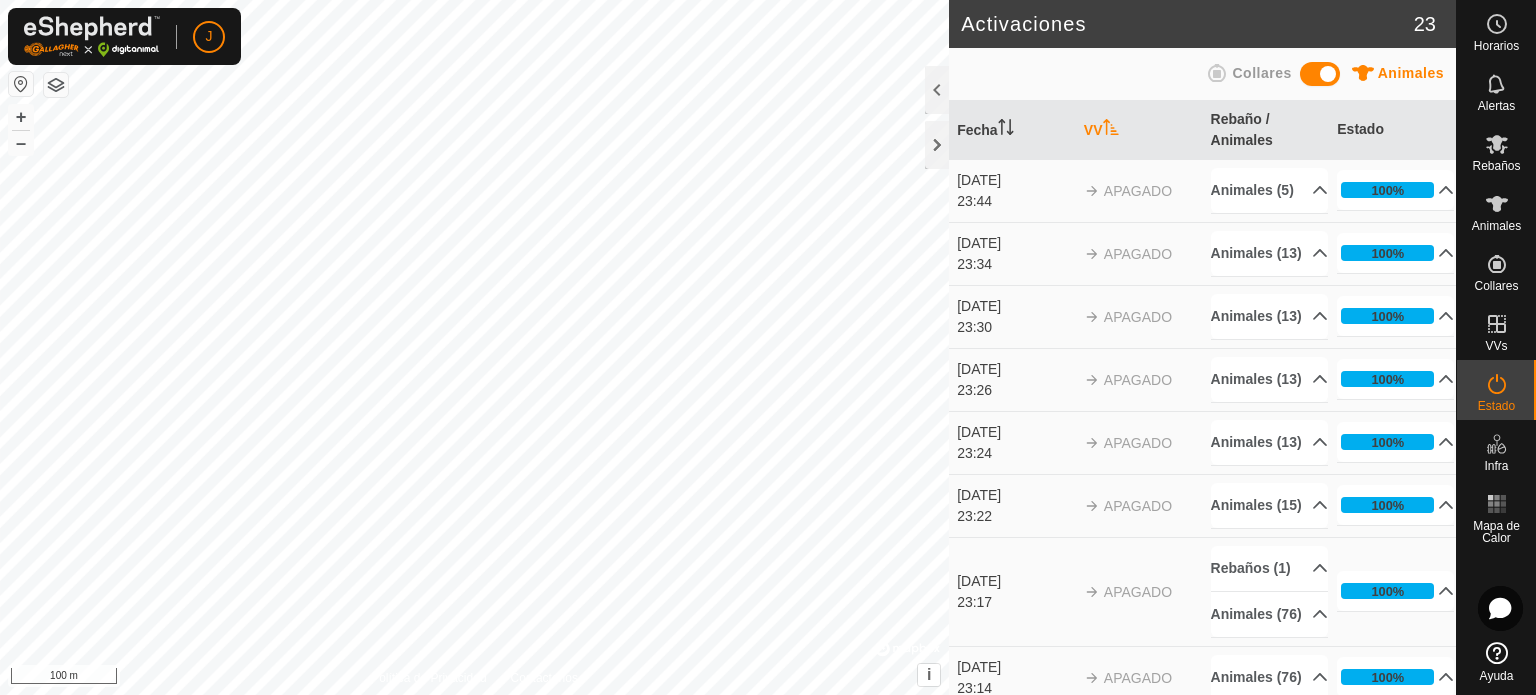 click on "Animales" at bounding box center (1411, 73) 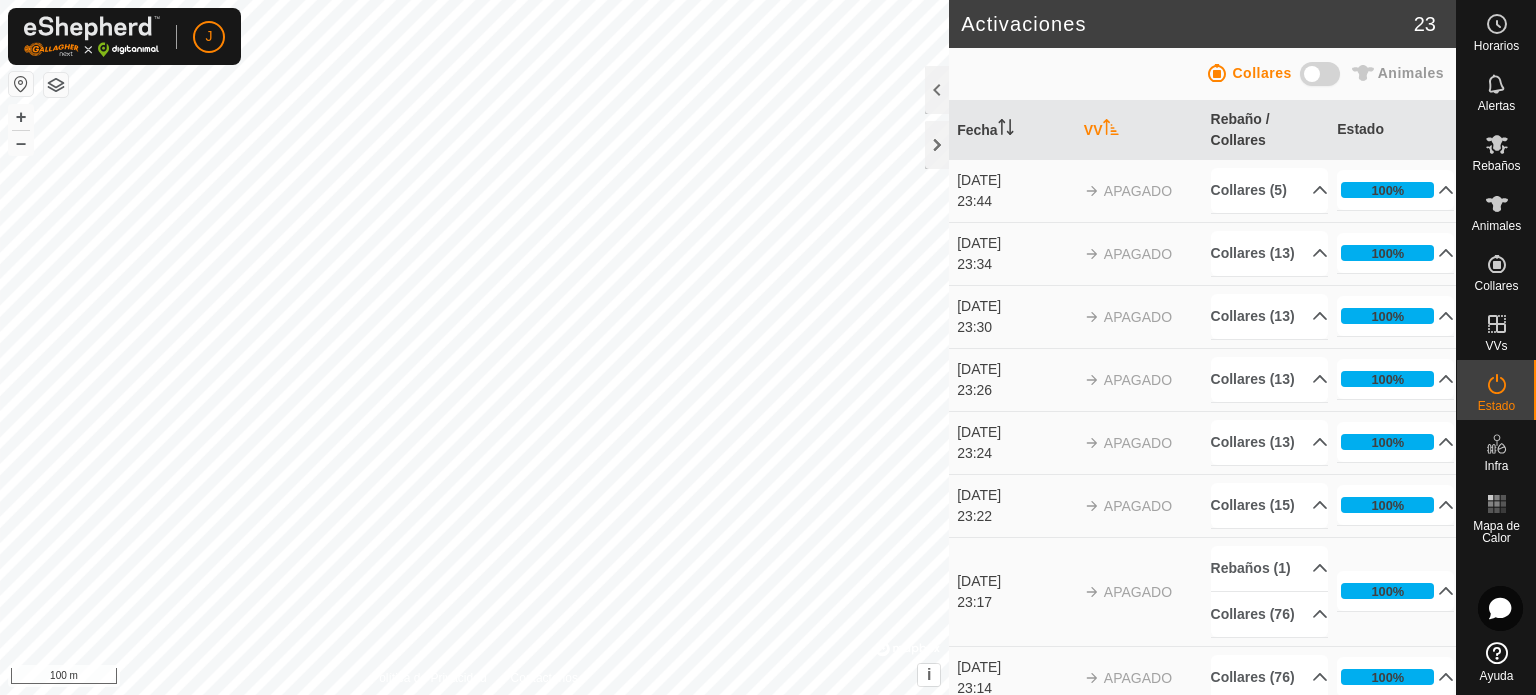 click at bounding box center [1320, 74] 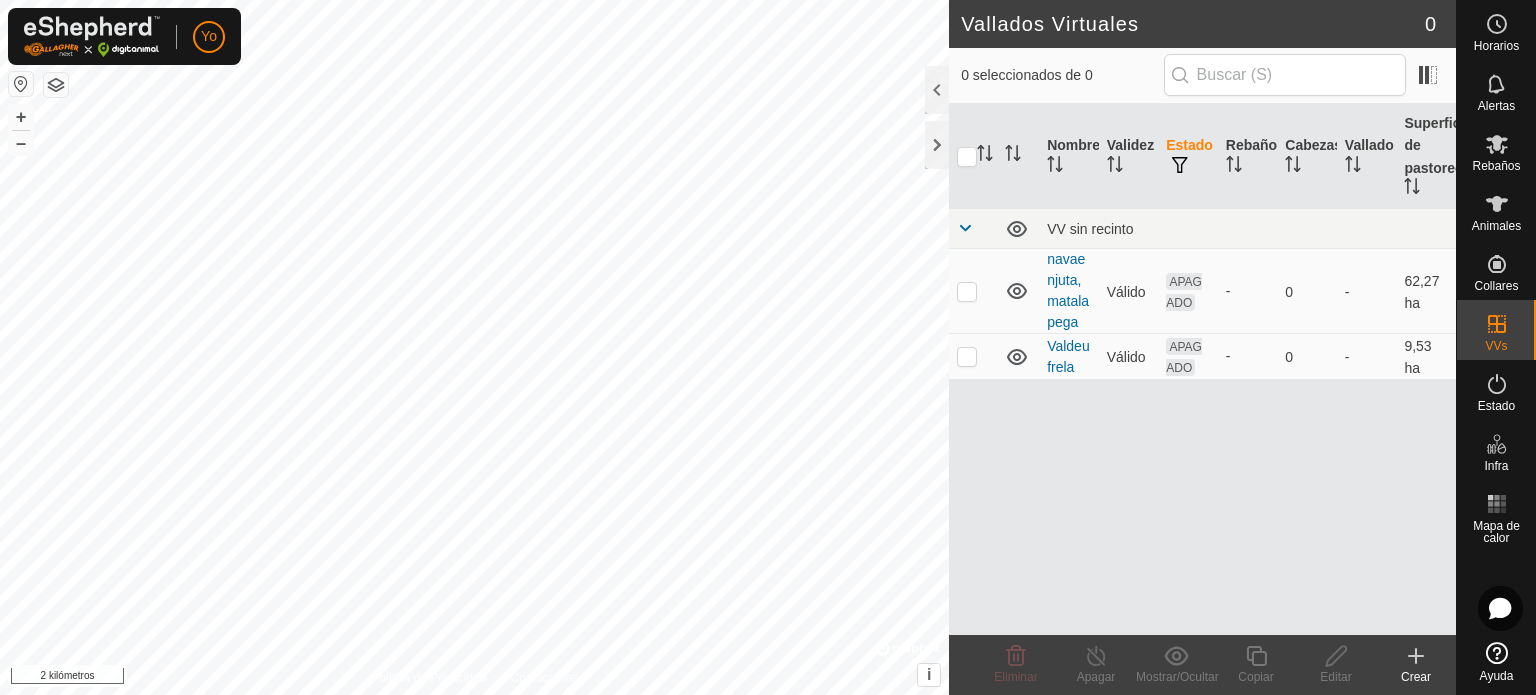 scroll, scrollTop: 0, scrollLeft: 0, axis: both 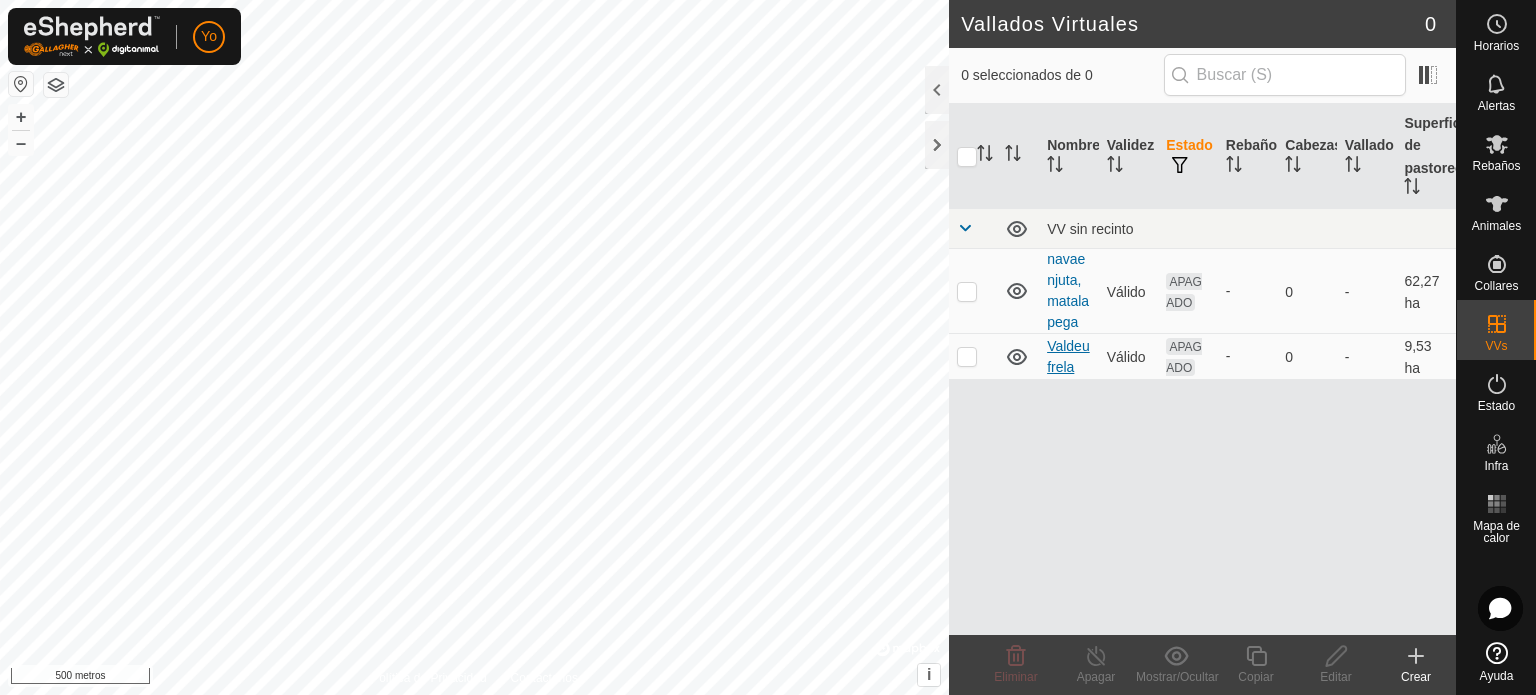 click on "Valdeufrela" at bounding box center (1068, 356) 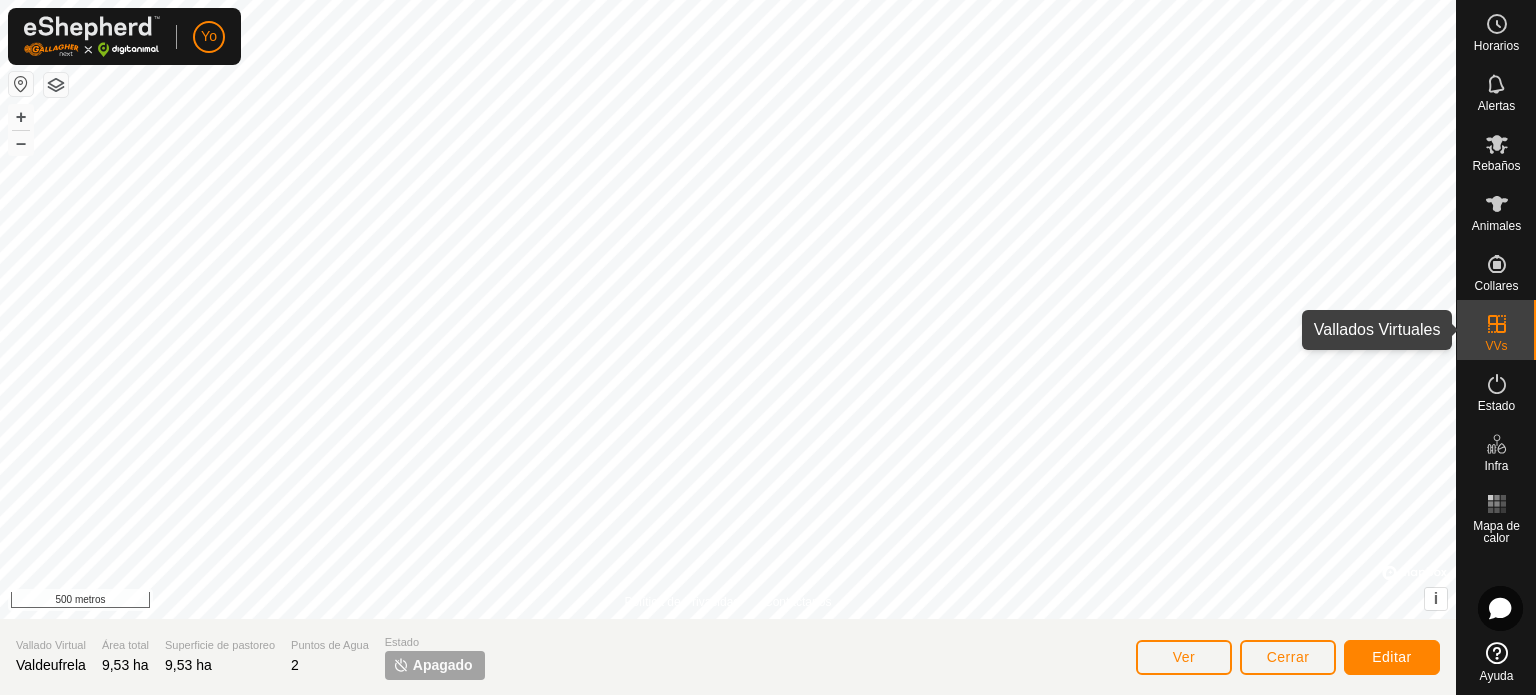 click 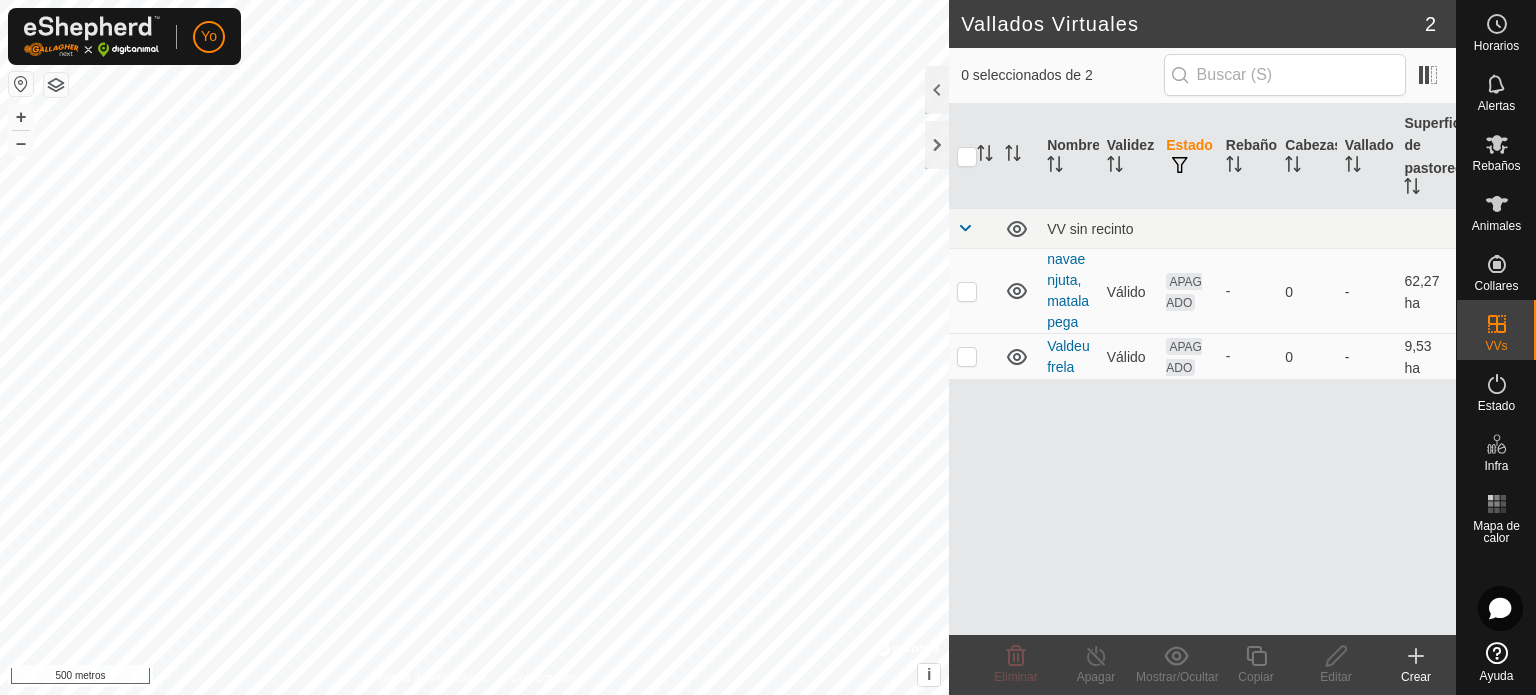 click on "Valdeufrela" at bounding box center (1069, 356) 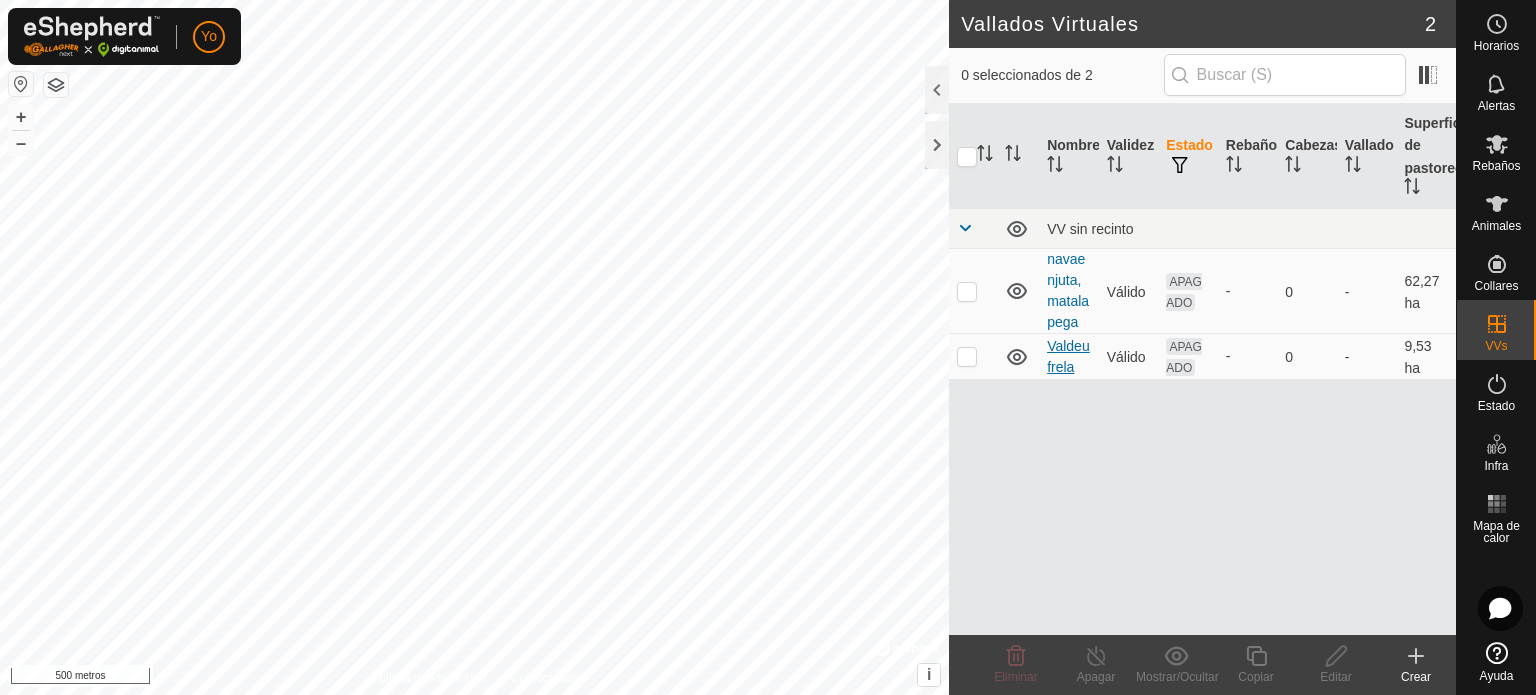 click on "Valdeufrela" at bounding box center [1068, 356] 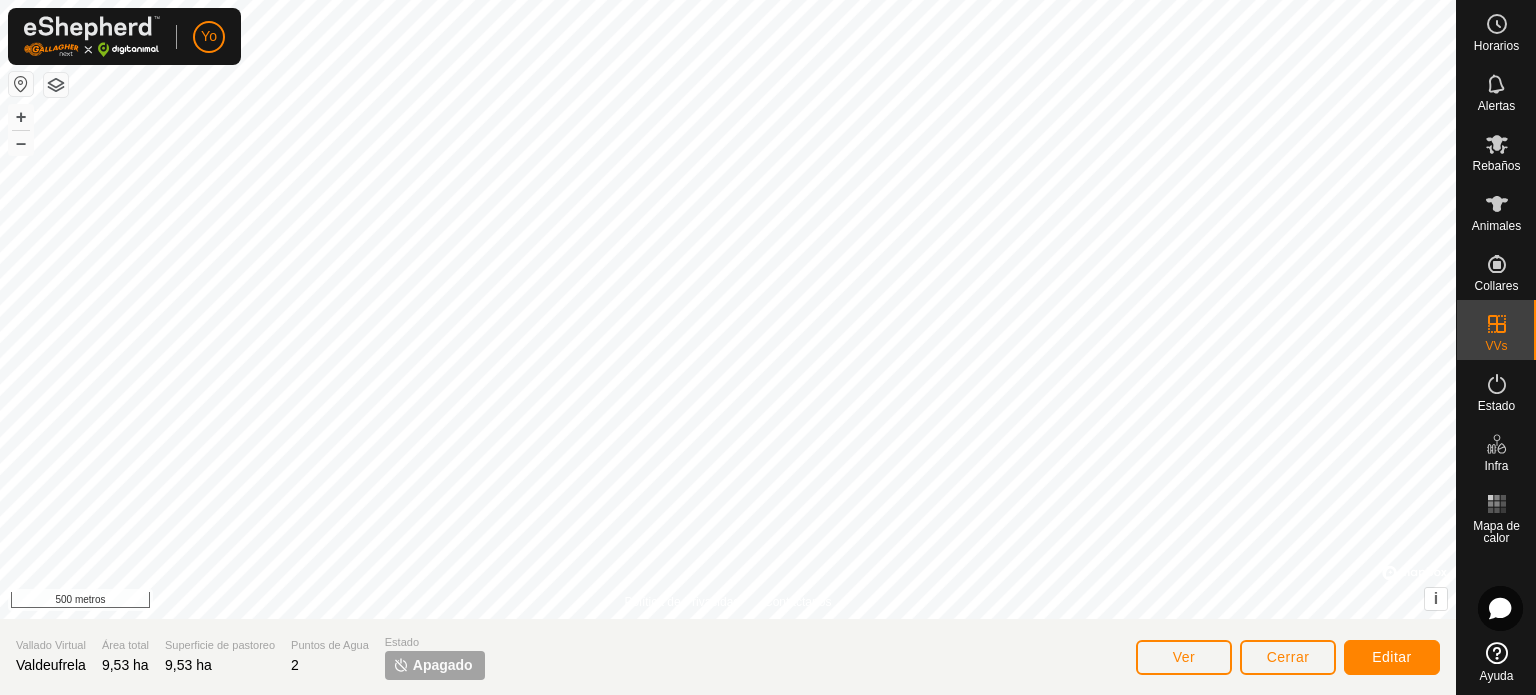 click on "Apagado" 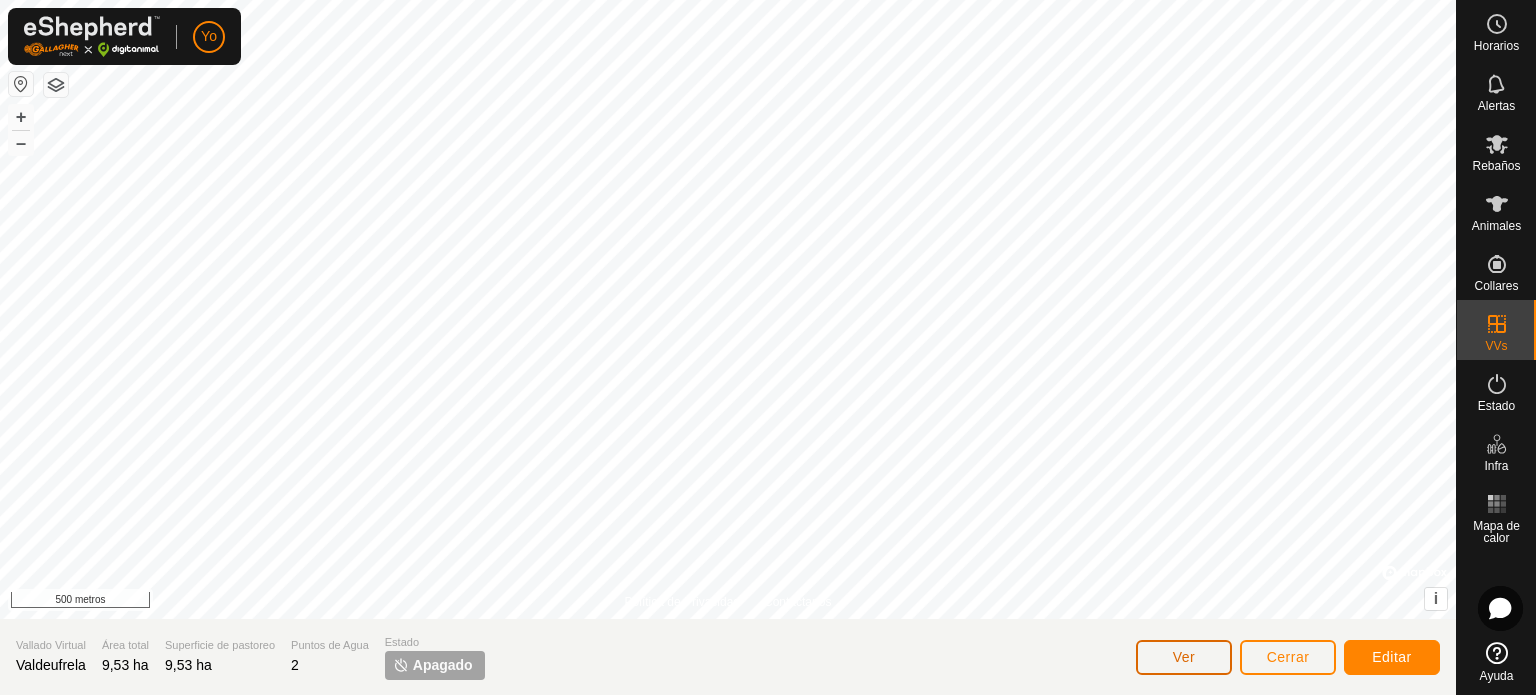 click on "Ver" 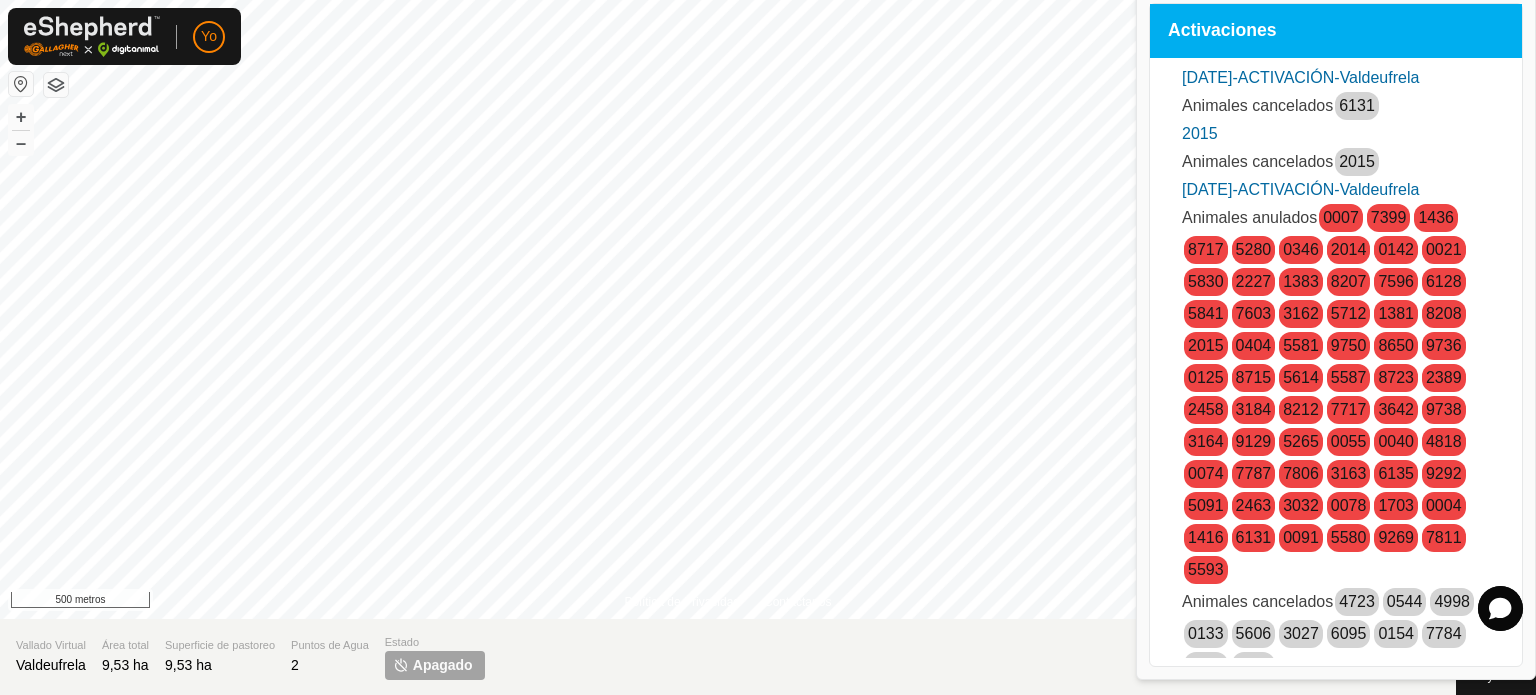 click on "Vallado Virtual Valdeufrela Área total 9,53 ha Superficie de pastoreo 9,53 ha Puntos de Agua 2 Estado Apagado Ver Cerrar Editar" 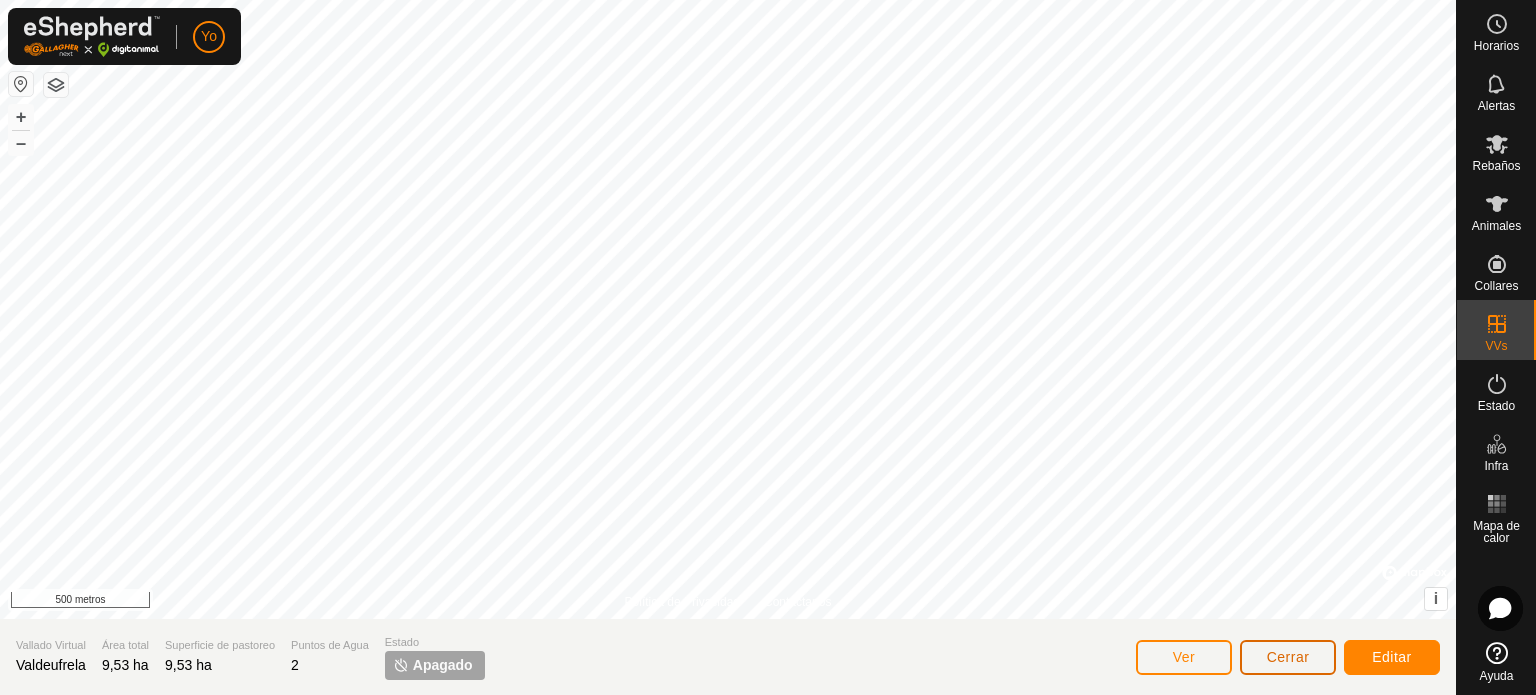 click on "Cerrar" 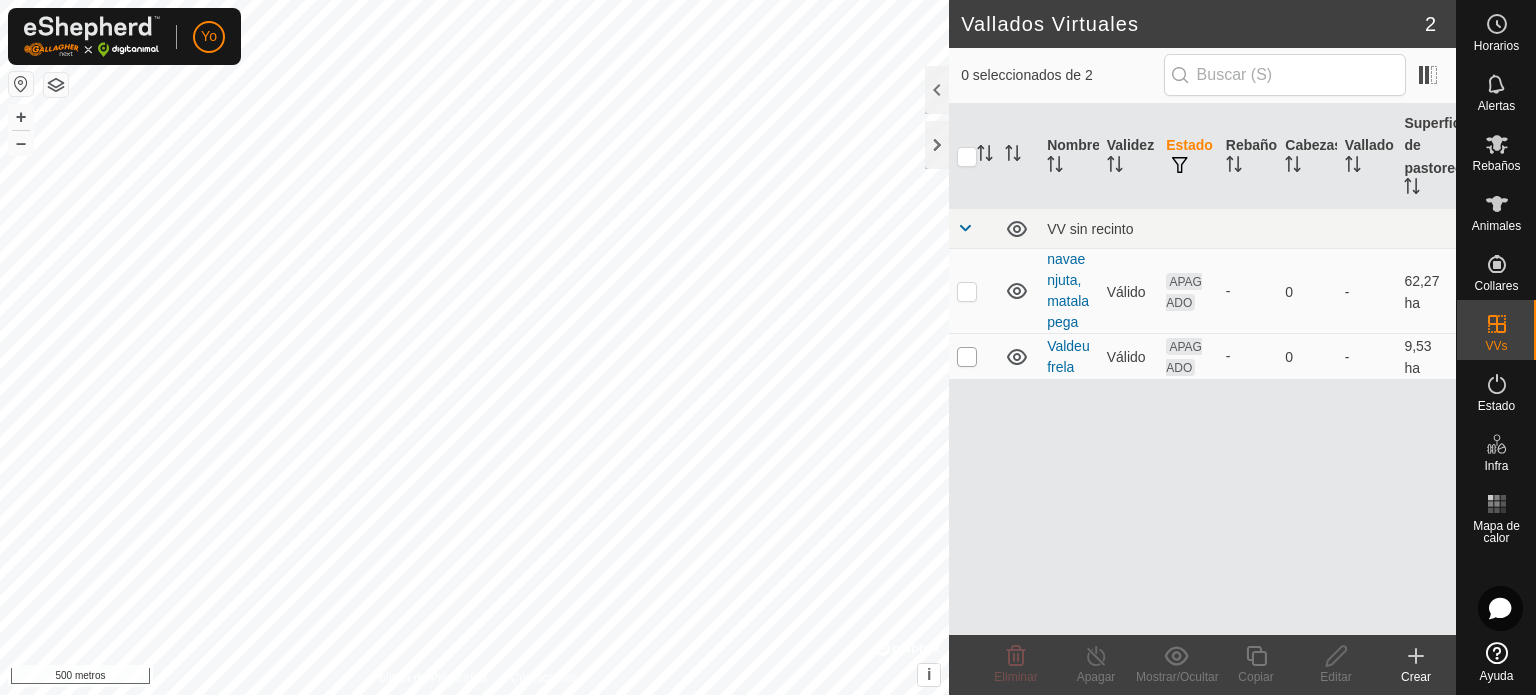 click at bounding box center [967, 357] 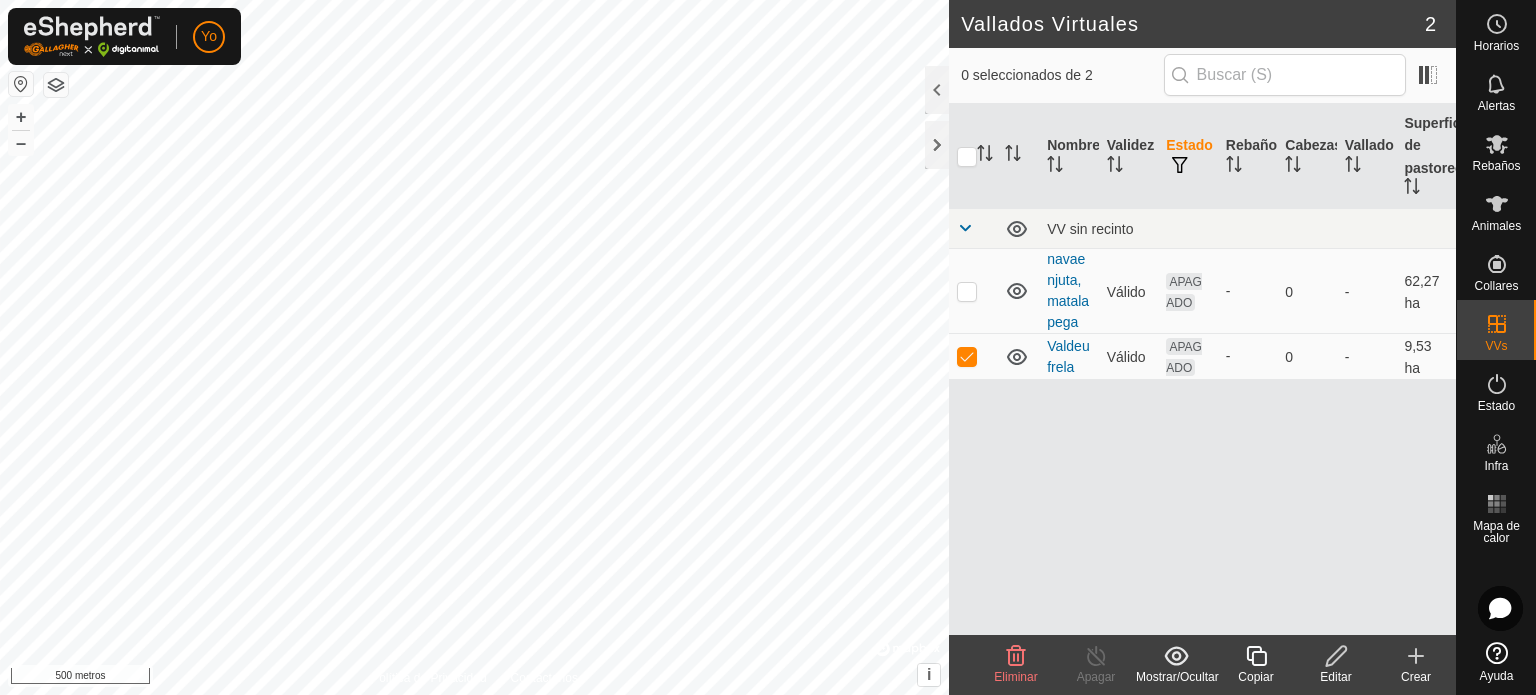 click 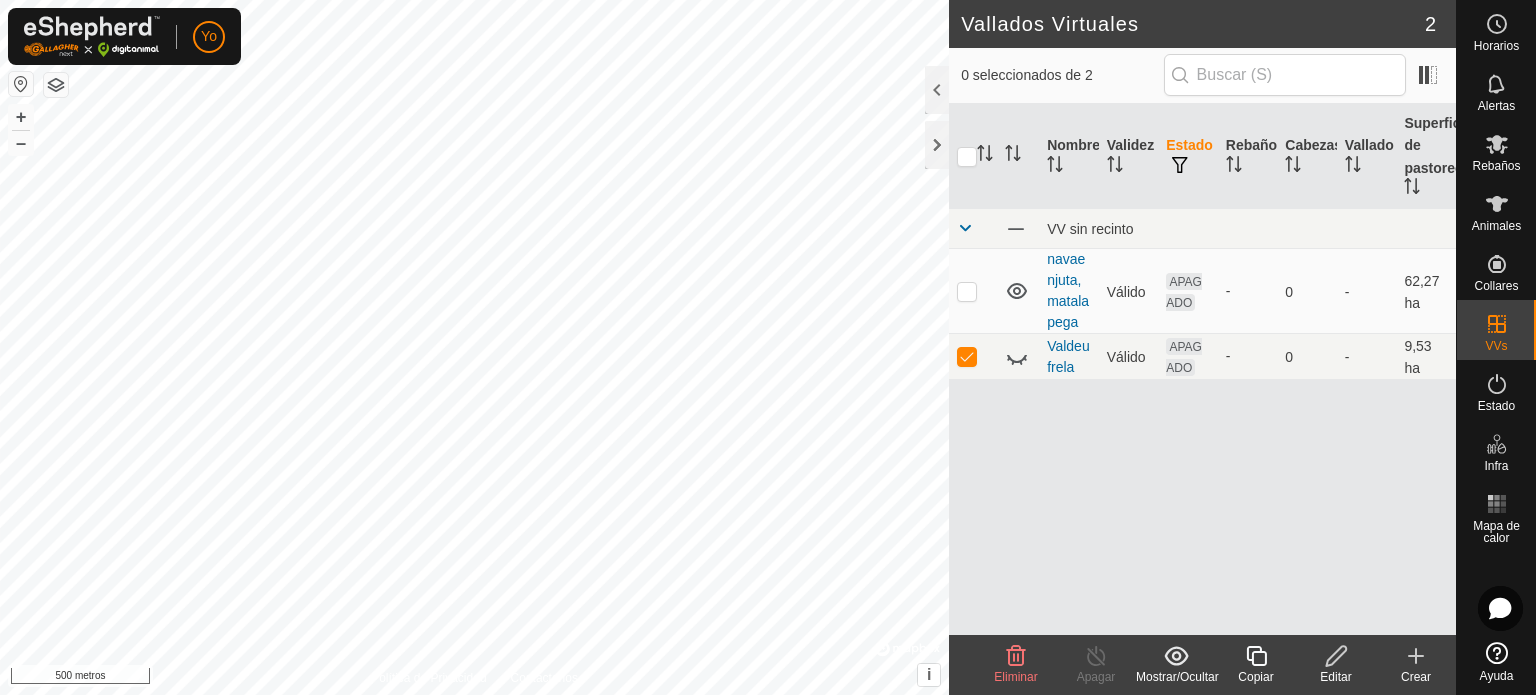 click 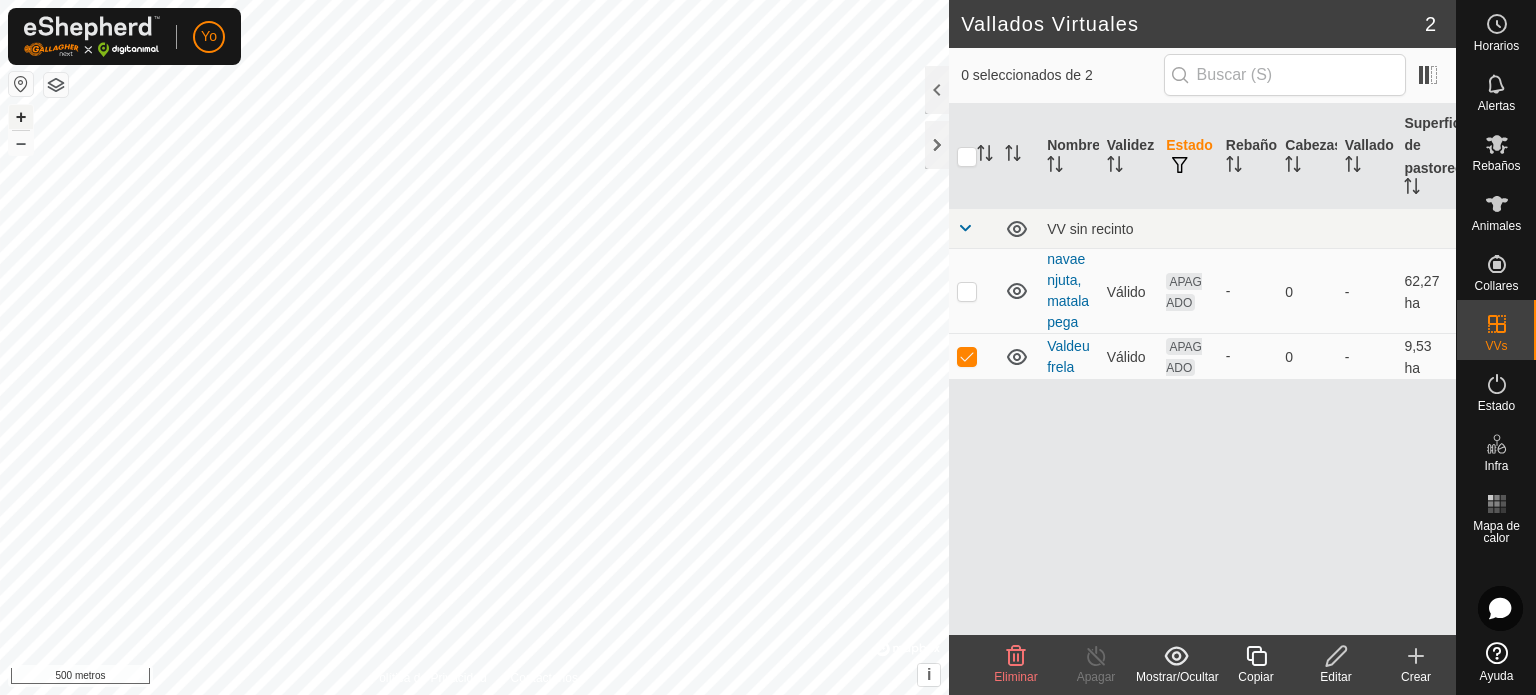 click on "+" at bounding box center [21, 116] 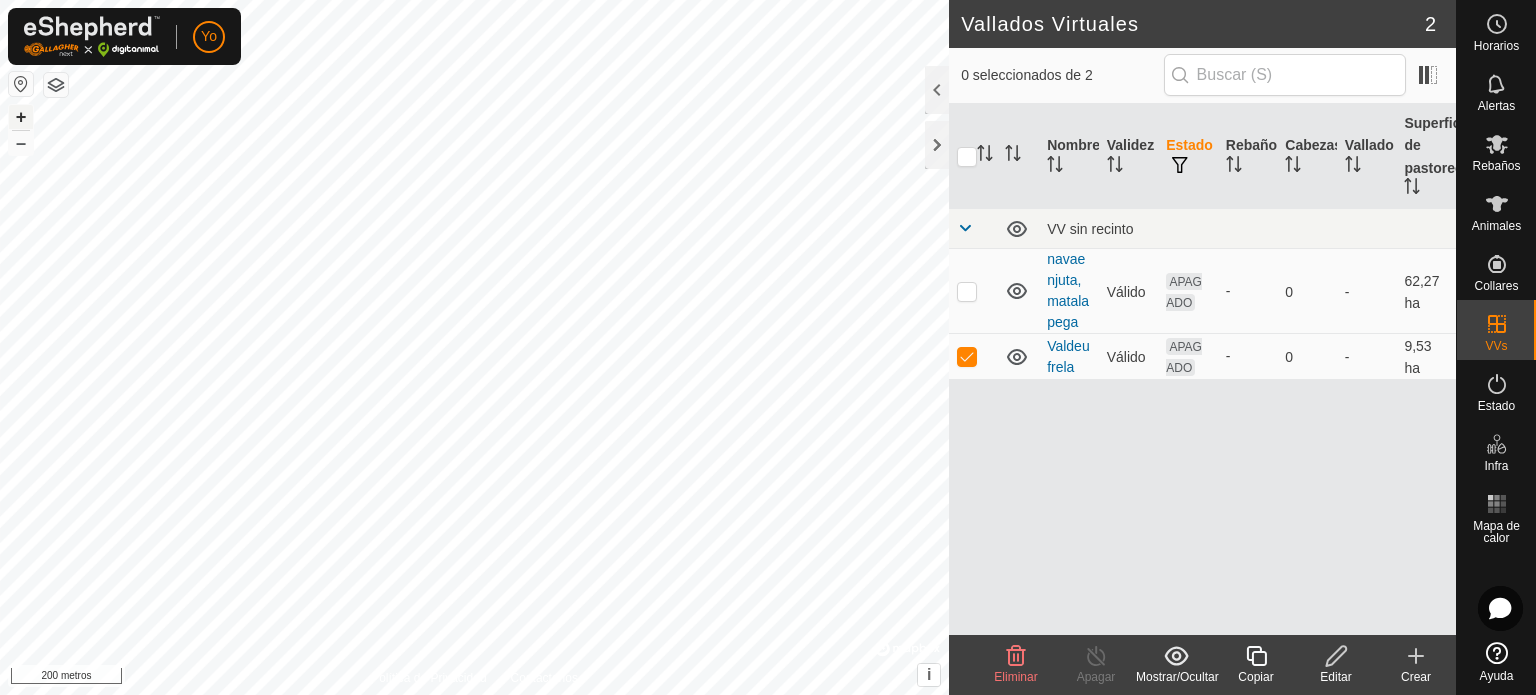click on "+" at bounding box center [21, 116] 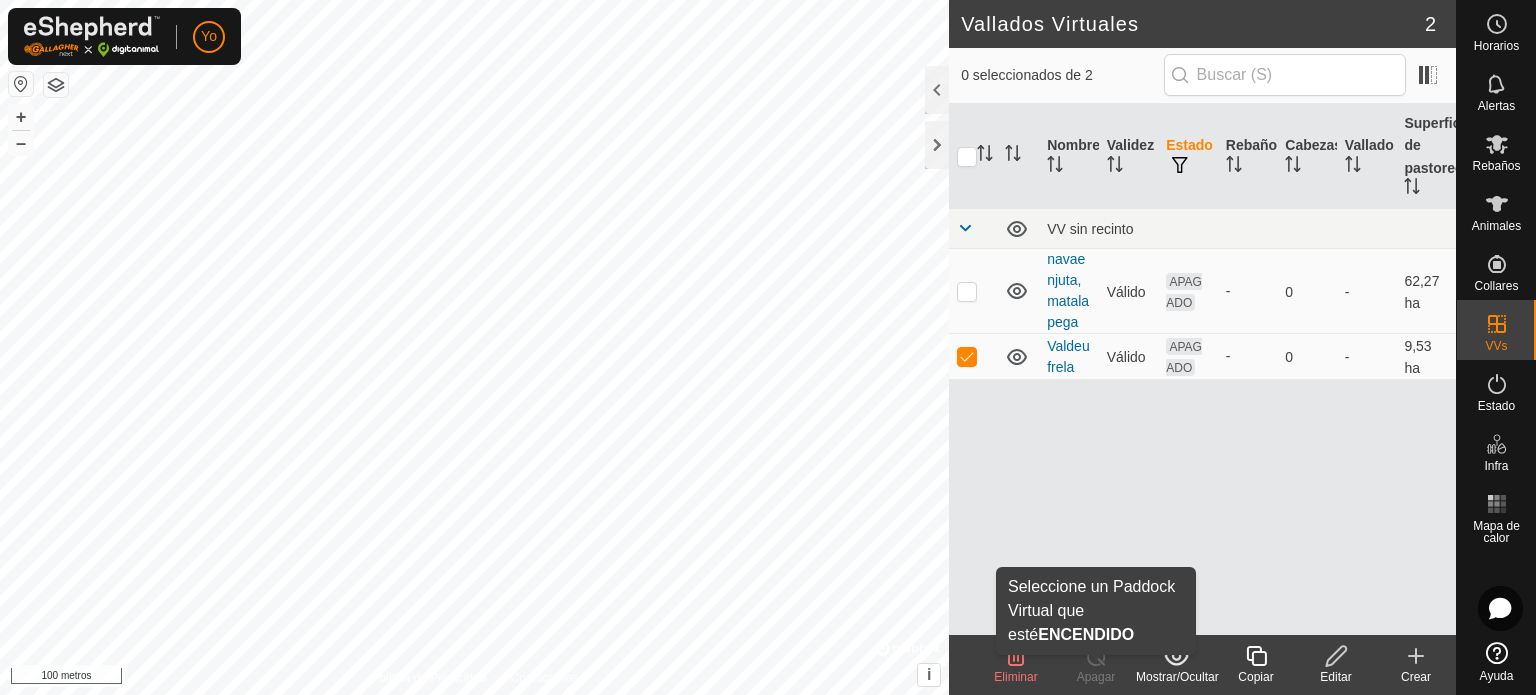 click on "Apagar" 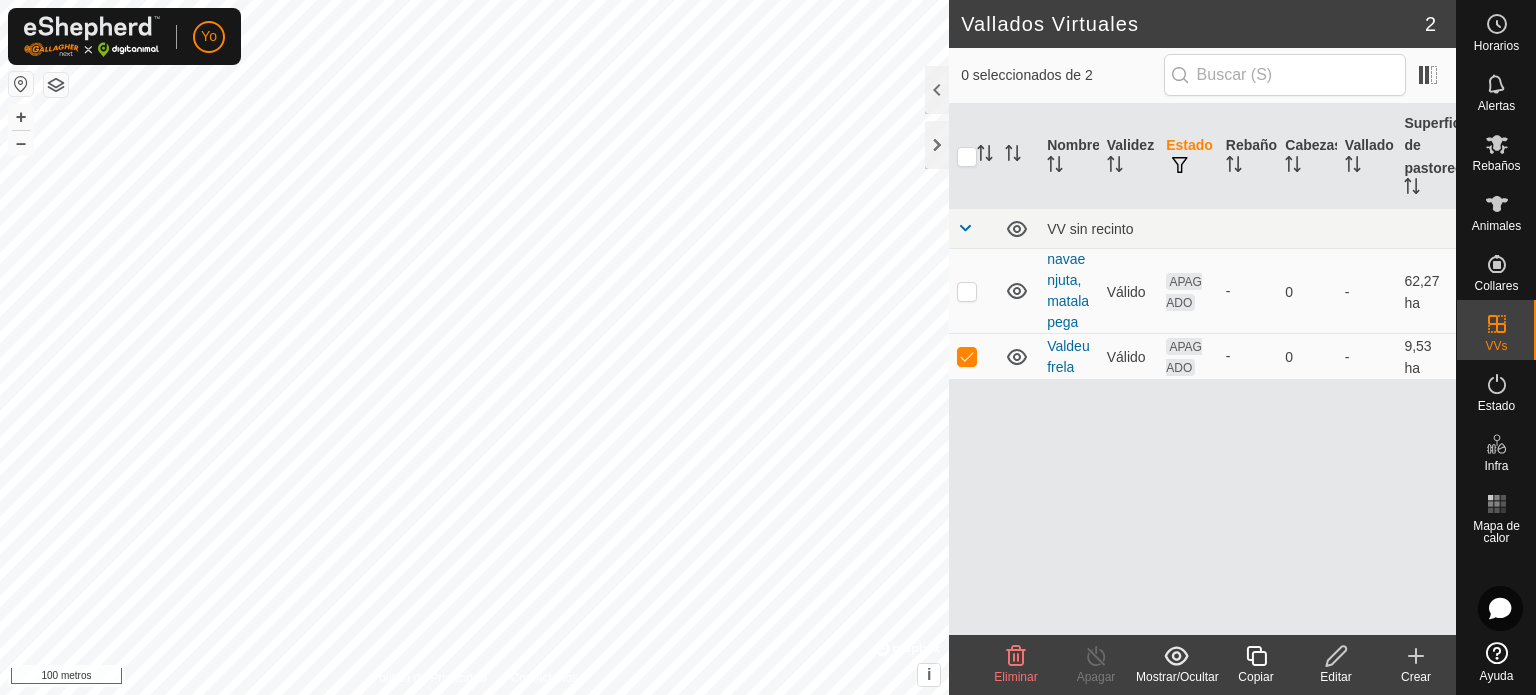 click 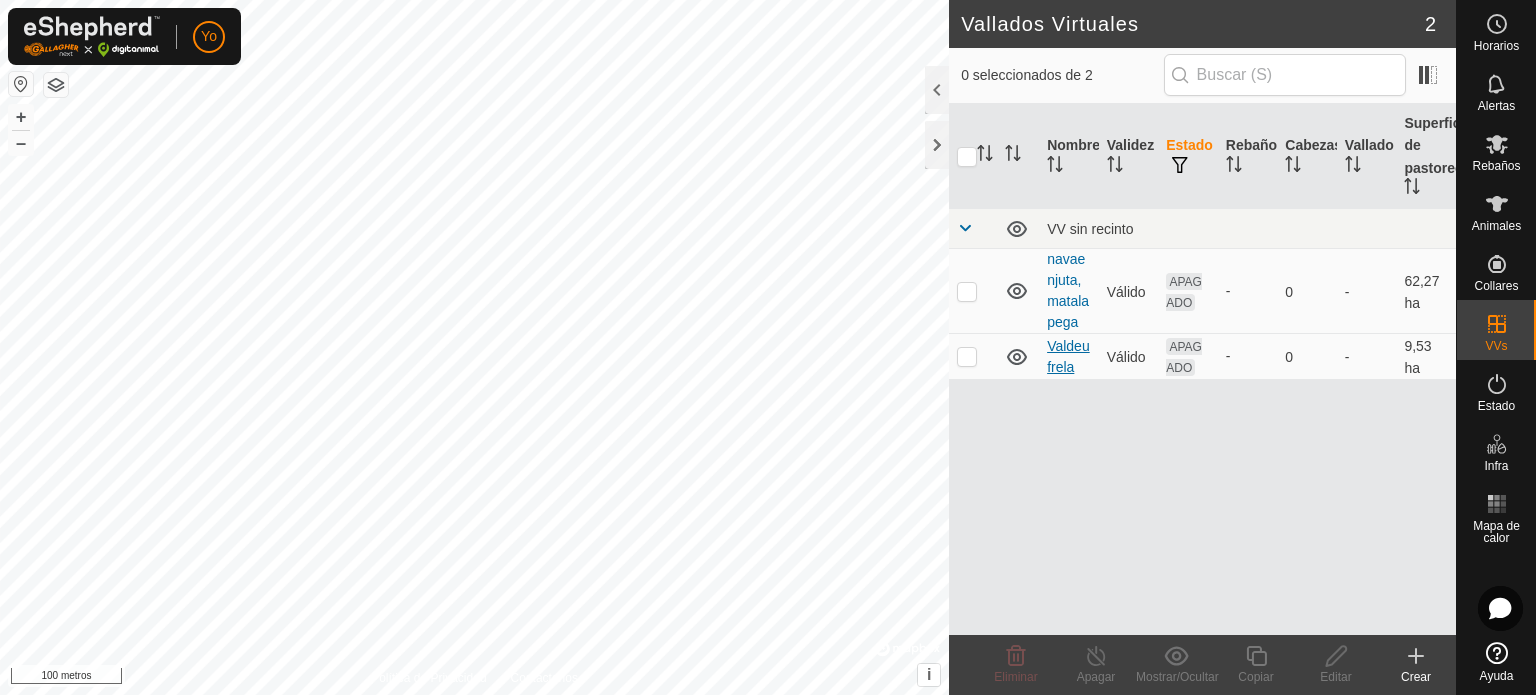 click on "Valdeufrela" at bounding box center (1068, 356) 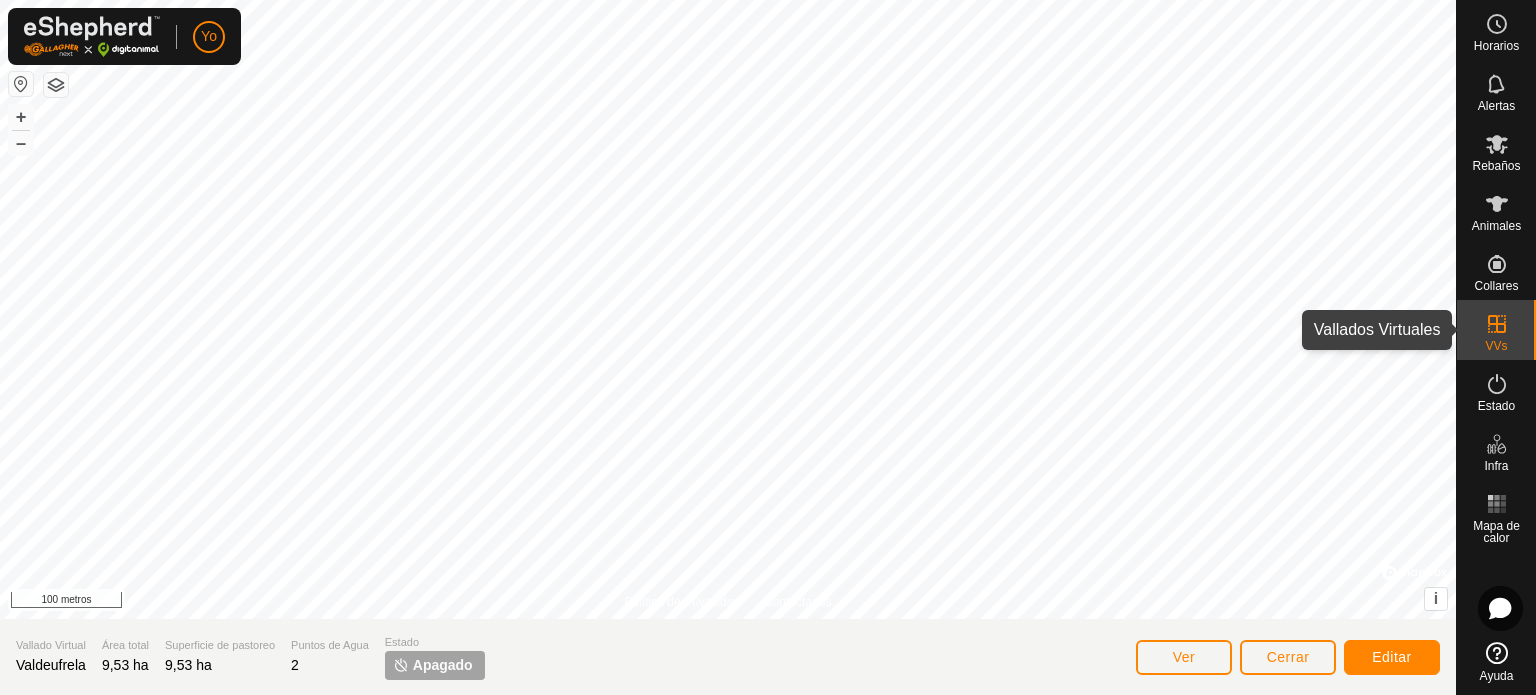click 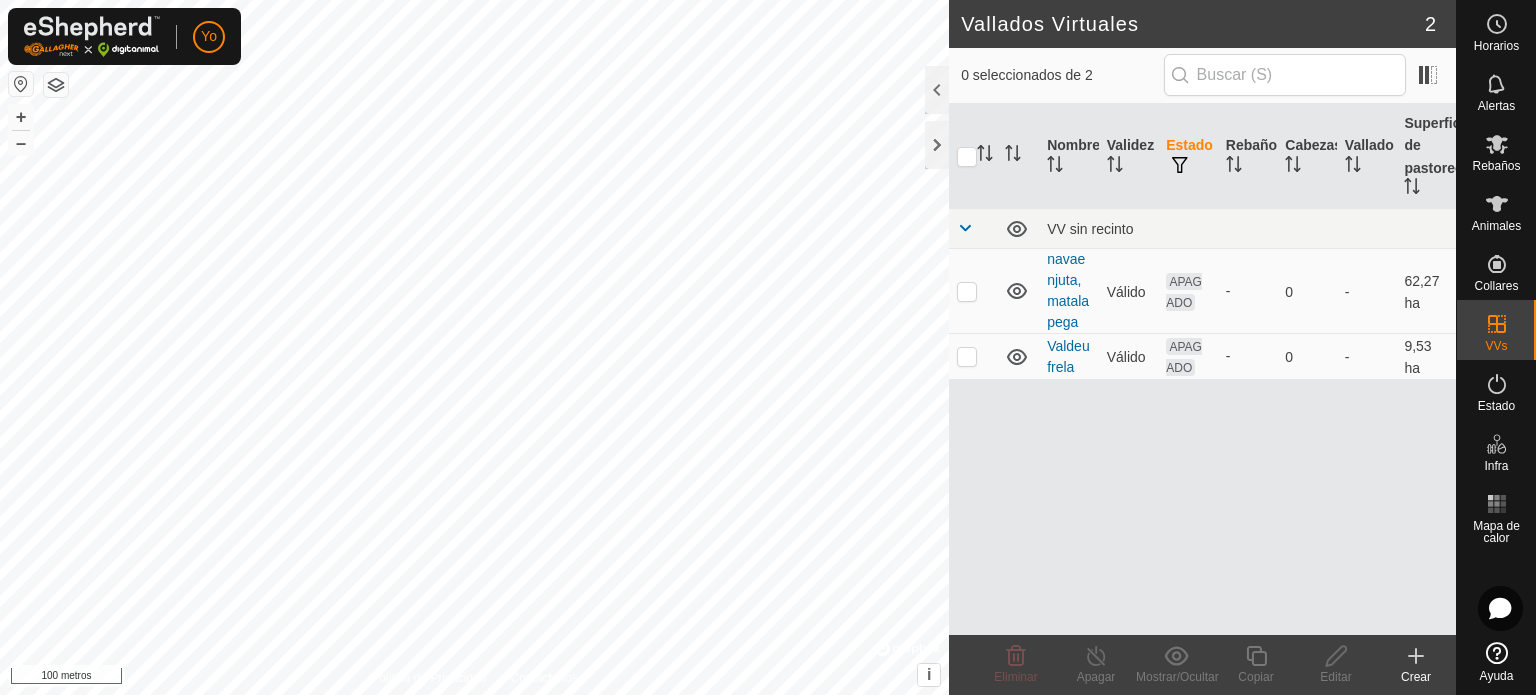 click on "APAGADO" at bounding box center (1184, 357) 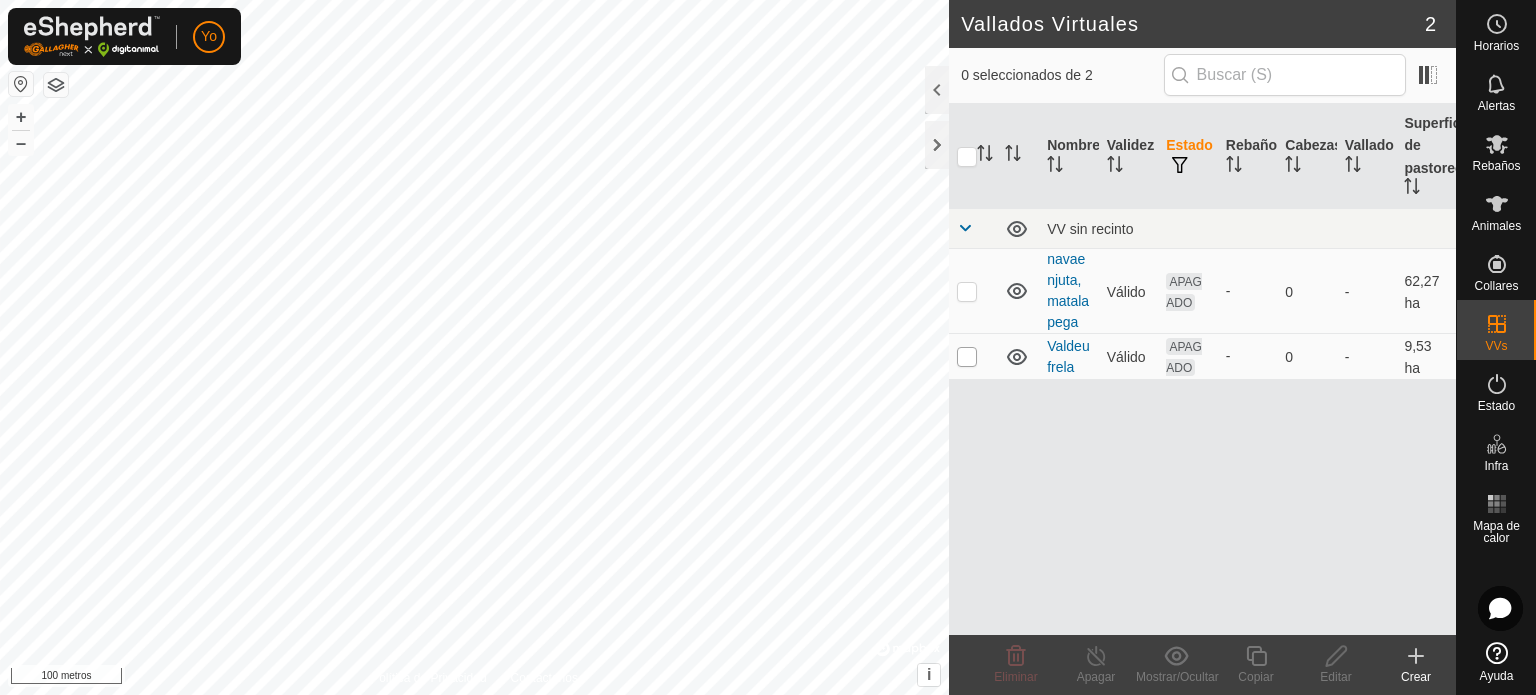 click at bounding box center (967, 357) 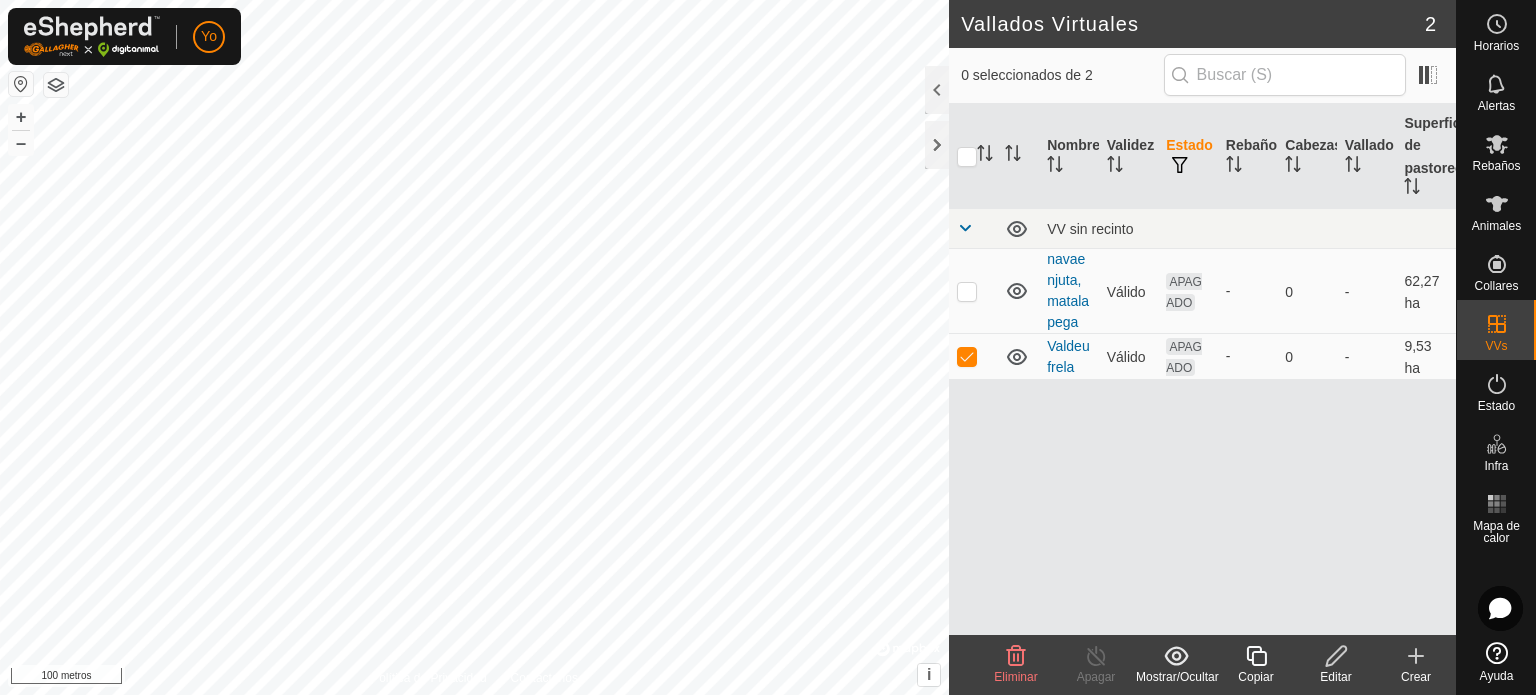 click 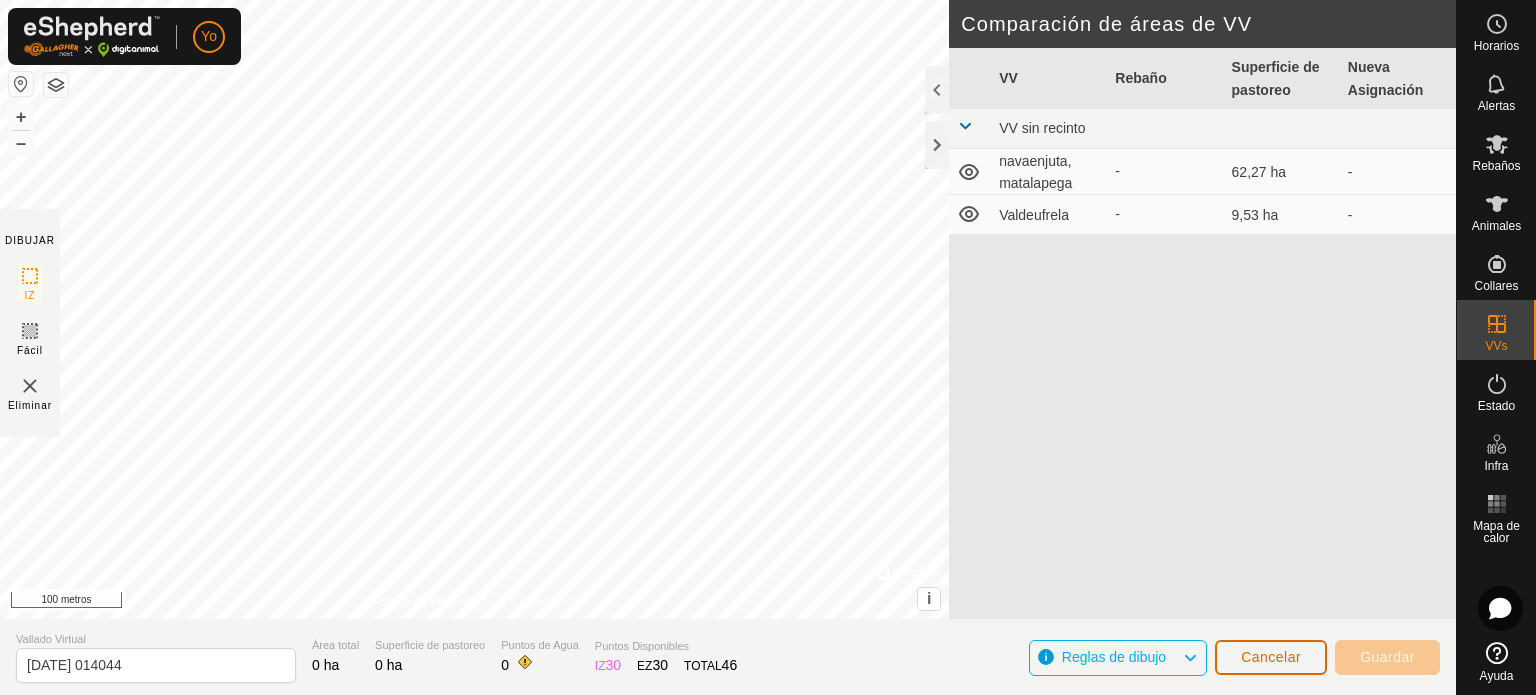 click on "Cancelar" 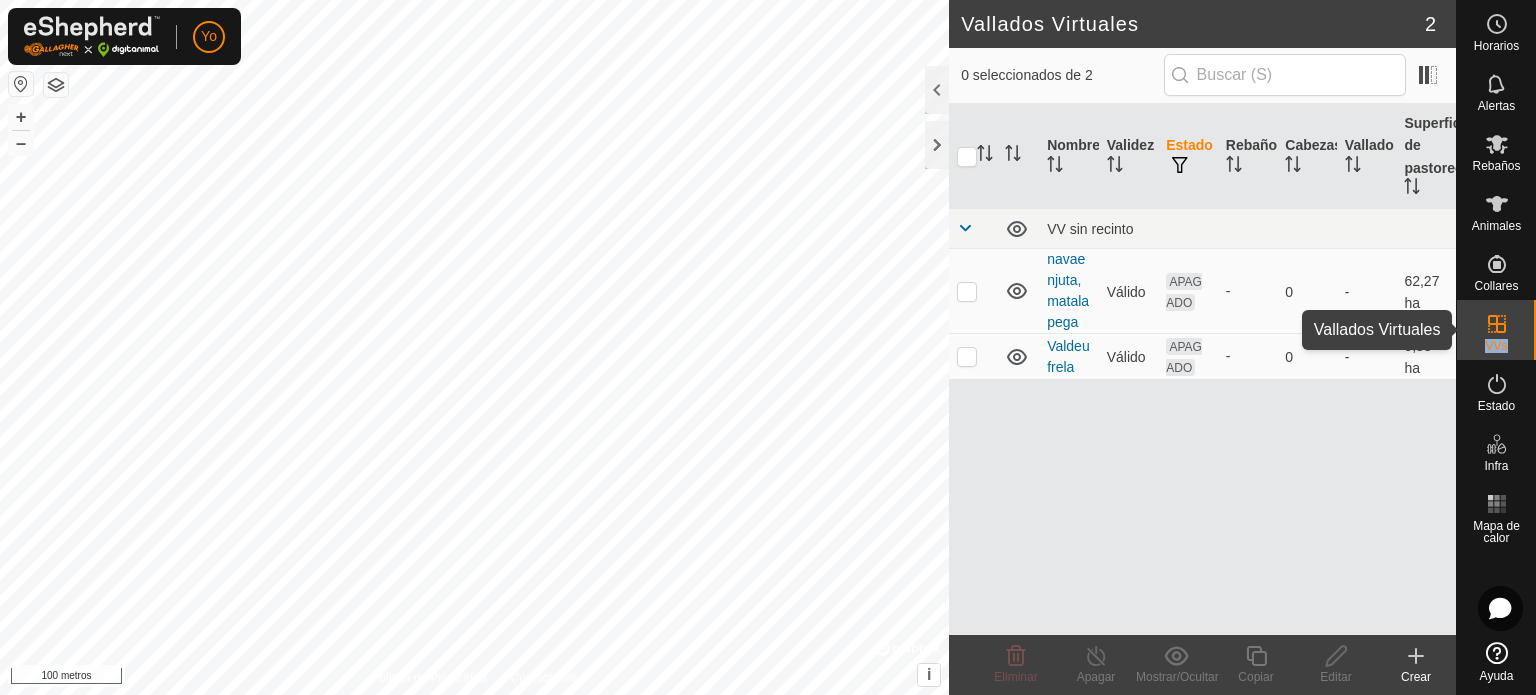 drag, startPoint x: 1492, startPoint y: 386, endPoint x: 1481, endPoint y: 319, distance: 67.89698 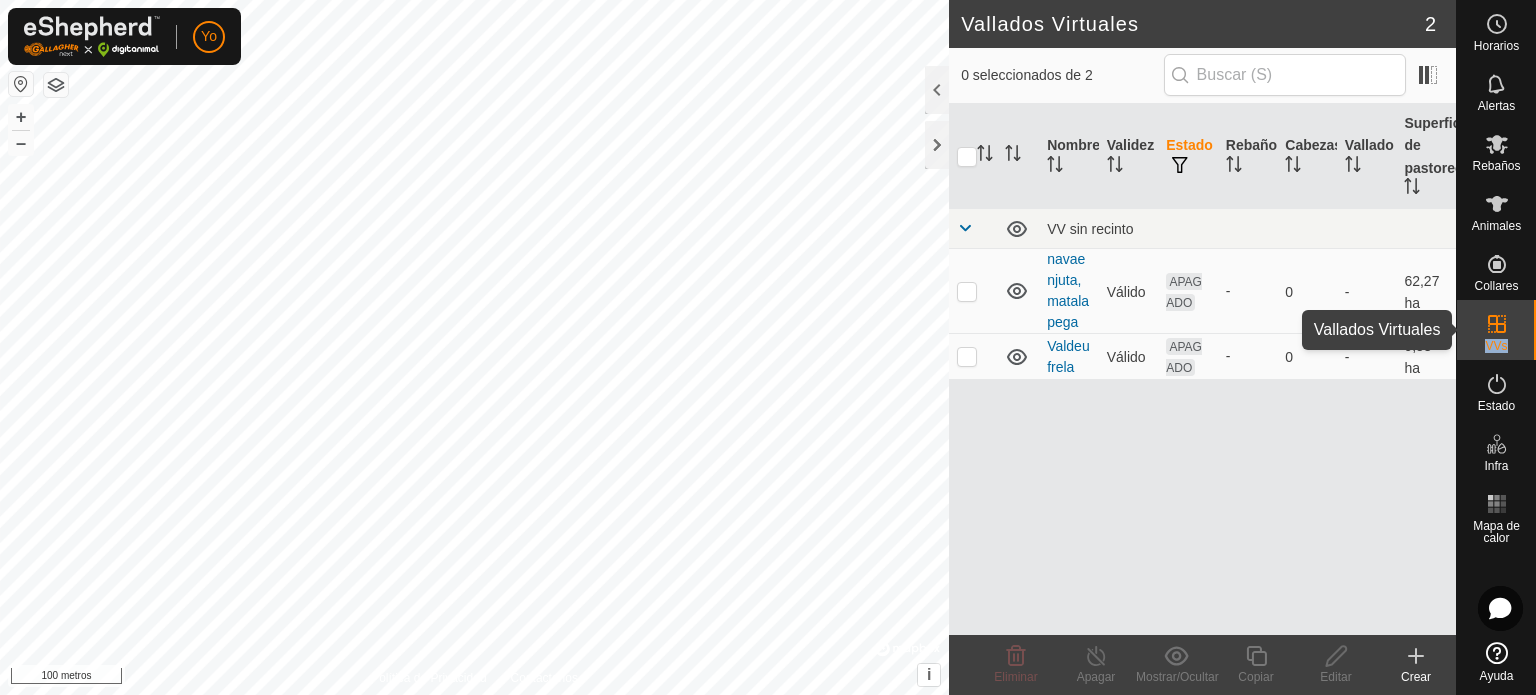 click on "Horarios Alertas Rebaños Animales Collares VVs Estado Infra Mapa de calor Ayuda" 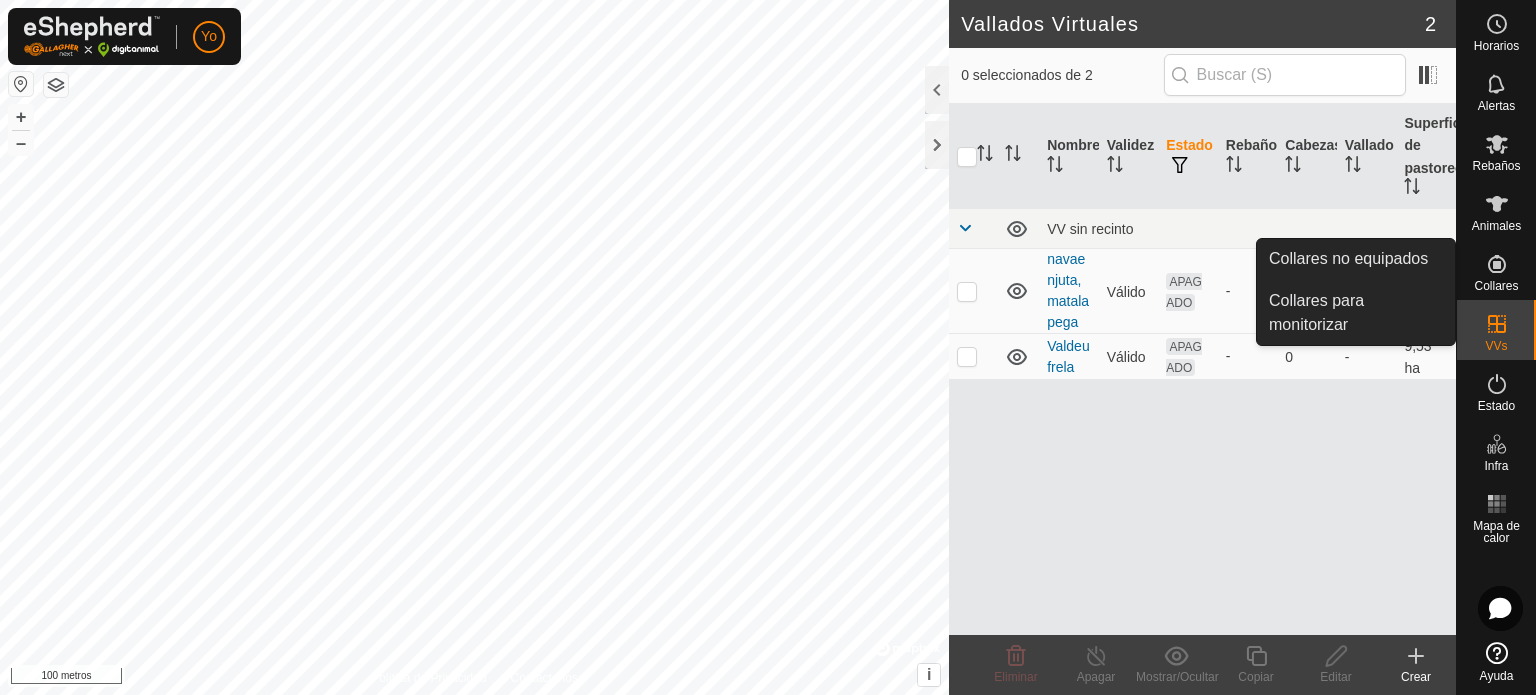 drag, startPoint x: 1492, startPoint y: 317, endPoint x: 1492, endPoint y: 339, distance: 22 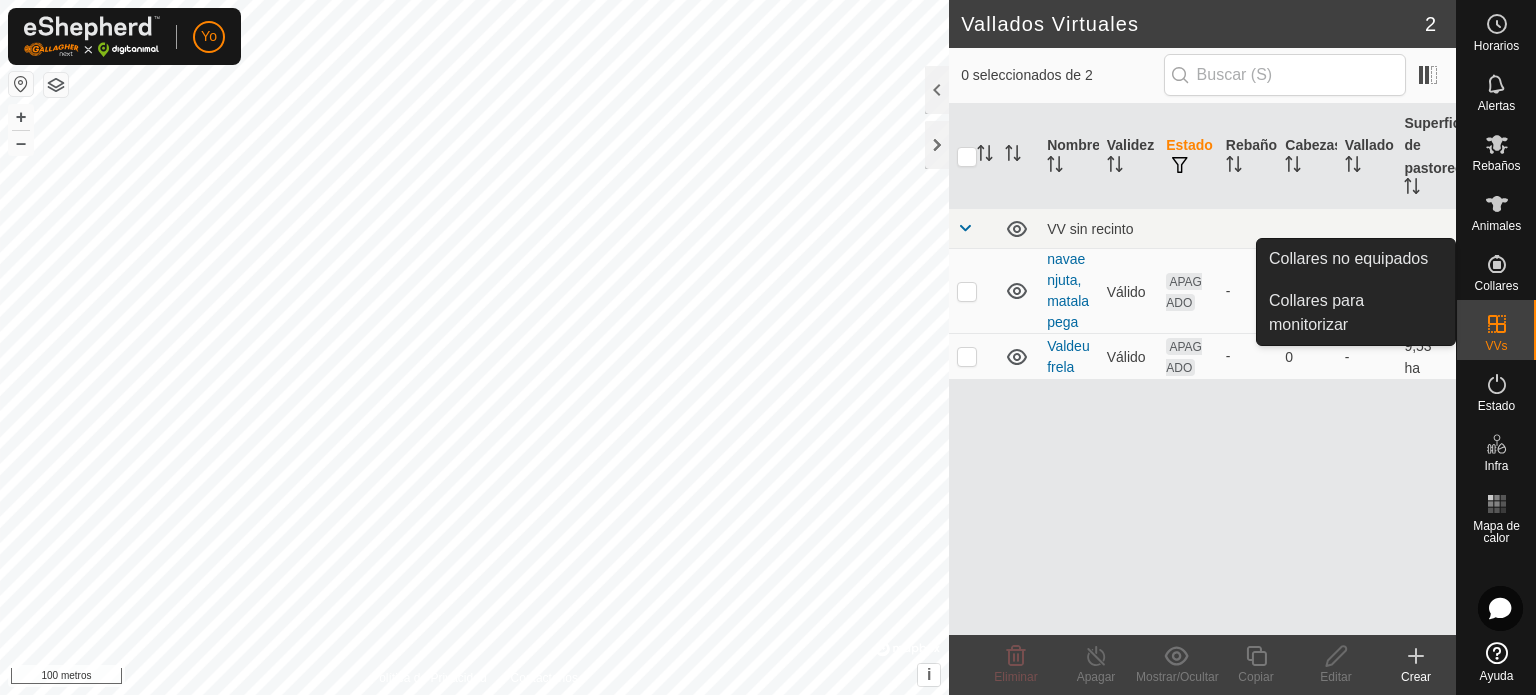click on "VVs" at bounding box center [1496, 330] 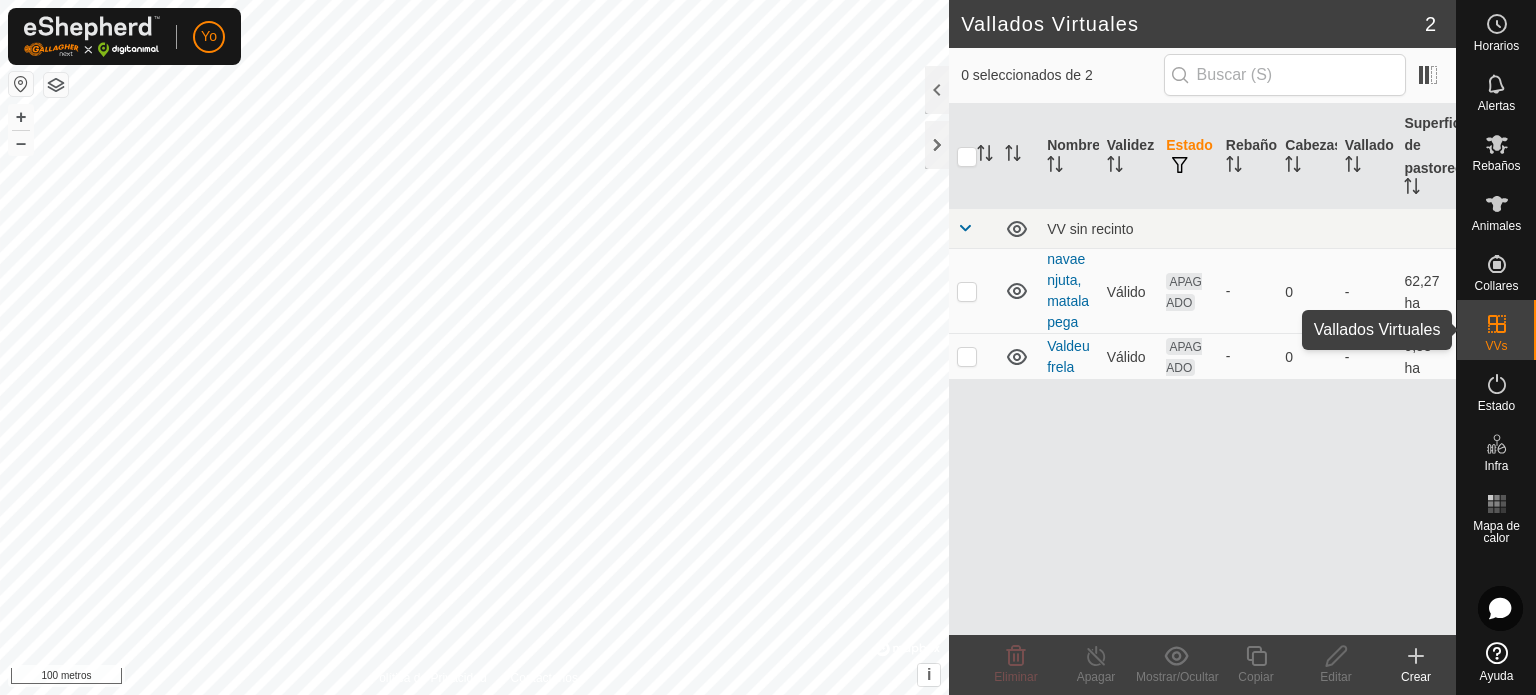 click 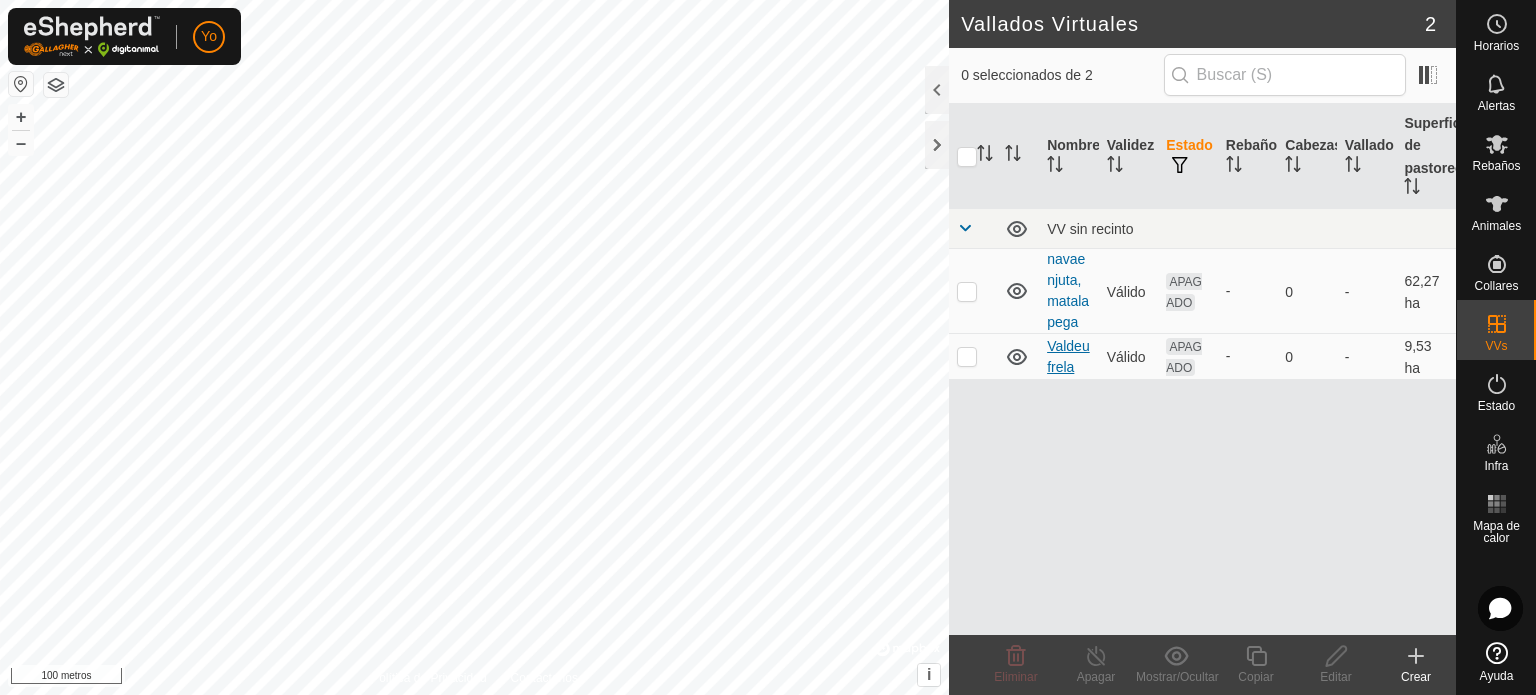 click on "Valdeufrela" at bounding box center [1068, 356] 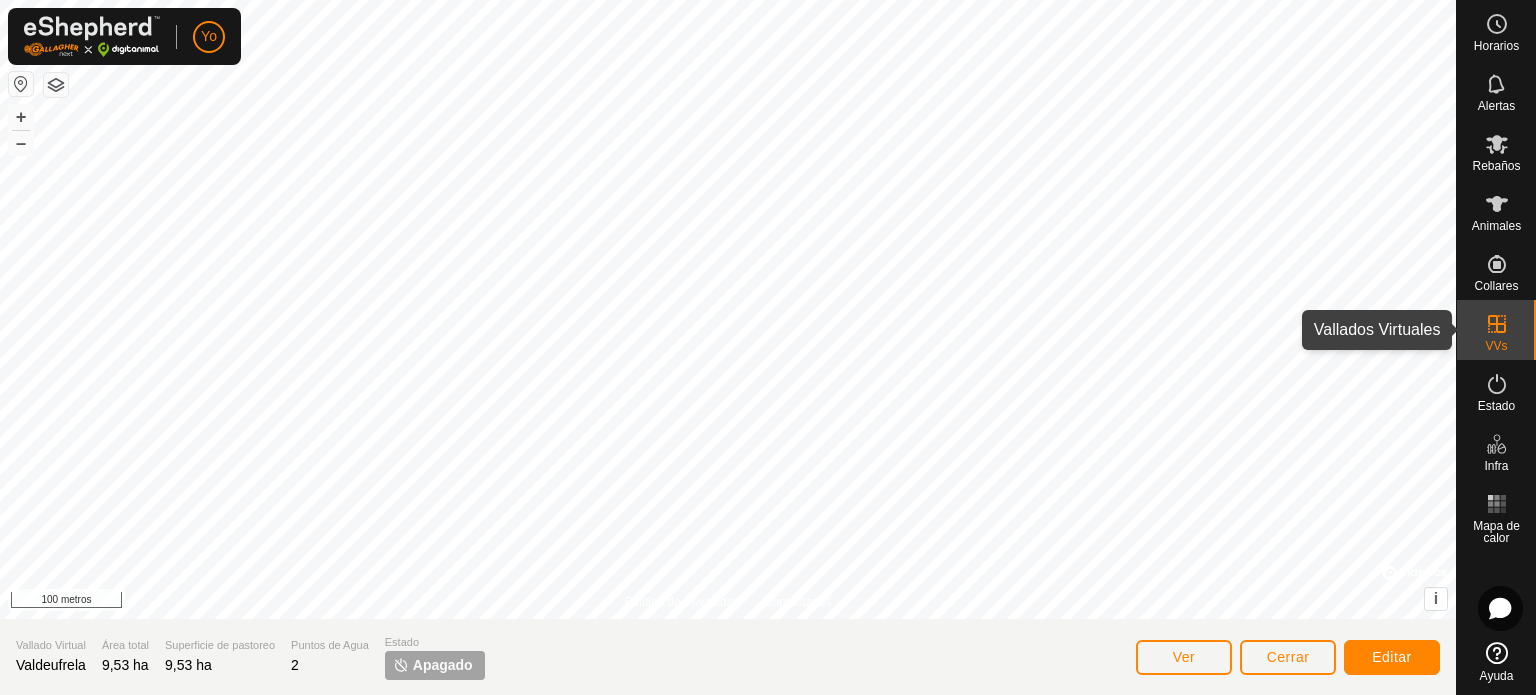 click at bounding box center (1497, 324) 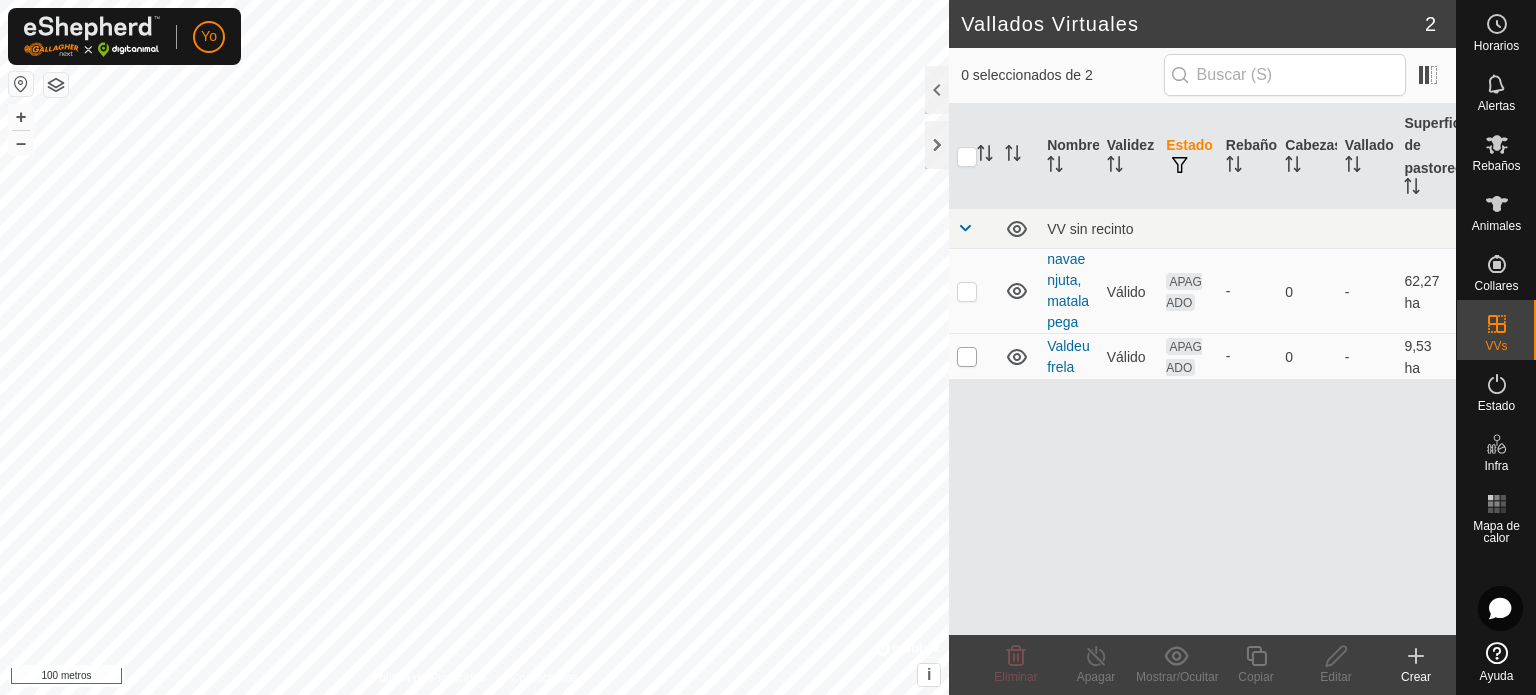 click at bounding box center (967, 357) 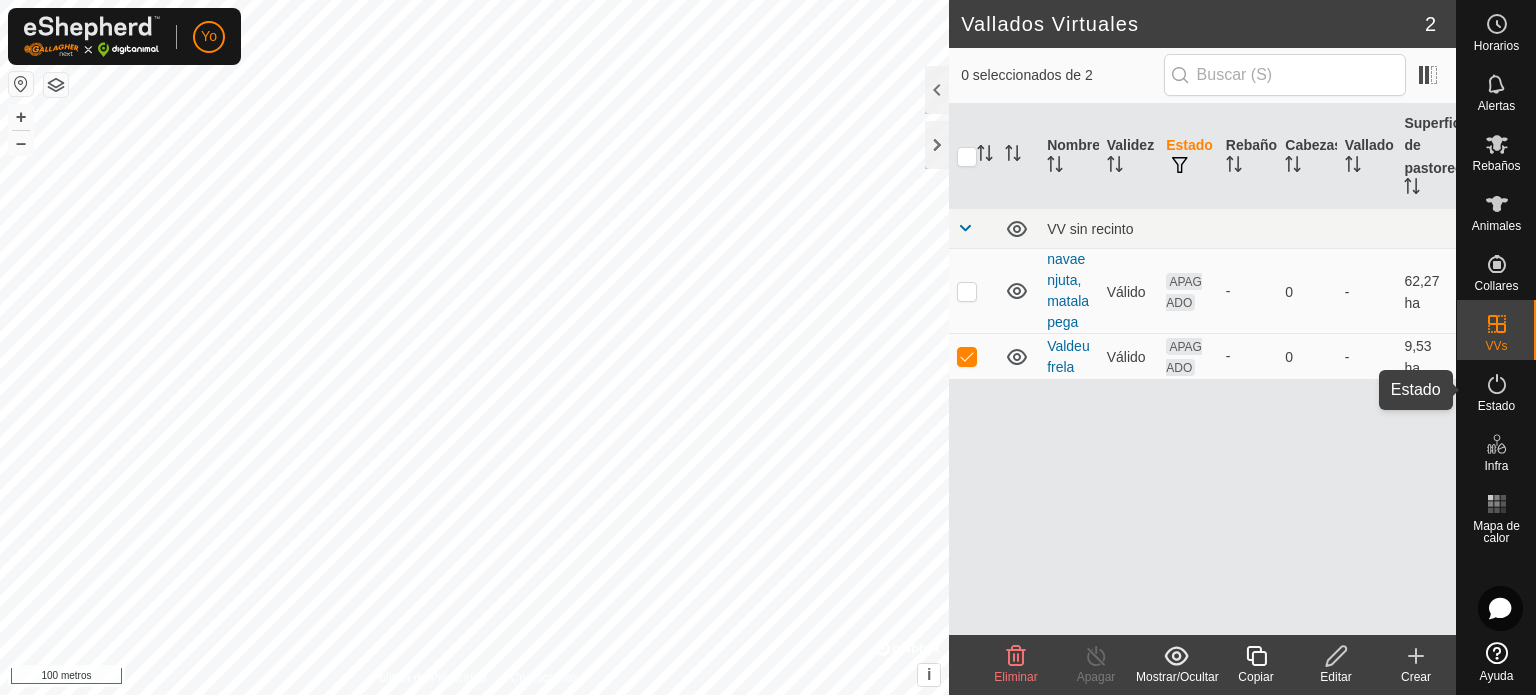 click 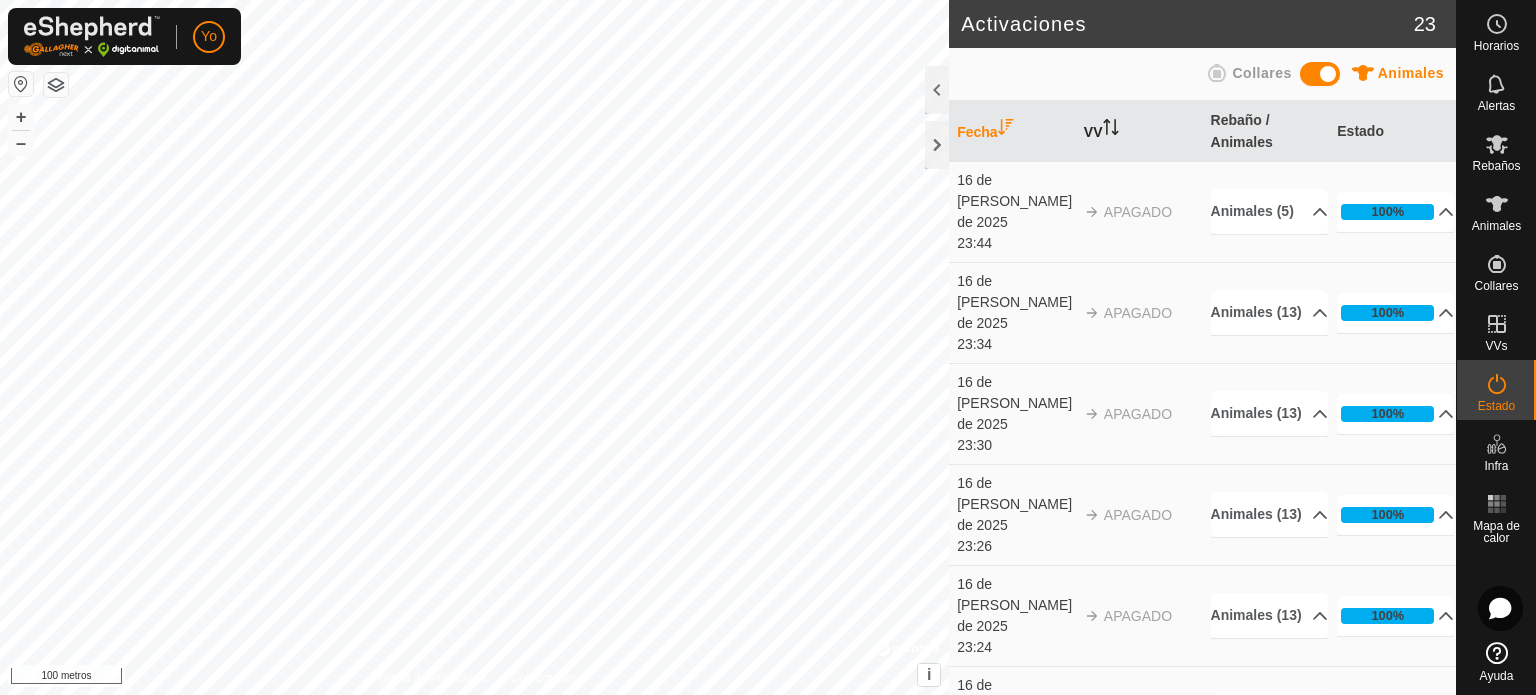 click 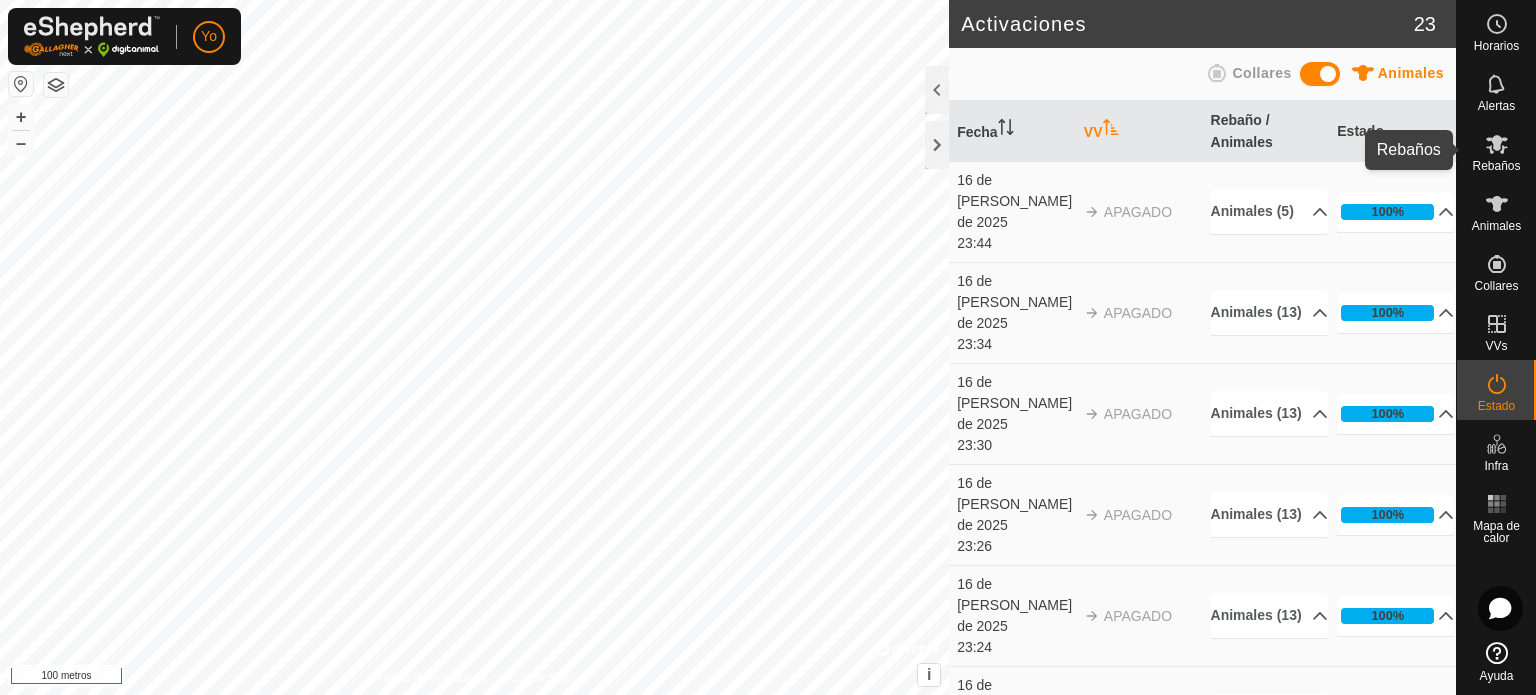click 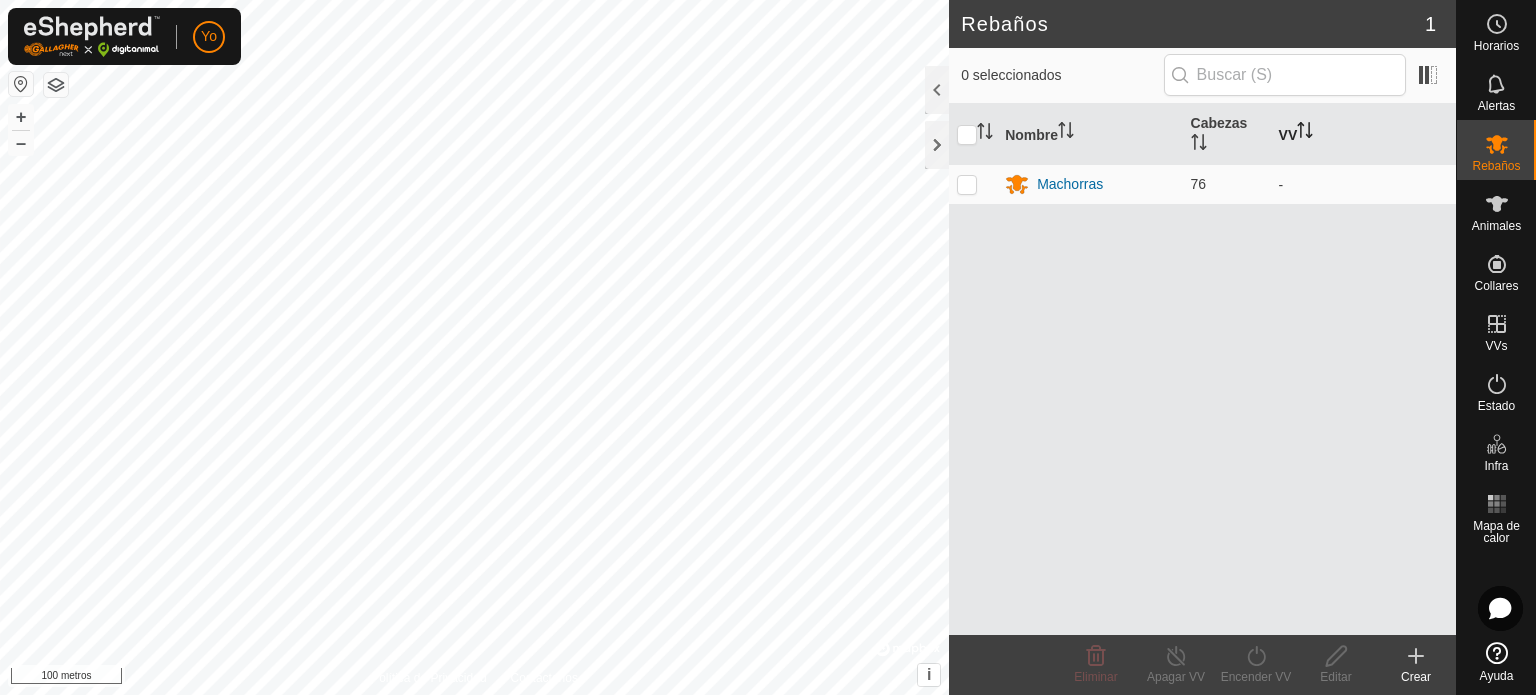 click on "VV" at bounding box center [1288, 134] 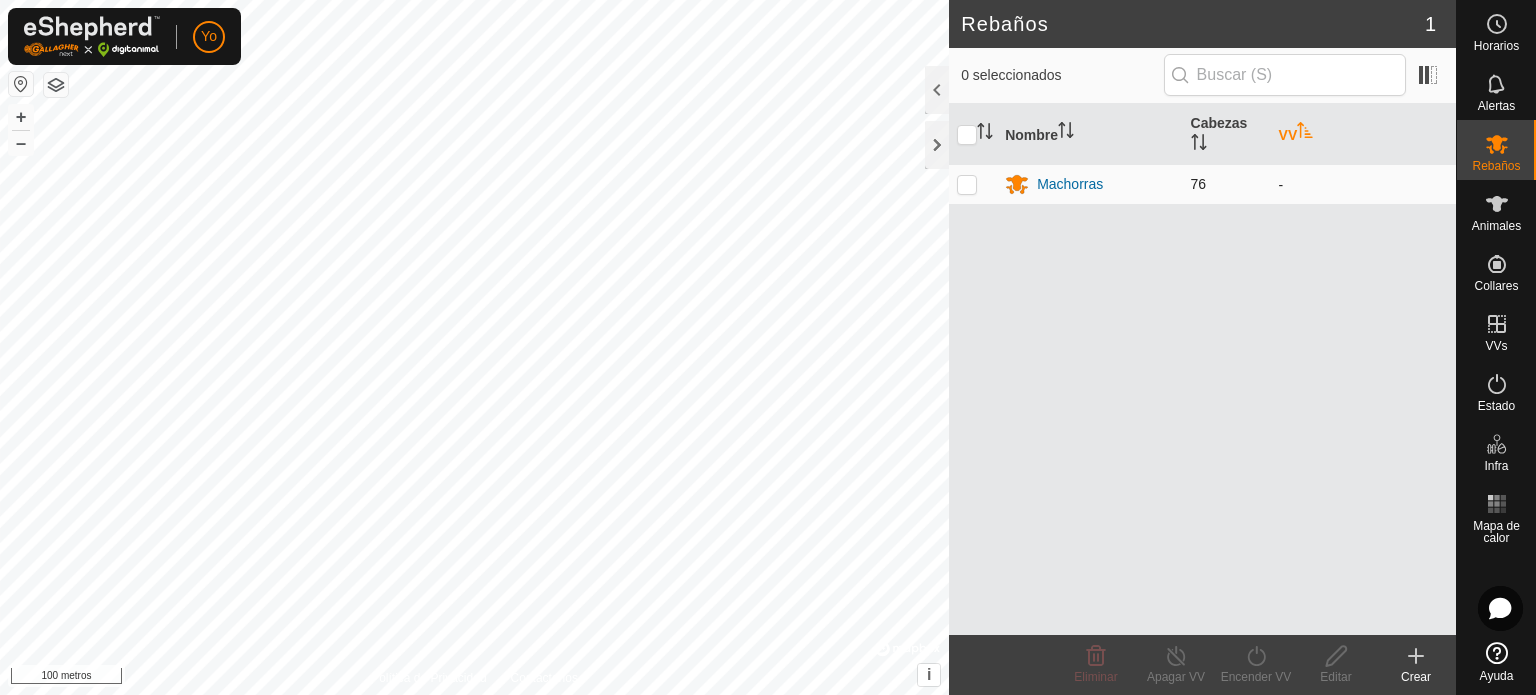 click at bounding box center [967, 184] 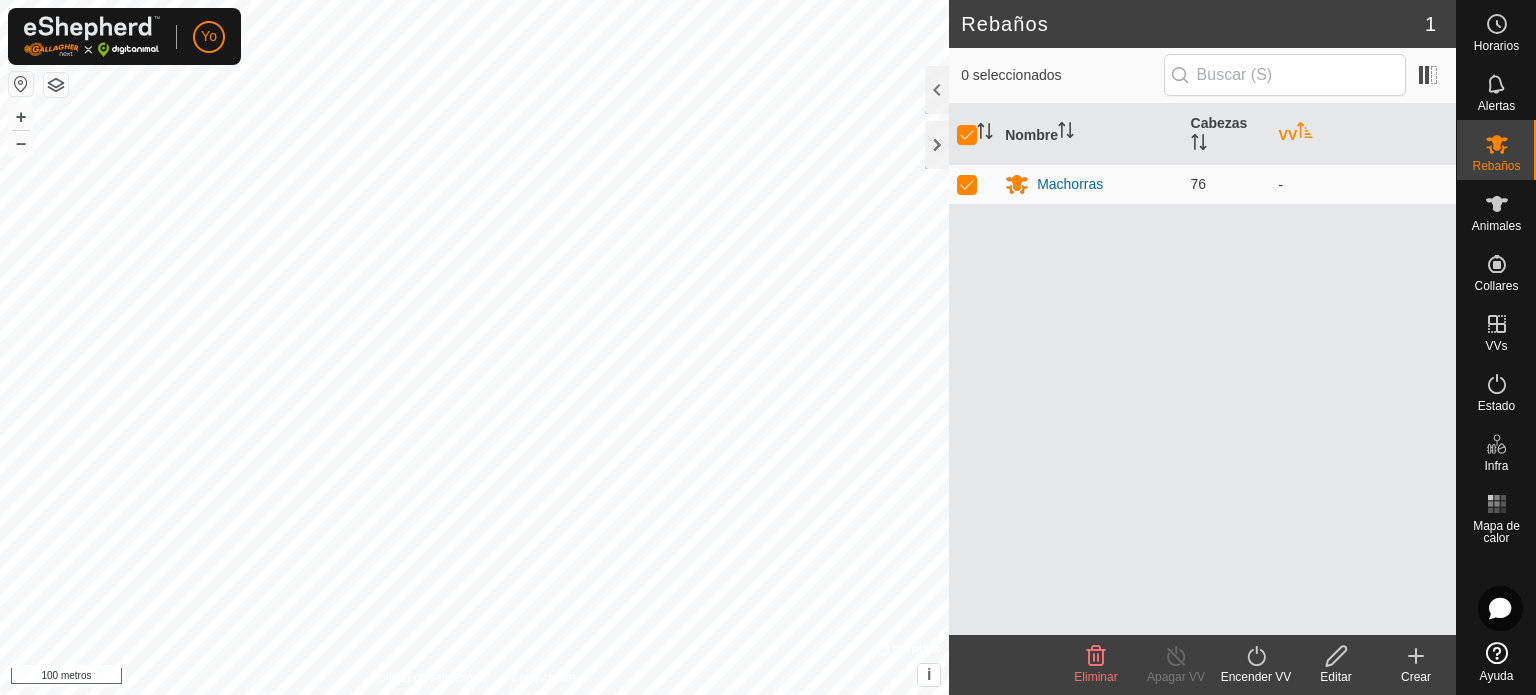 click 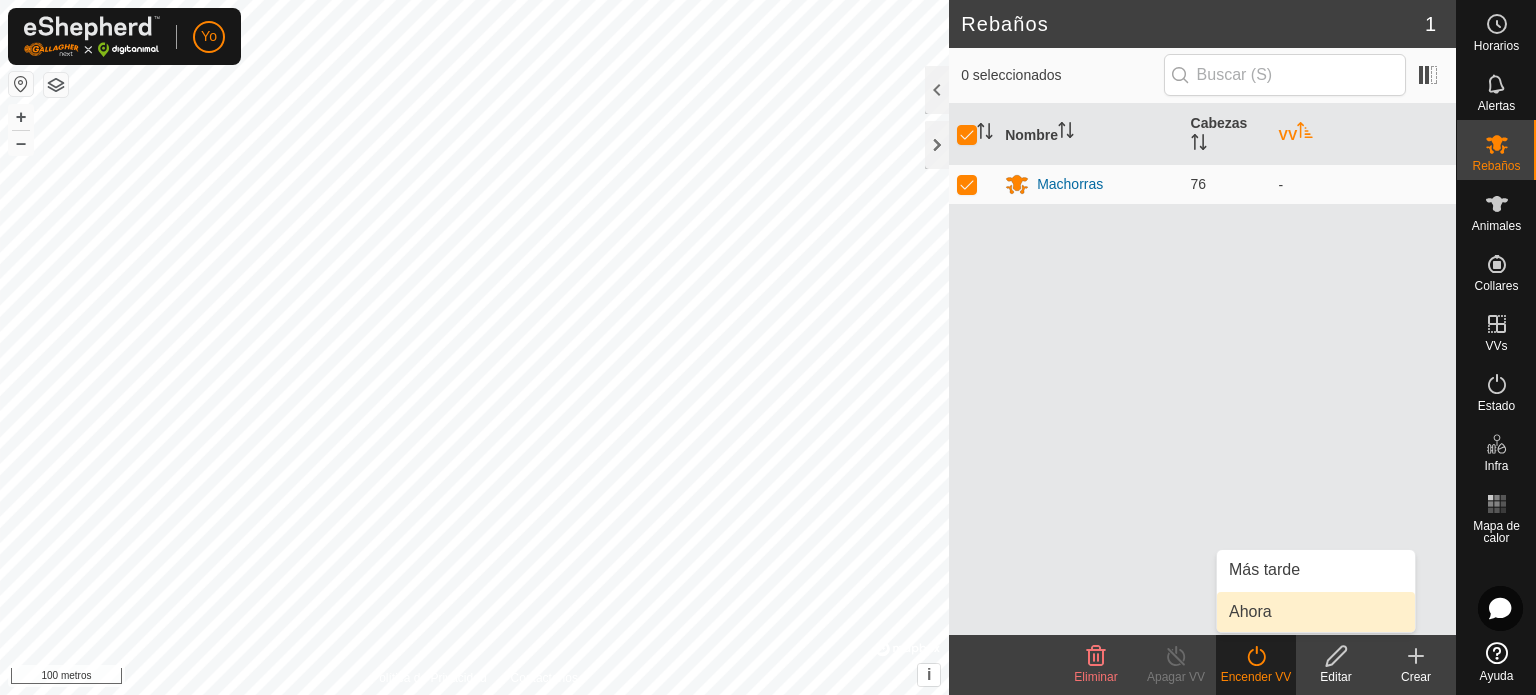 click on "Ahora" at bounding box center (1316, 612) 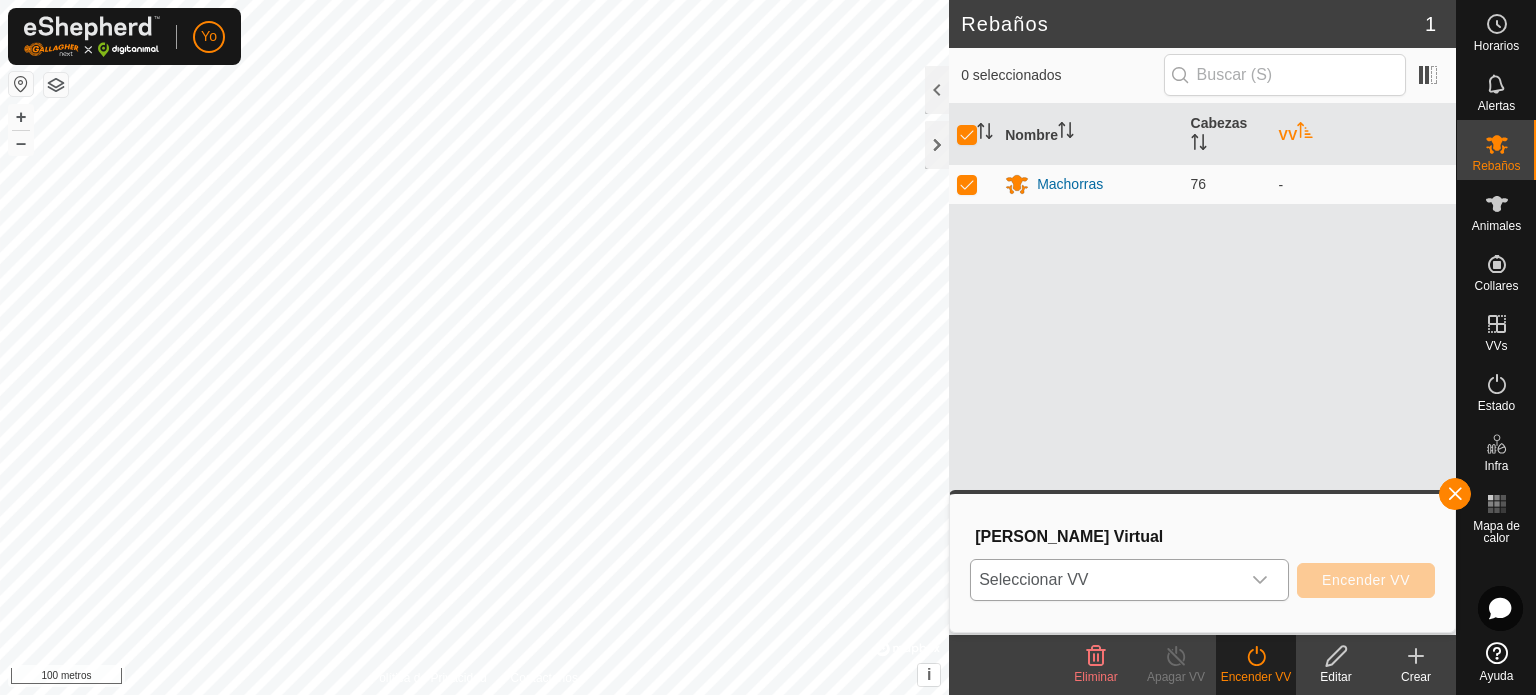 click 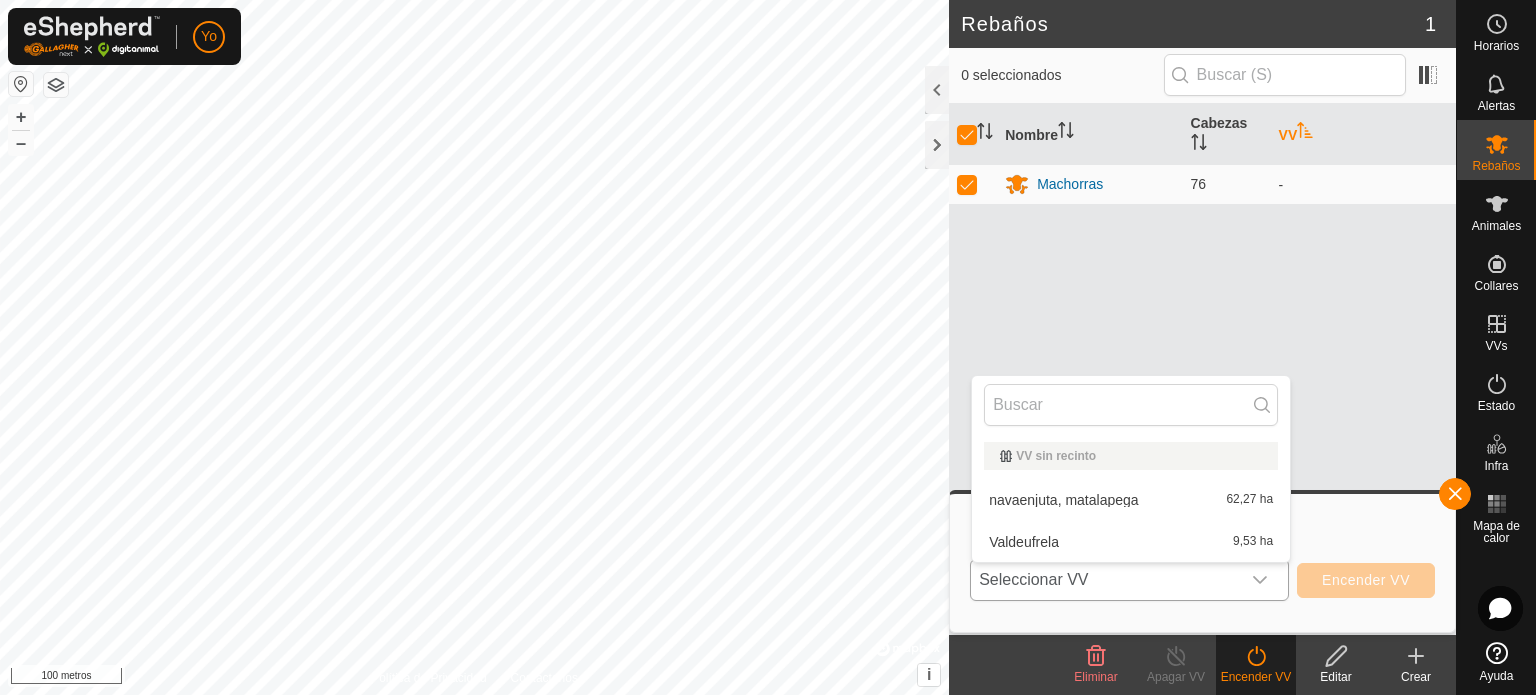 click on "Valdeufrela 9,53 ha" at bounding box center [1131, 542] 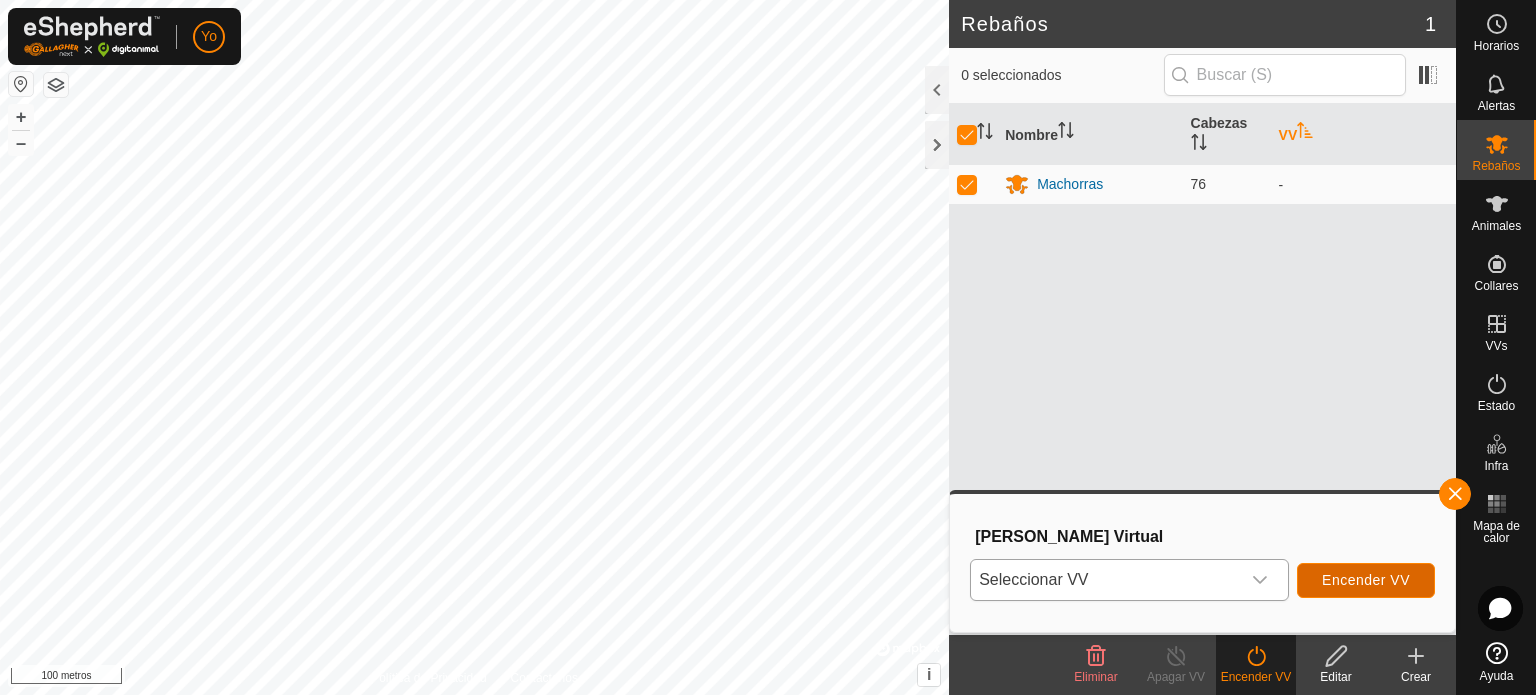 click on "Encender VV" at bounding box center [1366, 580] 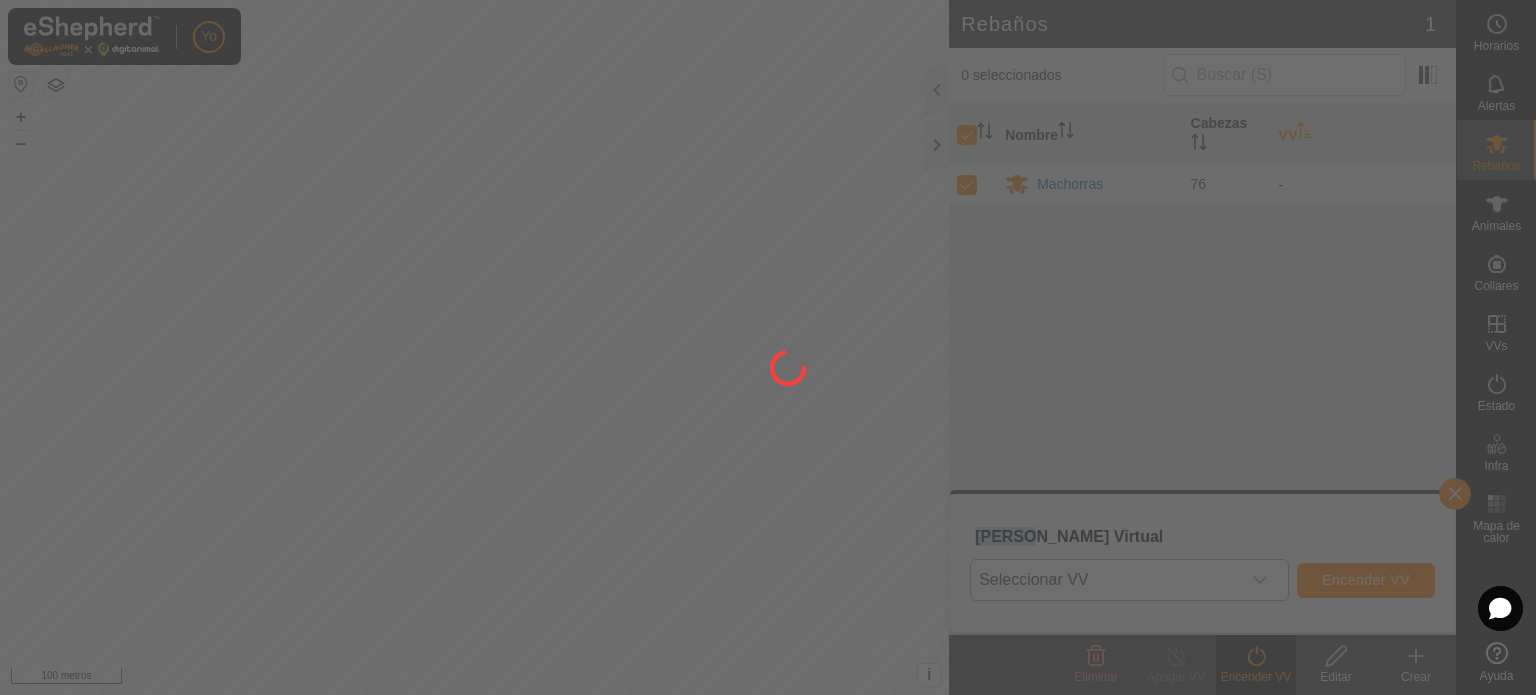 click 